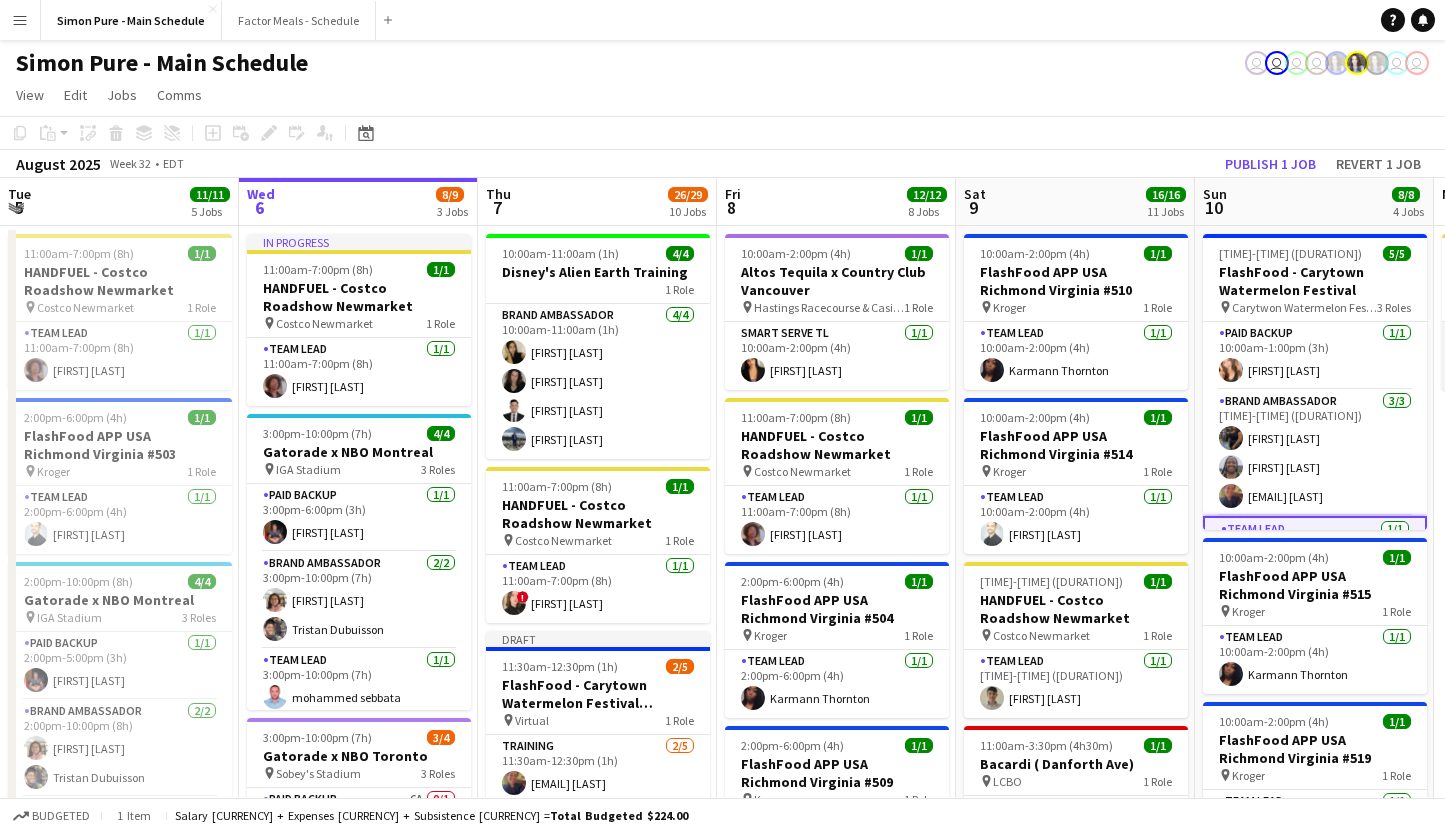 scroll, scrollTop: 0, scrollLeft: 0, axis: both 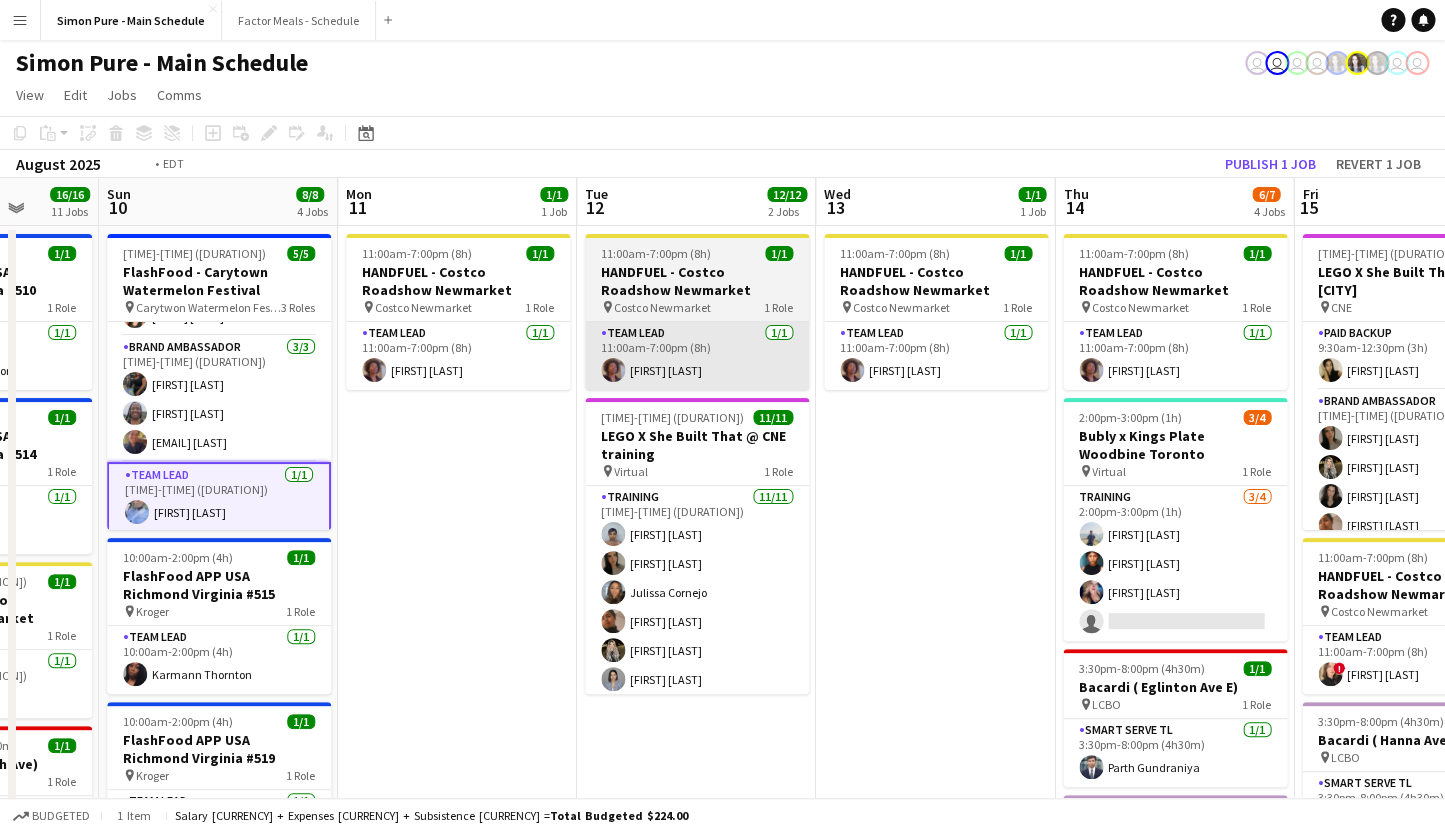 drag, startPoint x: 950, startPoint y: 389, endPoint x: 141, endPoint y: 382, distance: 809.0303 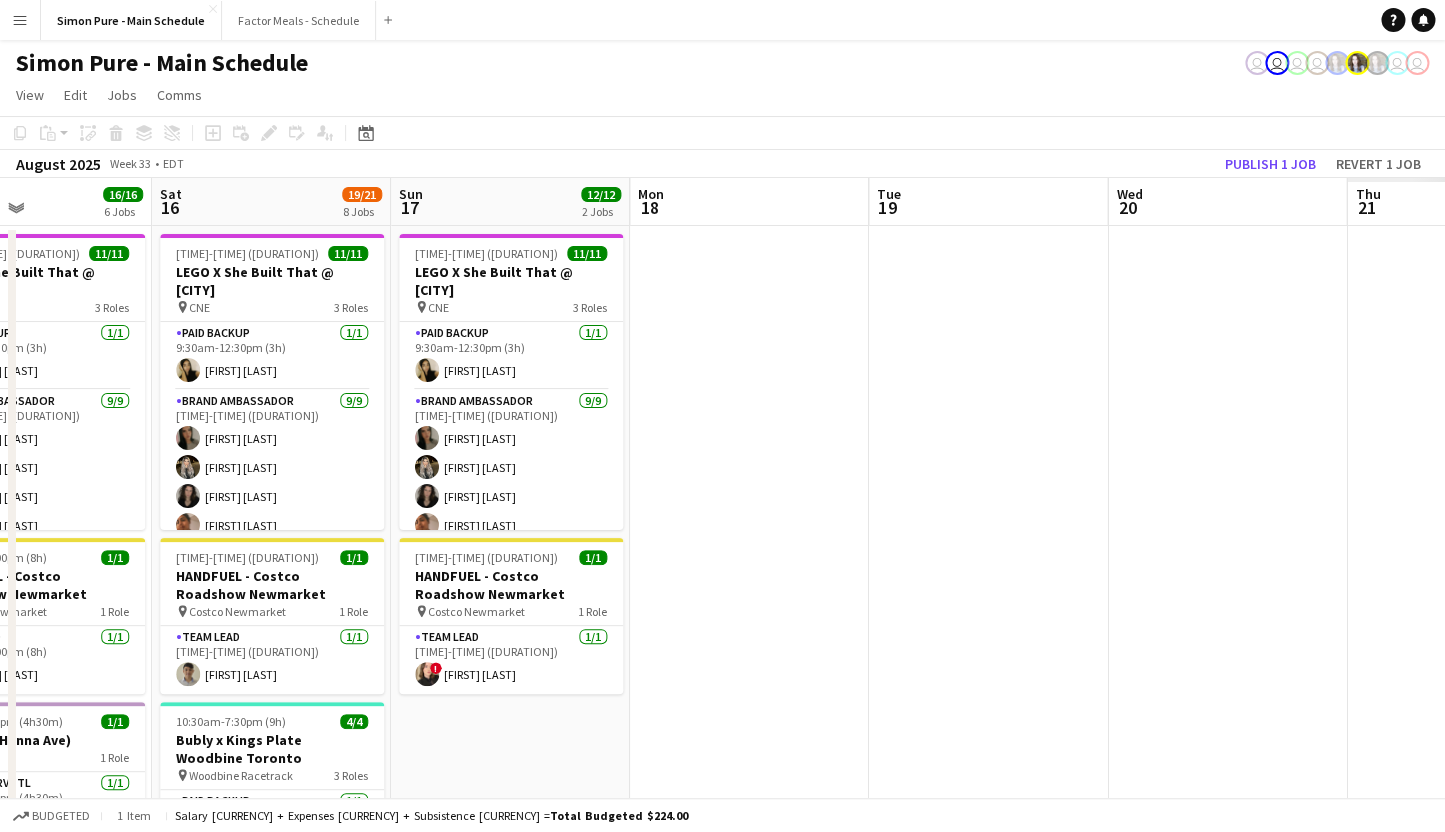 drag, startPoint x: 949, startPoint y: 390, endPoint x: 47, endPoint y: 388, distance: 902.0022 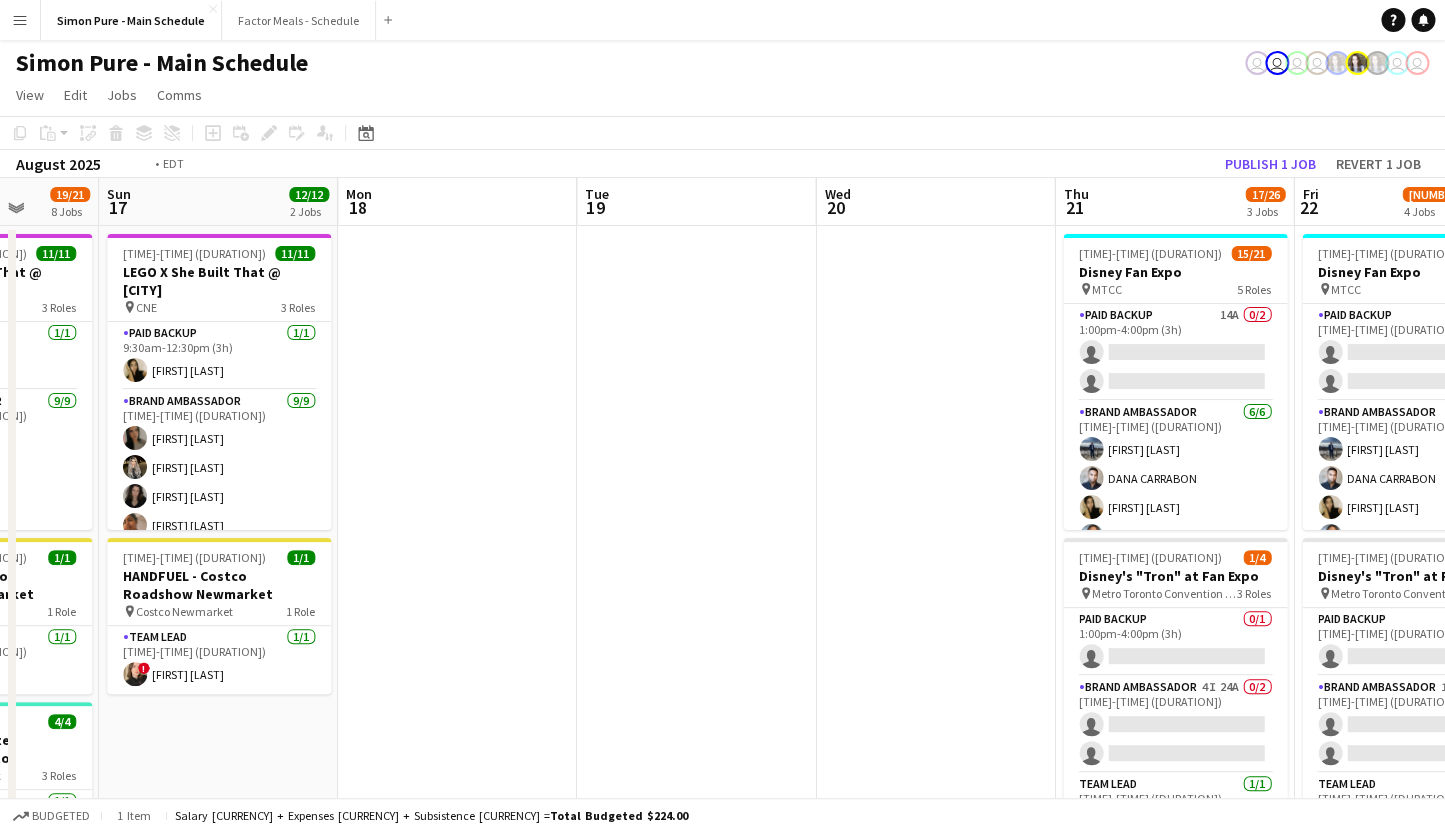 scroll, scrollTop: 0, scrollLeft: 963, axis: horizontal 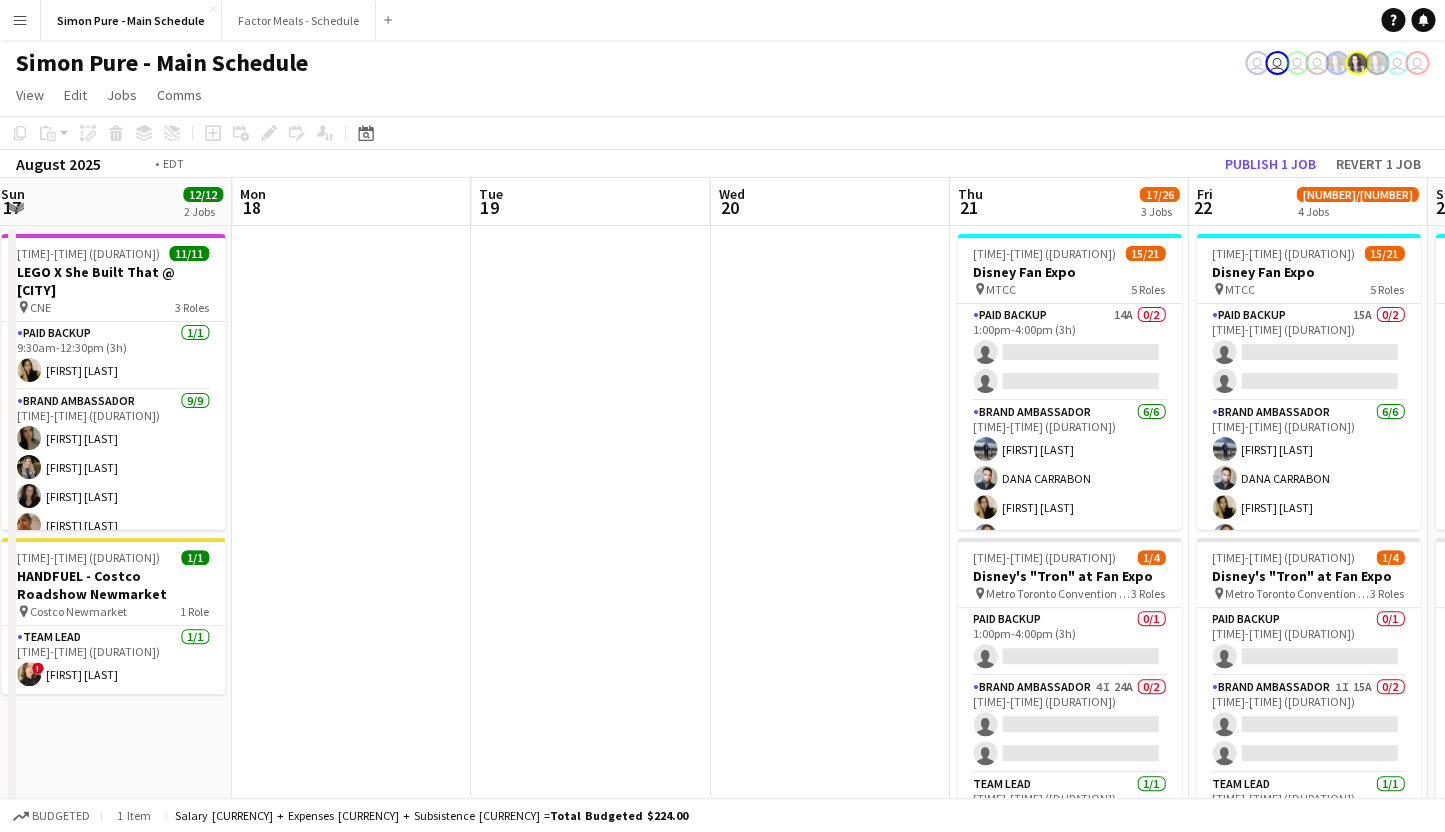 drag, startPoint x: 890, startPoint y: 389, endPoint x: -49, endPoint y: 381, distance: 939.03406 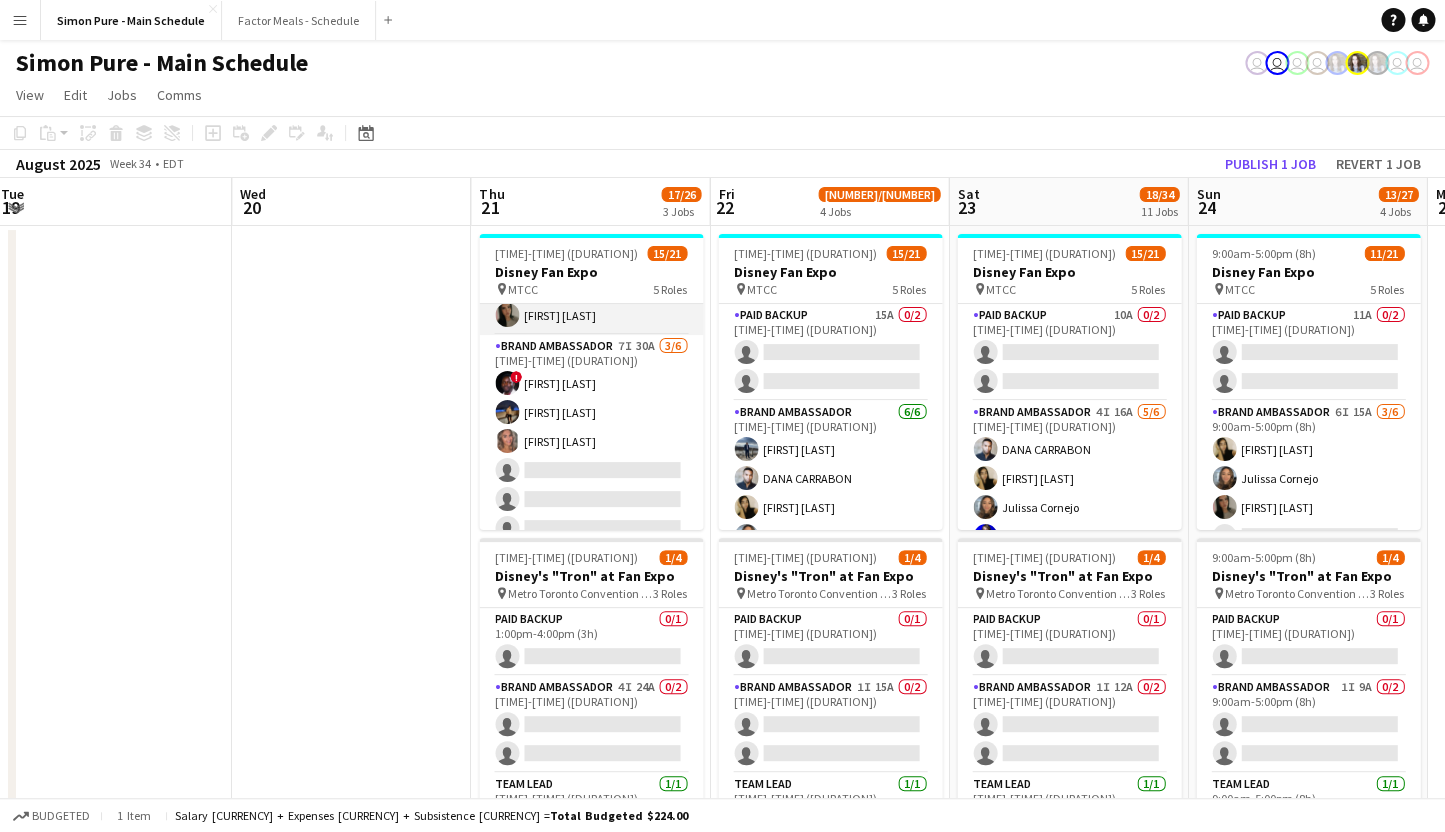 scroll, scrollTop: 281, scrollLeft: 0, axis: vertical 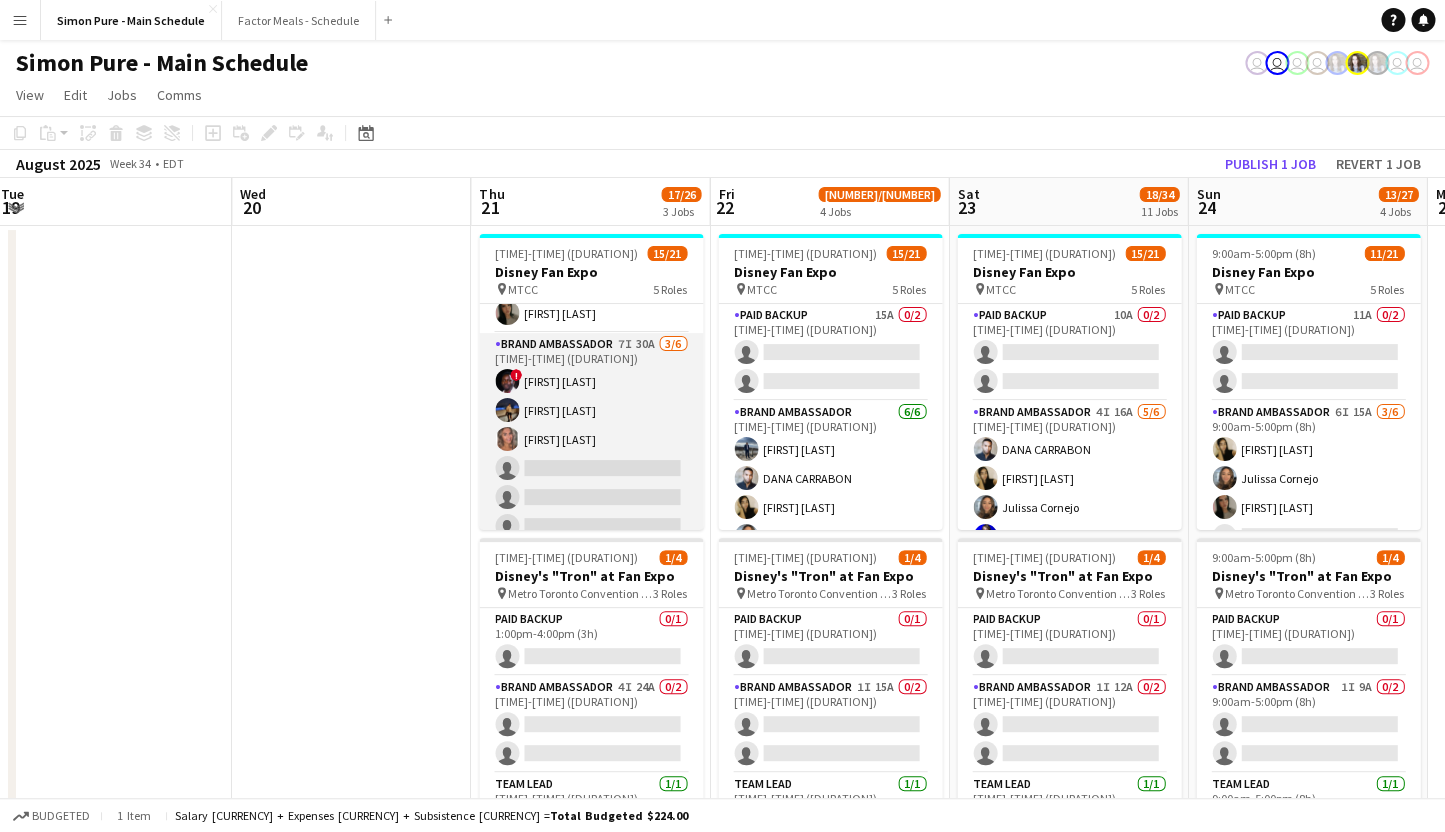 click on "Brand Ambassador    7I   30A   3/6   1:00pm-9:00pm (8h)
! [FIRST] [LAST] [FIRST] [LAST] [FIRST] [LAST]
single-neutral-actions
single-neutral-actions
single-neutral-actions" at bounding box center (591, 439) 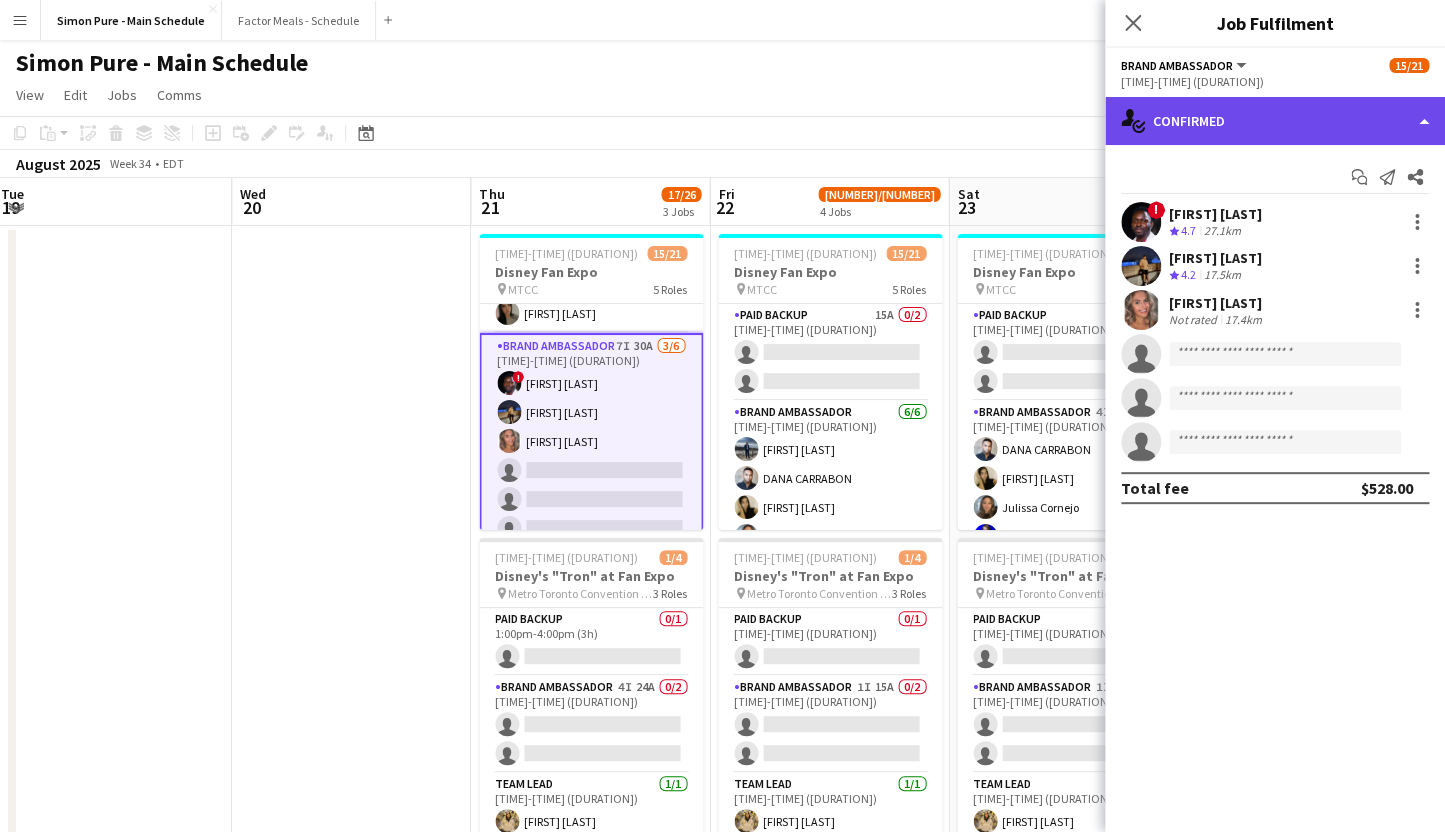 click on "single-neutral-actions-check-2
Confirmed" 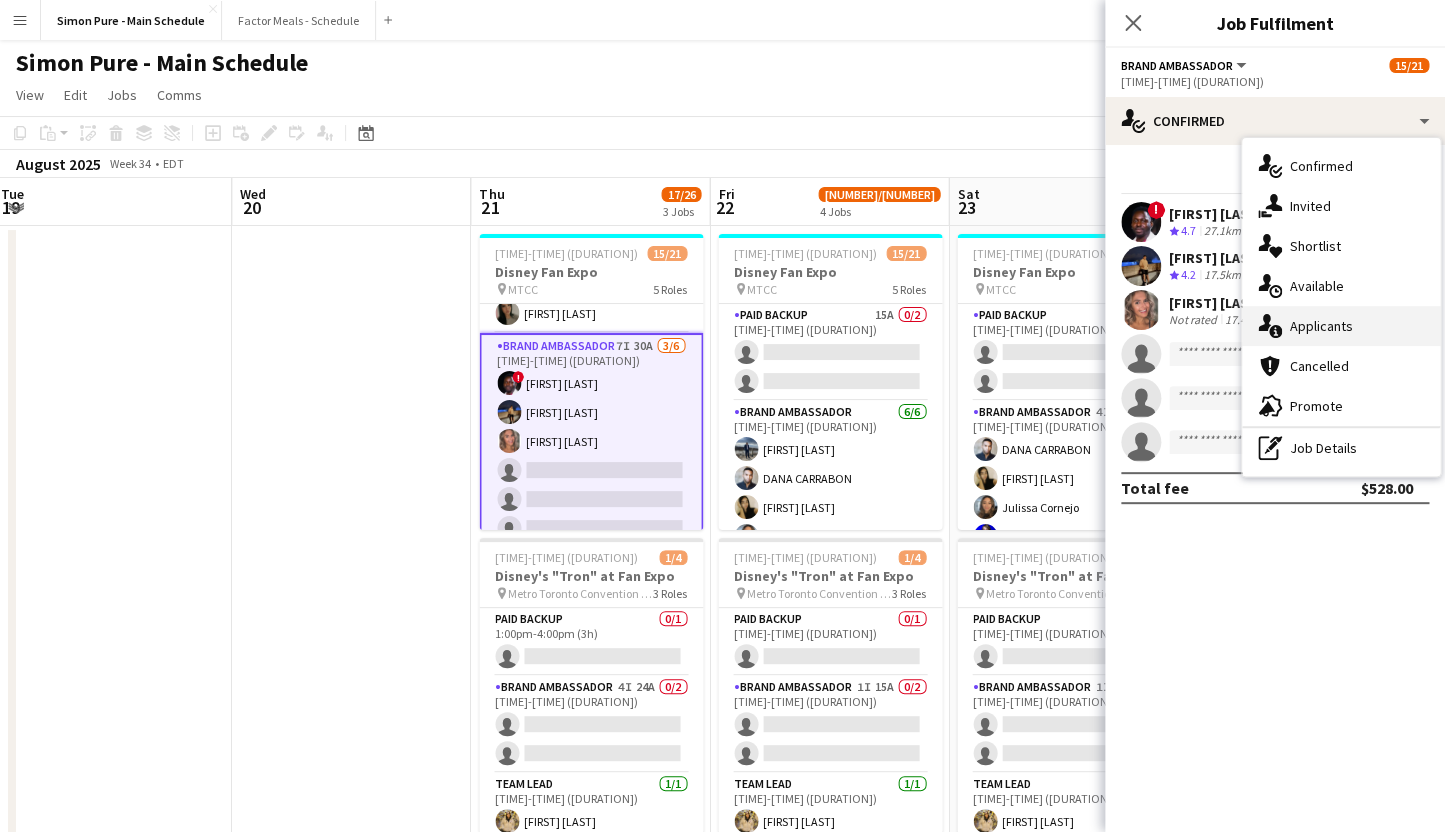 click on "single-neutral-actions-information
Applicants" at bounding box center [1341, 326] 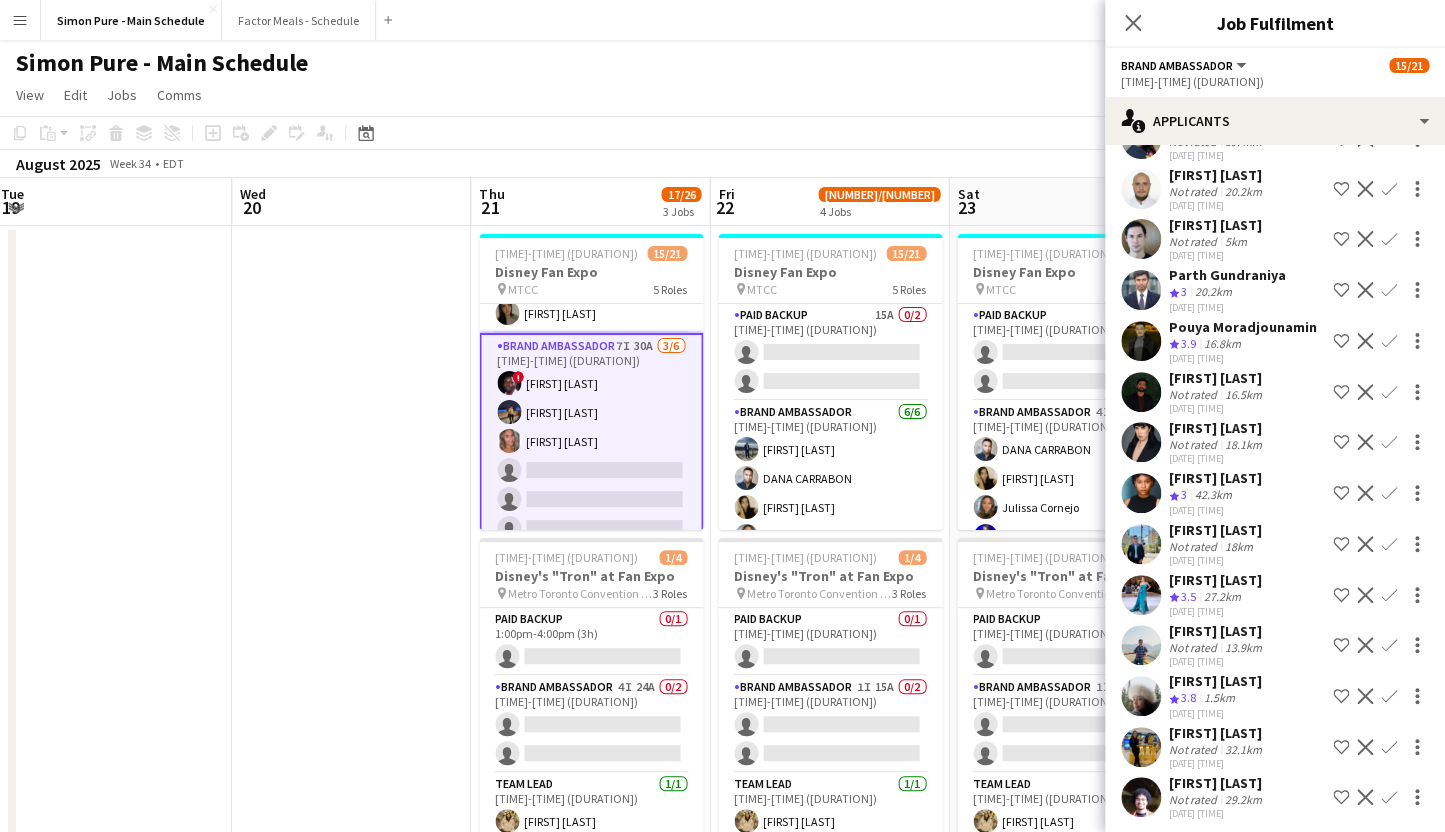 scroll, scrollTop: 689, scrollLeft: 0, axis: vertical 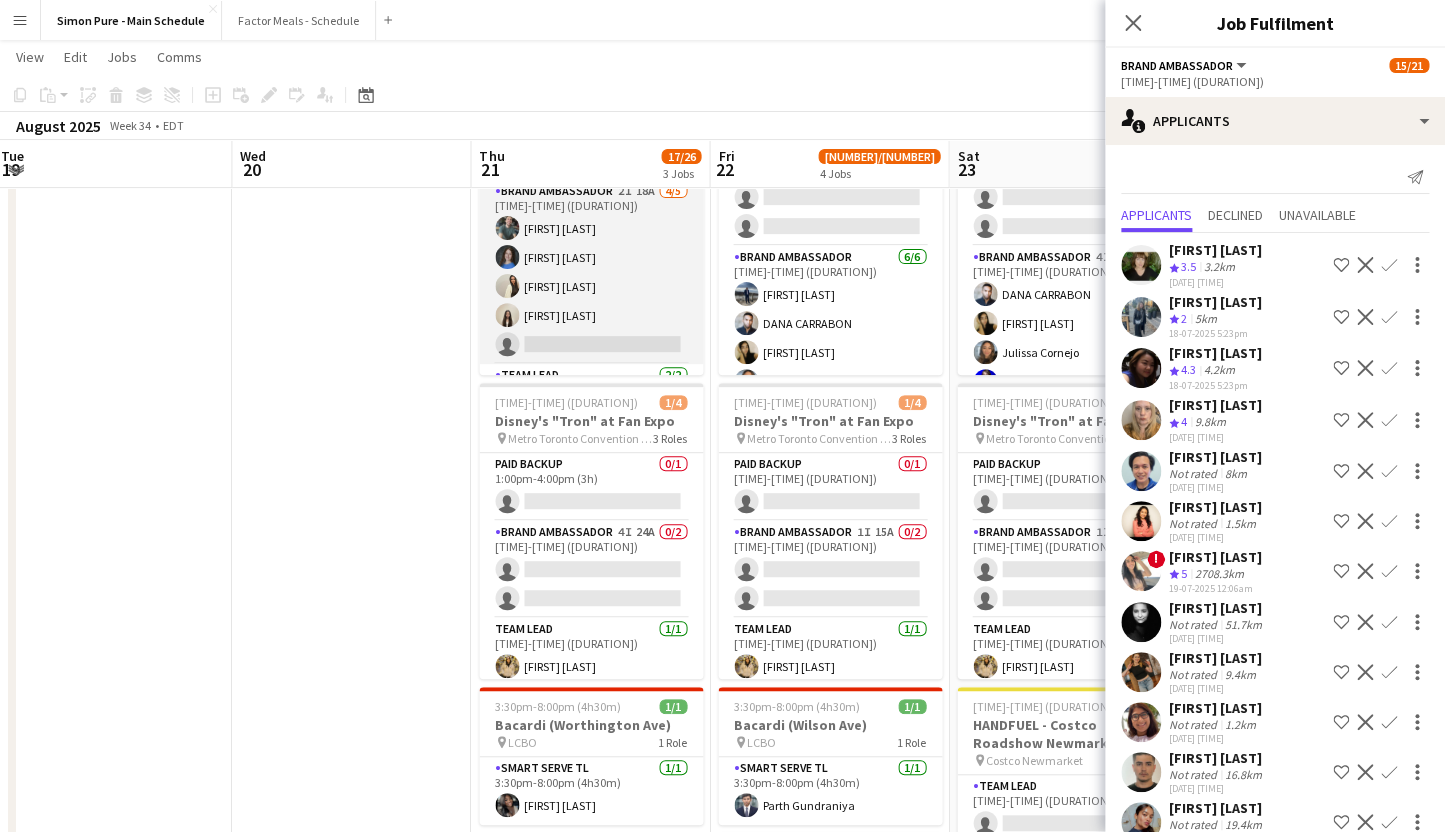 click on "Brand Ambassador    2I   18A   4/5   1:00pm-9:00pm (8h)
[FIRST] [LAST] [FIRST] [LAST] [FIRST] [LAST] [FIRST] [LAST]
single-neutral-actions" at bounding box center [591, 272] 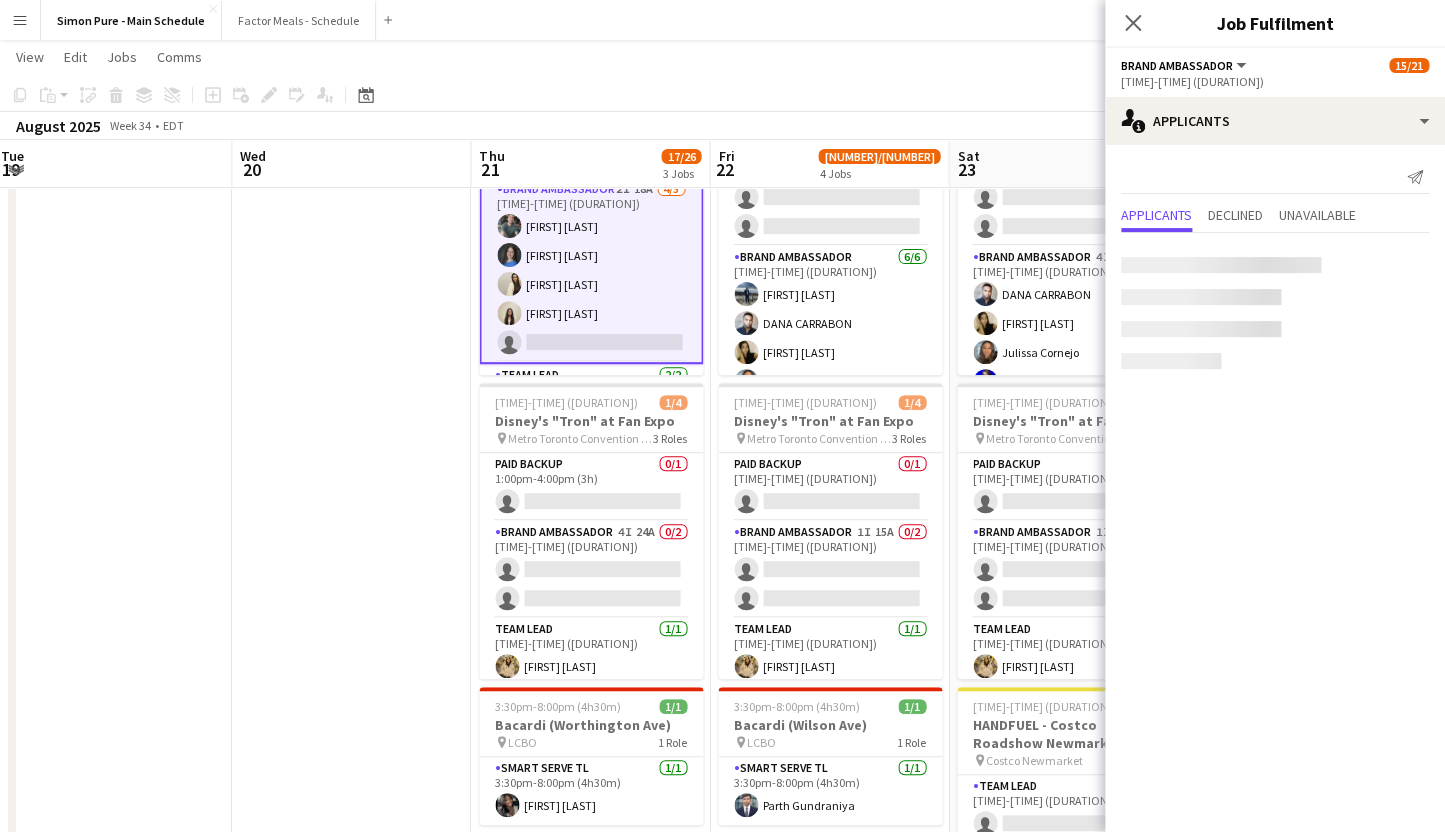 scroll, scrollTop: 494, scrollLeft: 0, axis: vertical 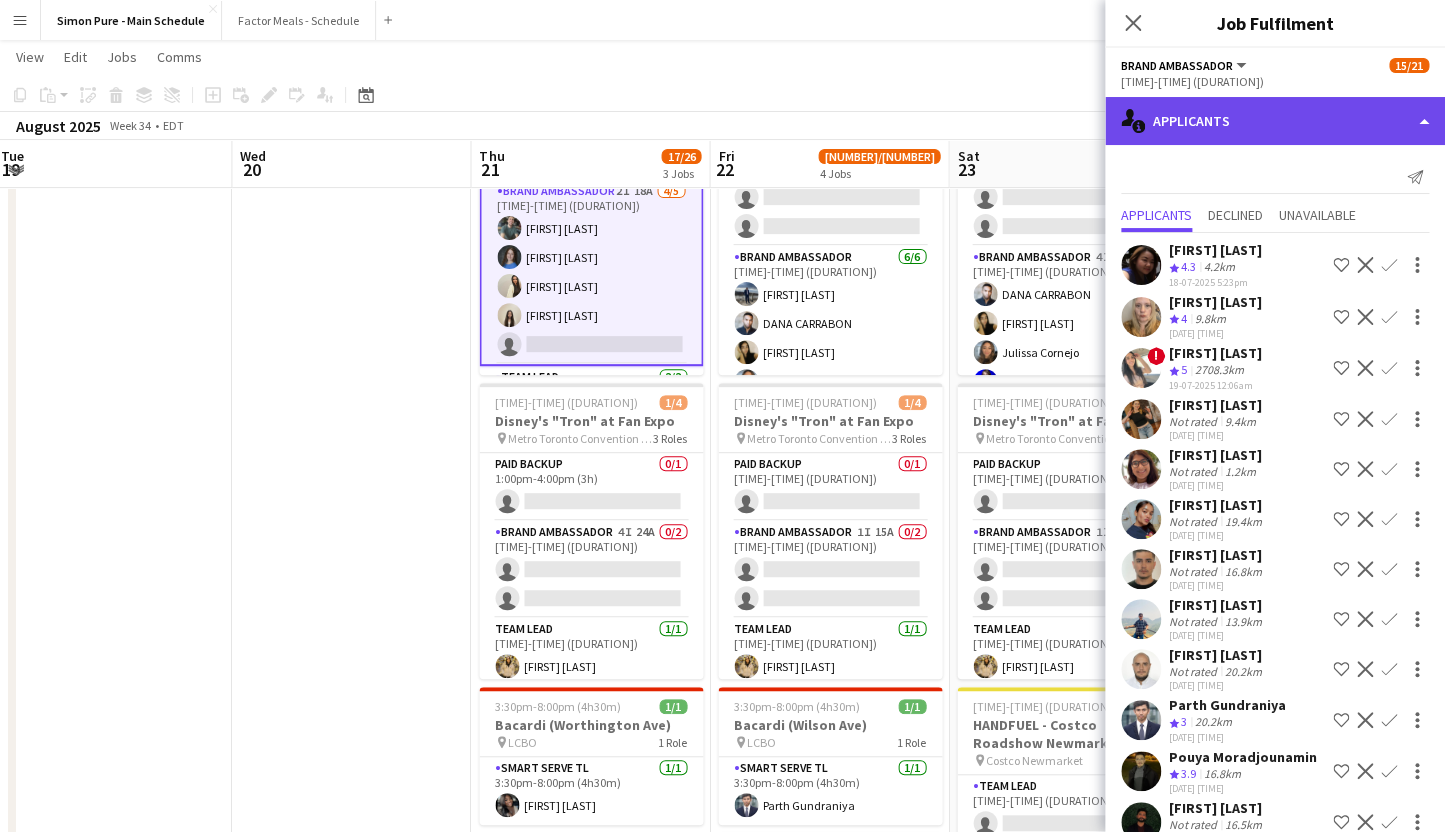 click on "single-neutral-actions-information
Applicants" 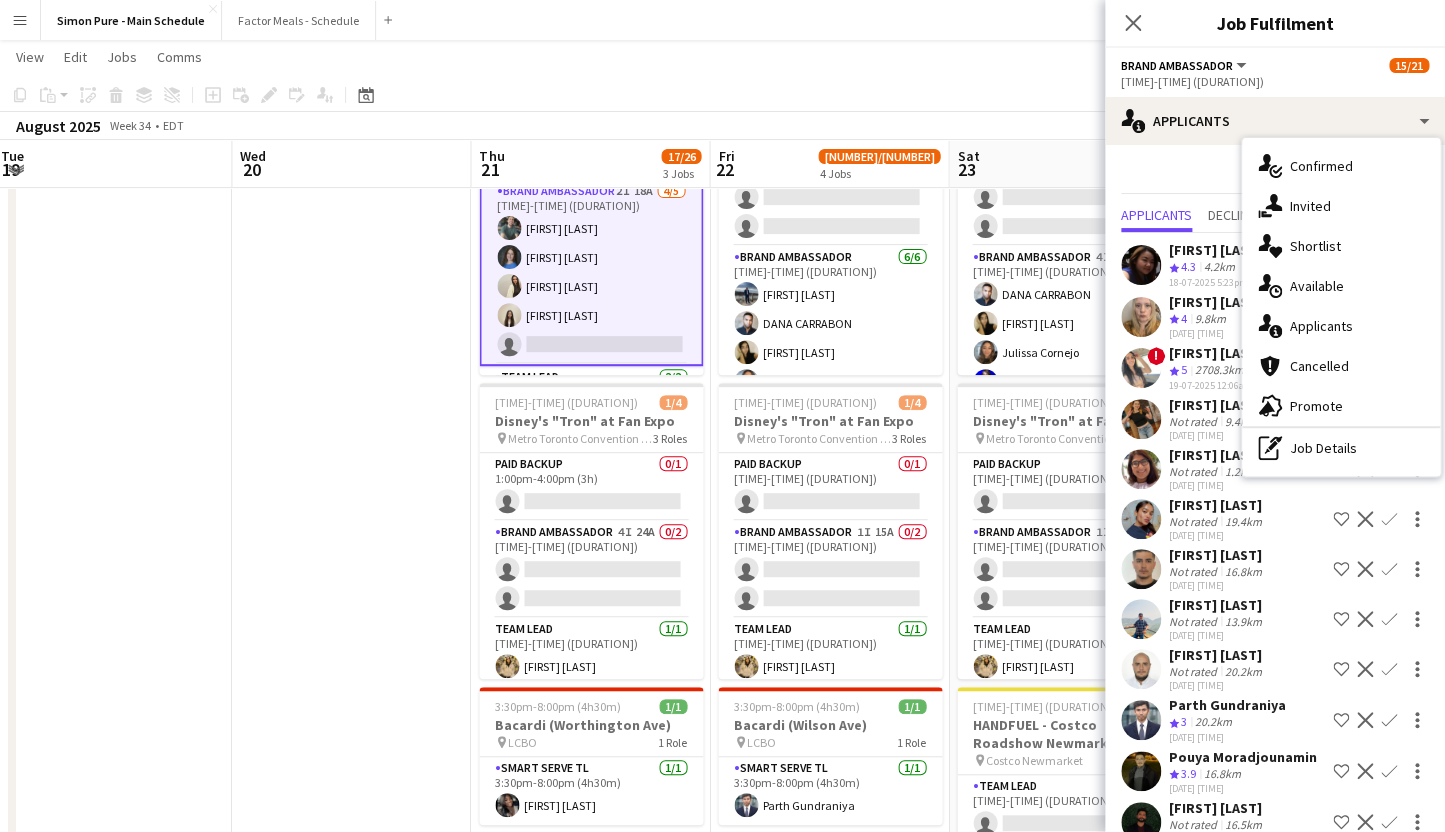 click on "Send notification" at bounding box center (1275, 177) 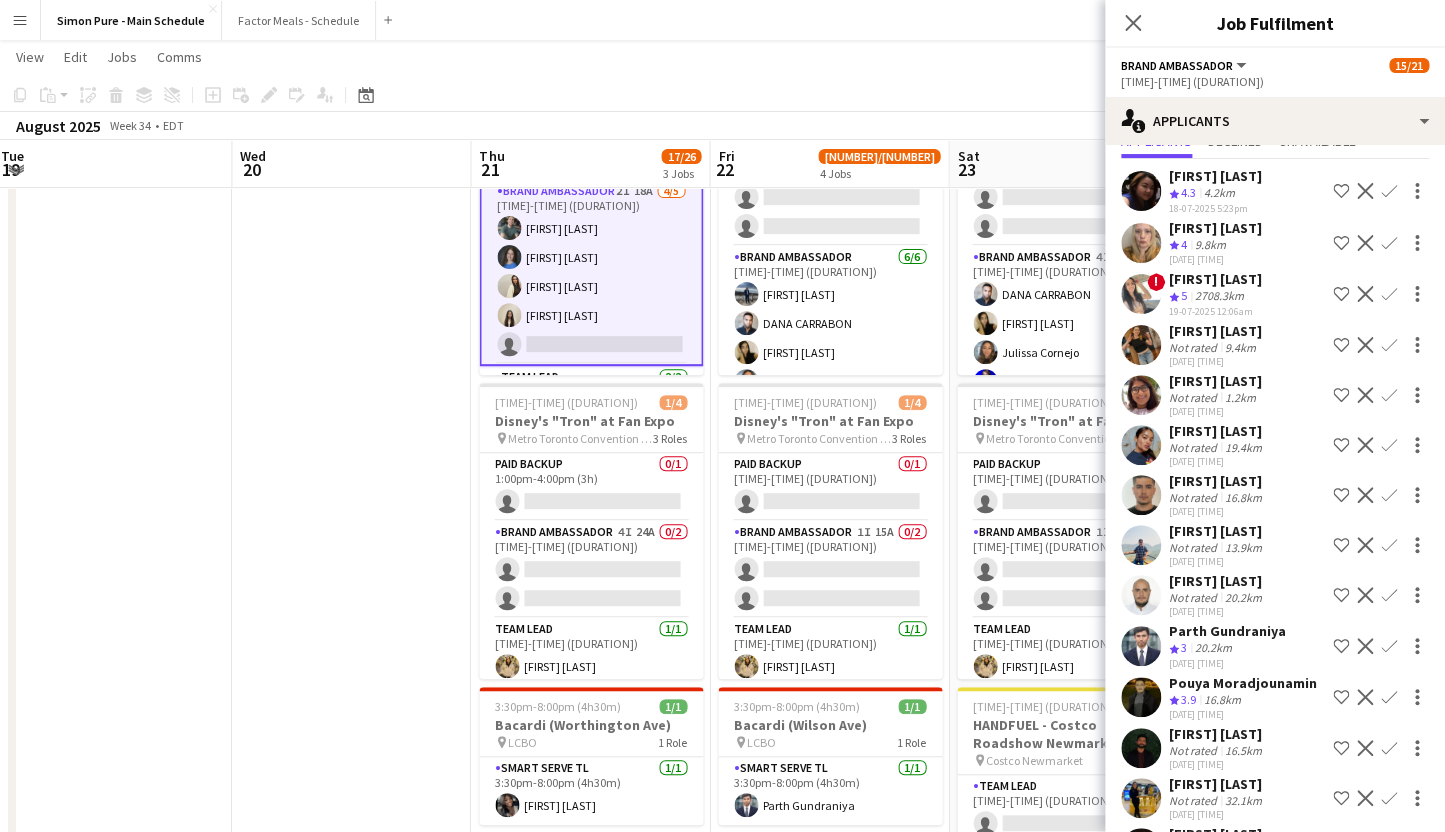 scroll, scrollTop: 65, scrollLeft: 0, axis: vertical 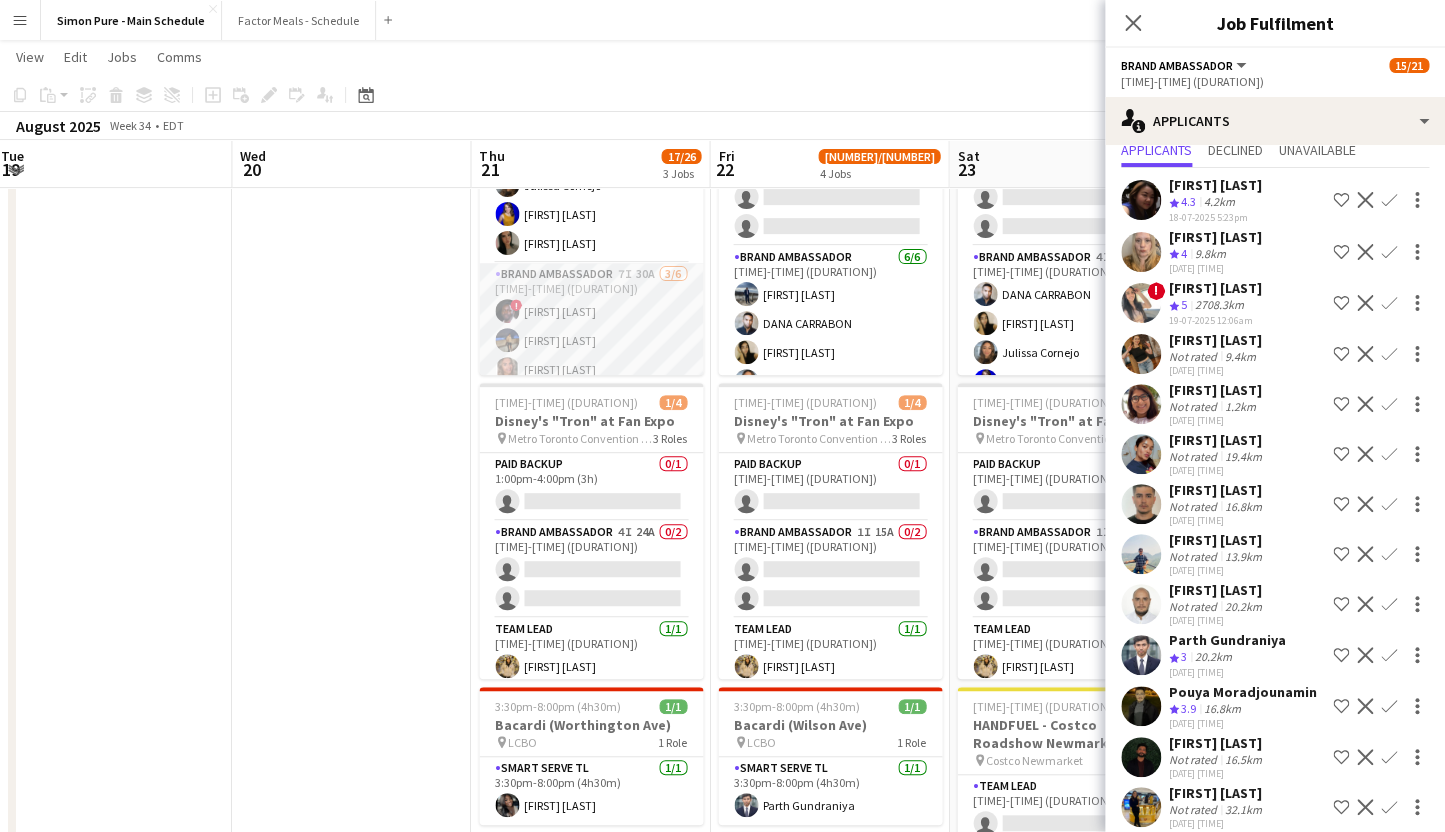 click on "Brand Ambassador    7I   30A   3/6   1:00pm-9:00pm (8h)
! [FIRST] [LAST] [FIRST] [LAST] [FIRST] [LAST]
single-neutral-actions
single-neutral-actions
single-neutral-actions" at bounding box center [591, 369] 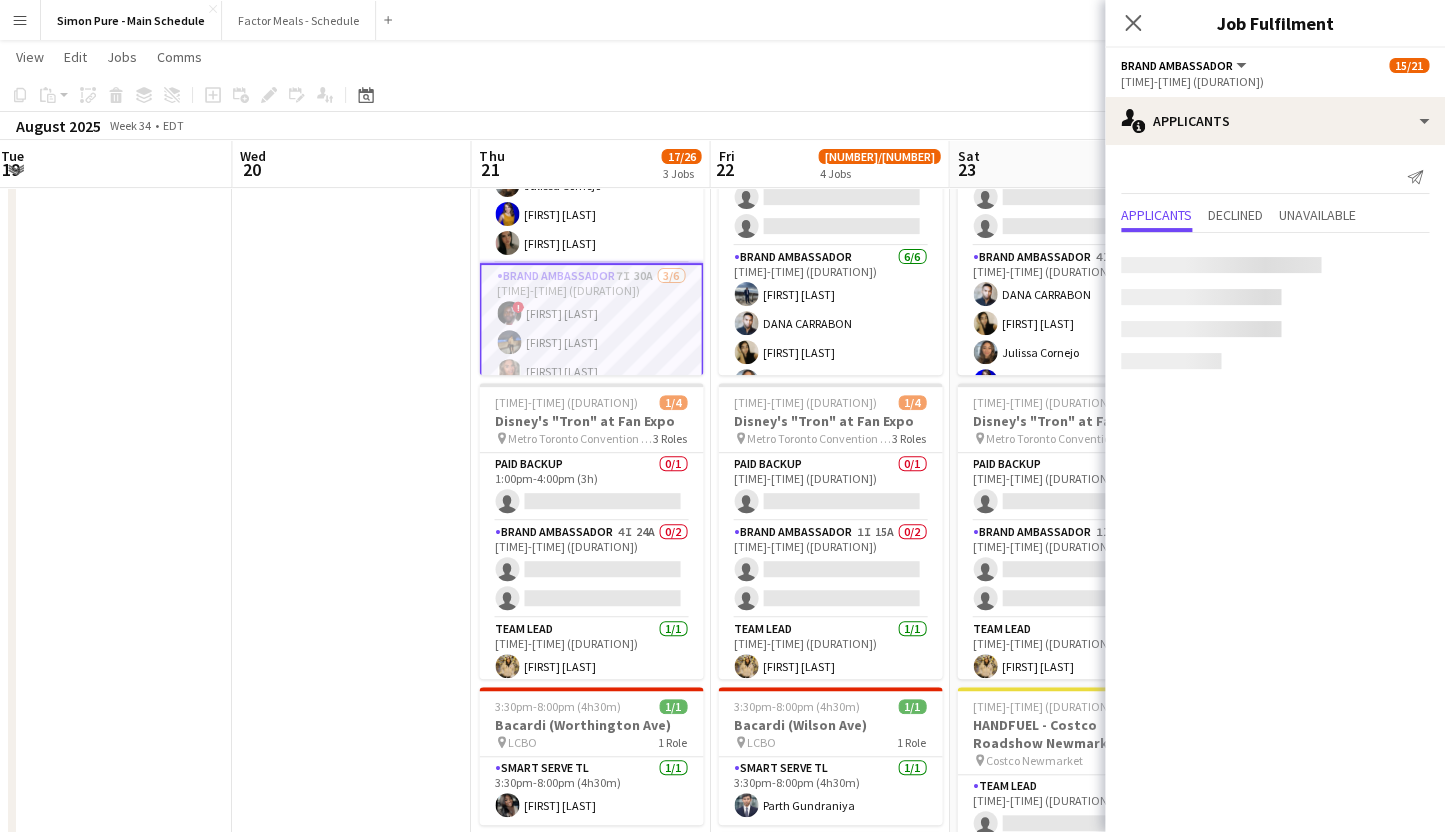 scroll, scrollTop: 0, scrollLeft: 0, axis: both 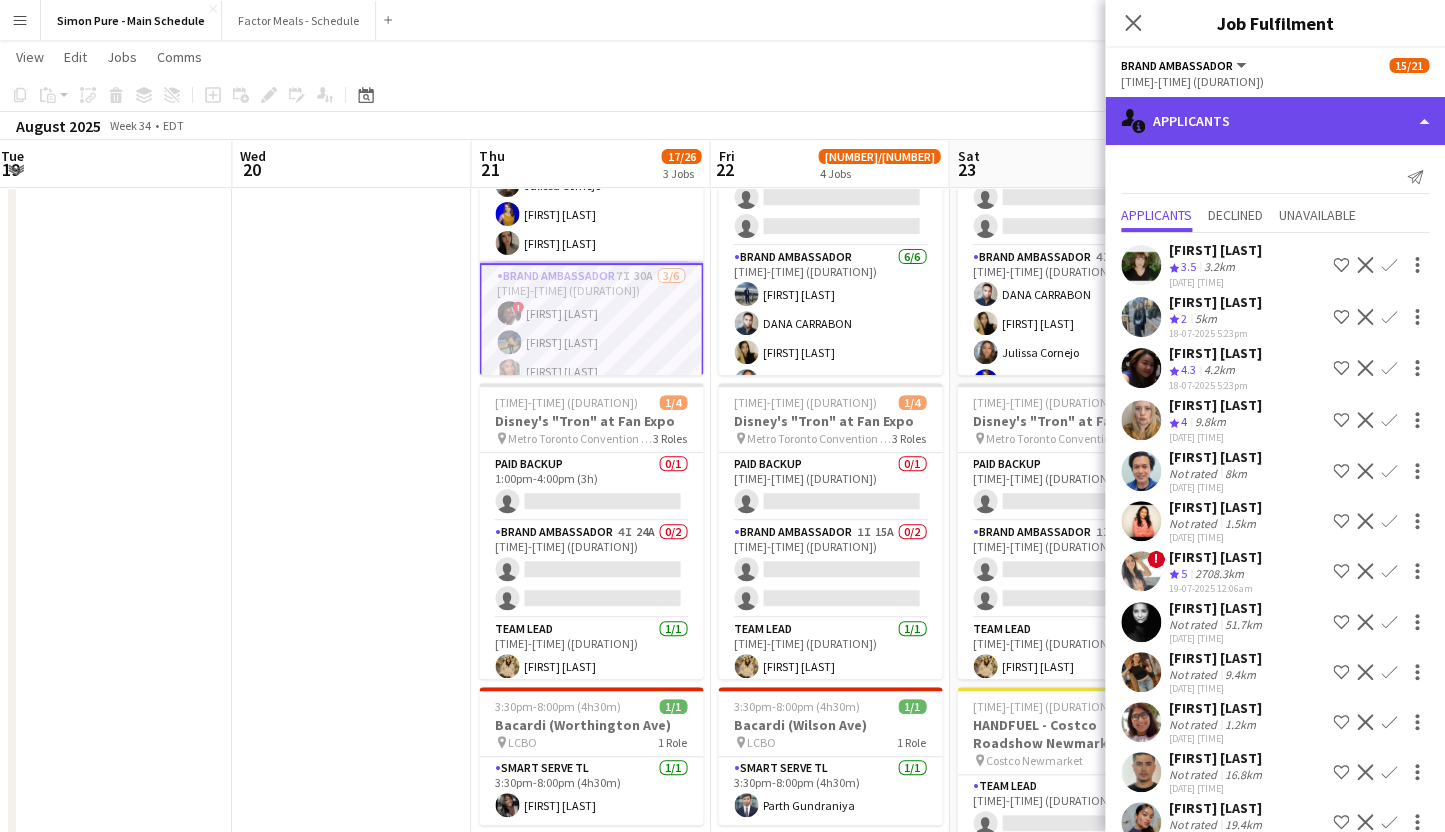 click on "single-neutral-actions-information
Applicants" 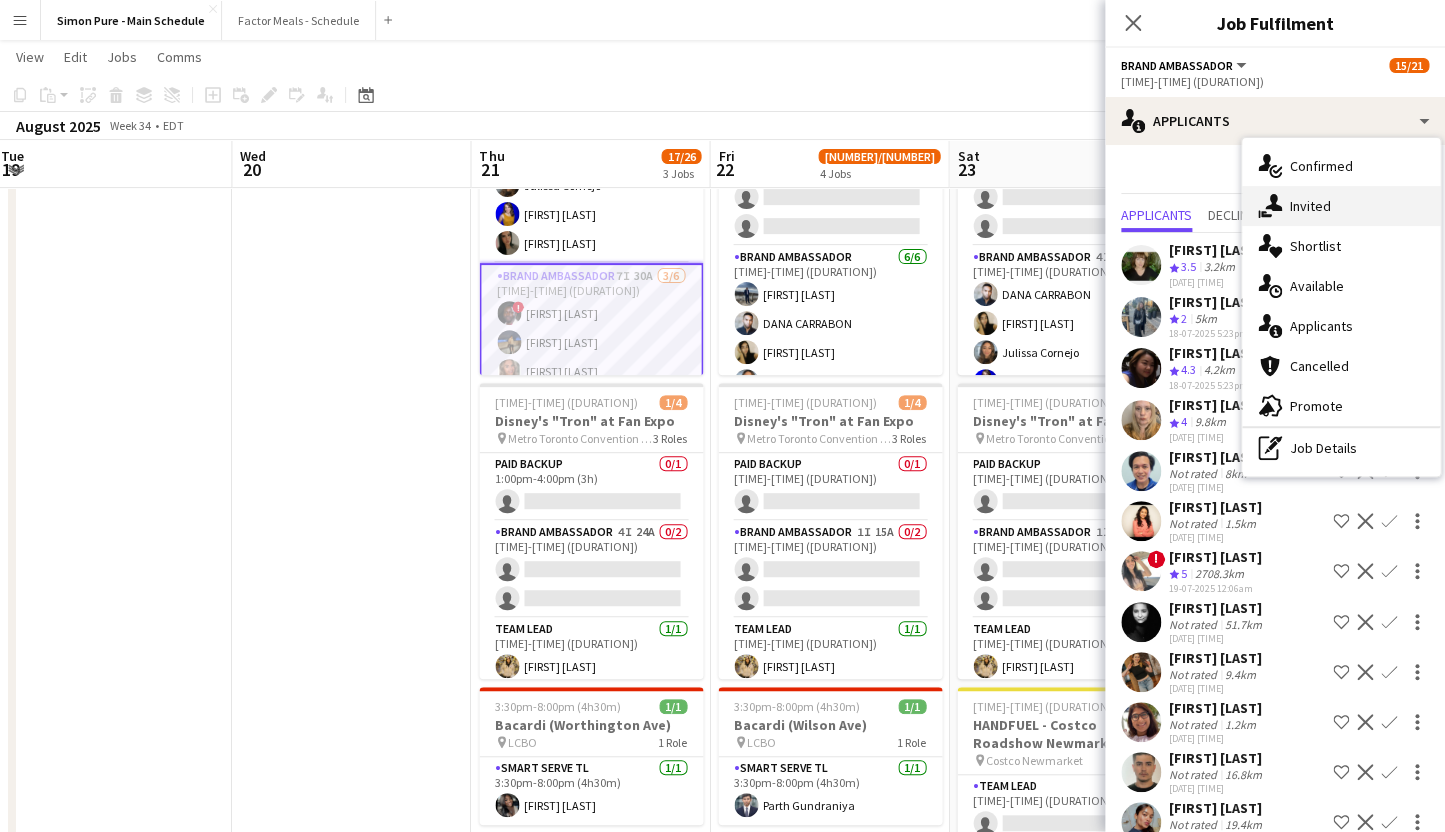 click on "single-neutral-actions-share-1
Invited" at bounding box center [1341, 206] 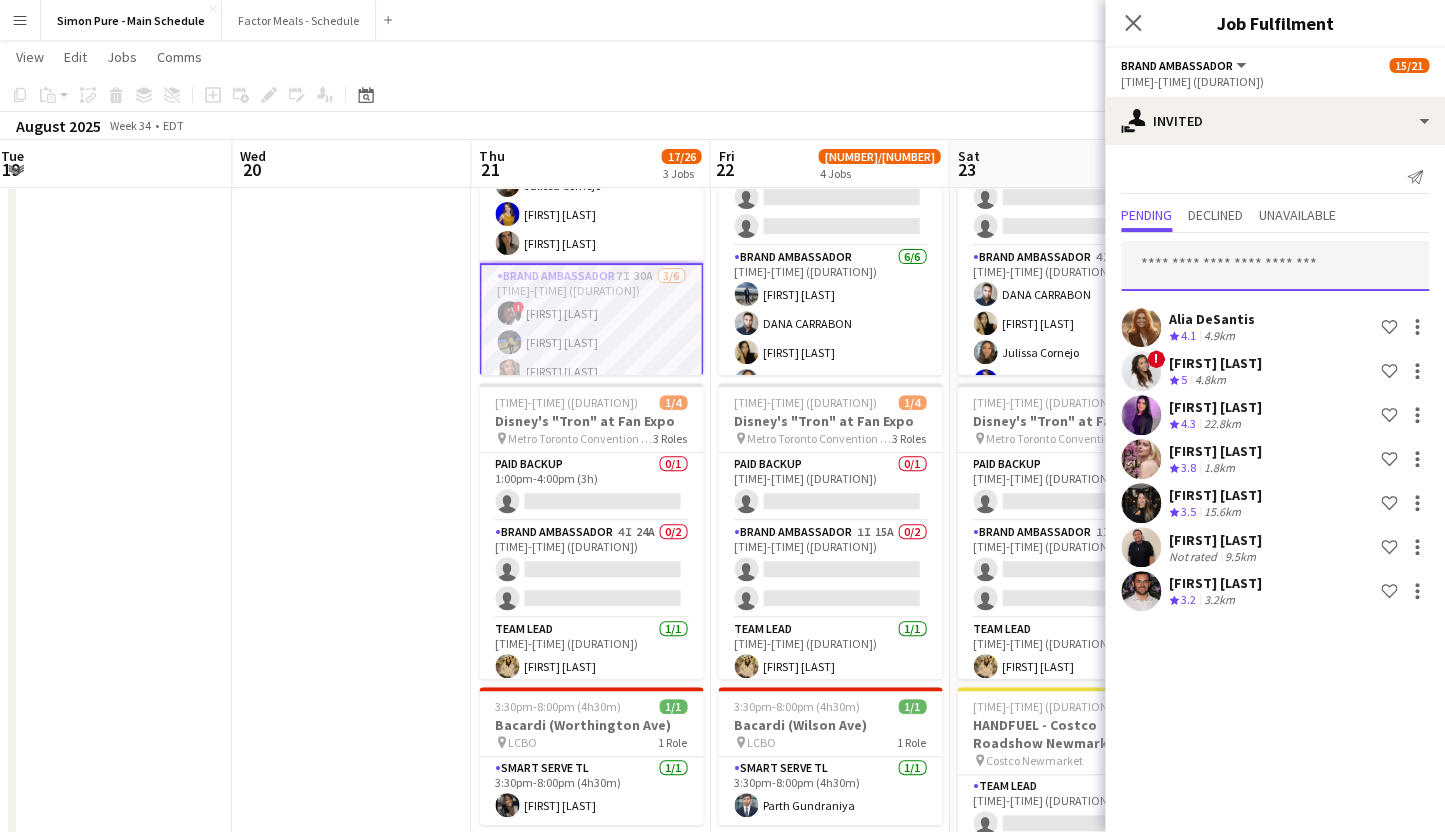 click at bounding box center [1275, 266] 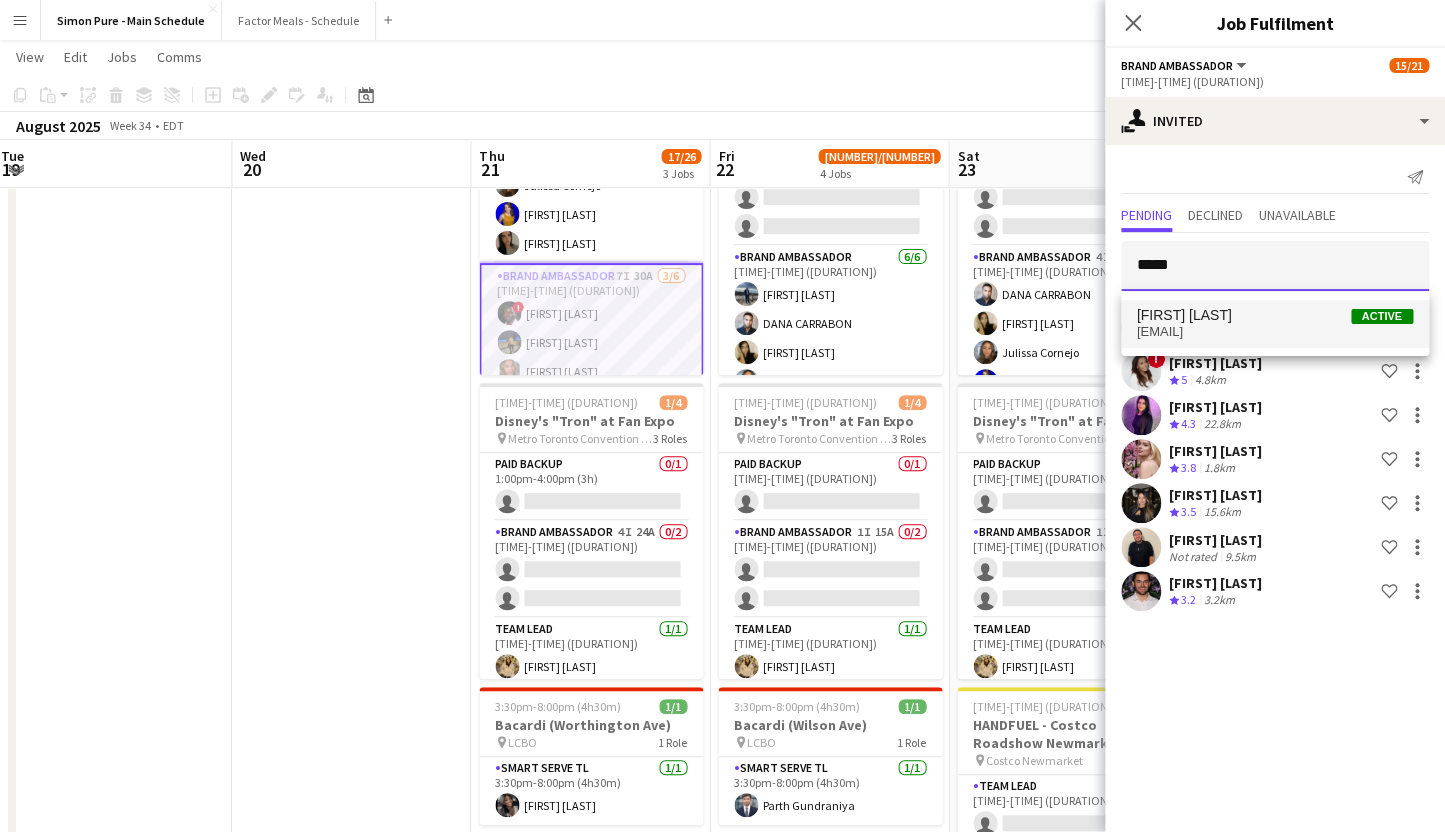 type on "*****" 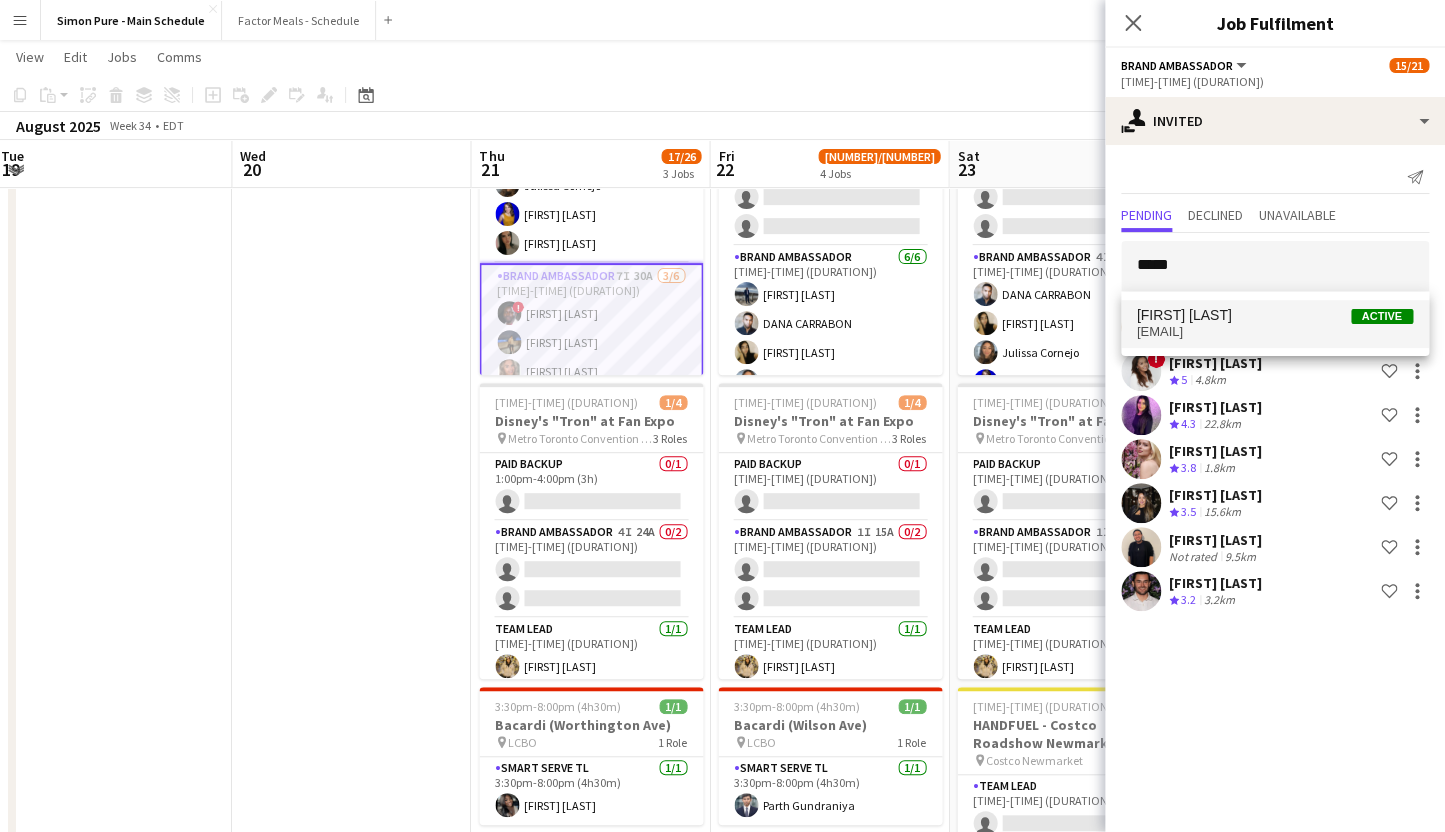 click on "[EMAIL]" at bounding box center (1275, 332) 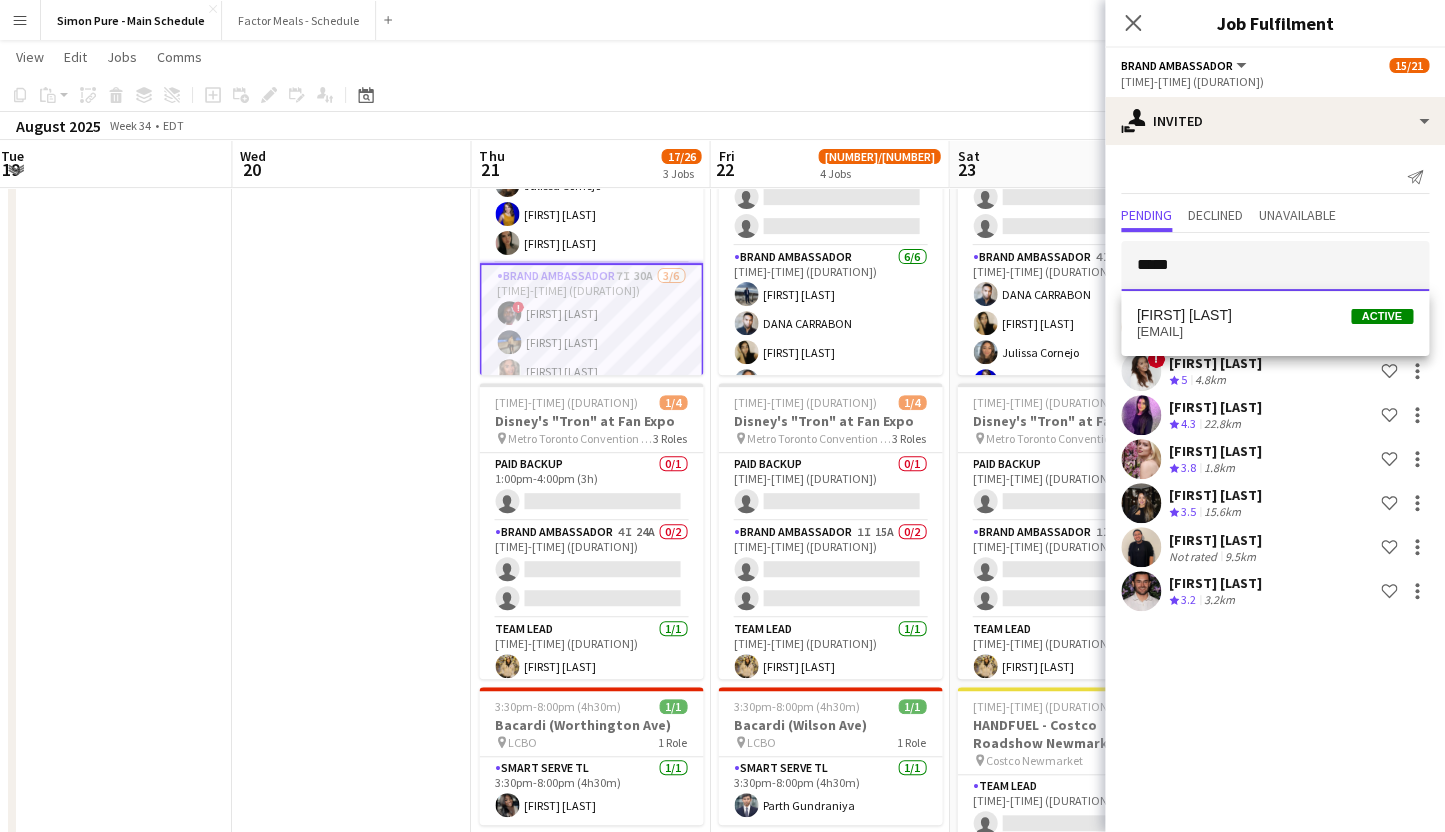 type 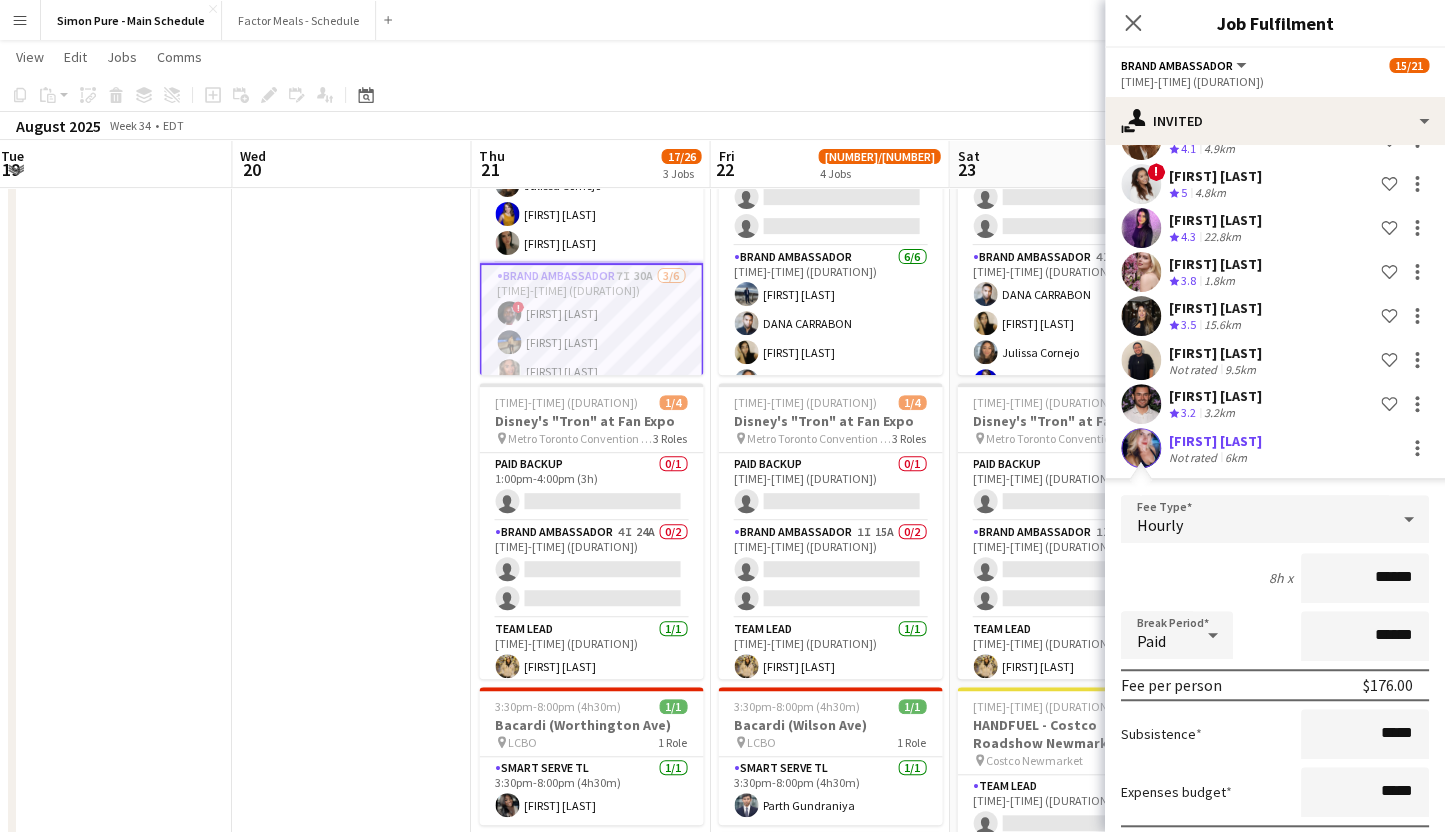 scroll, scrollTop: 300, scrollLeft: 0, axis: vertical 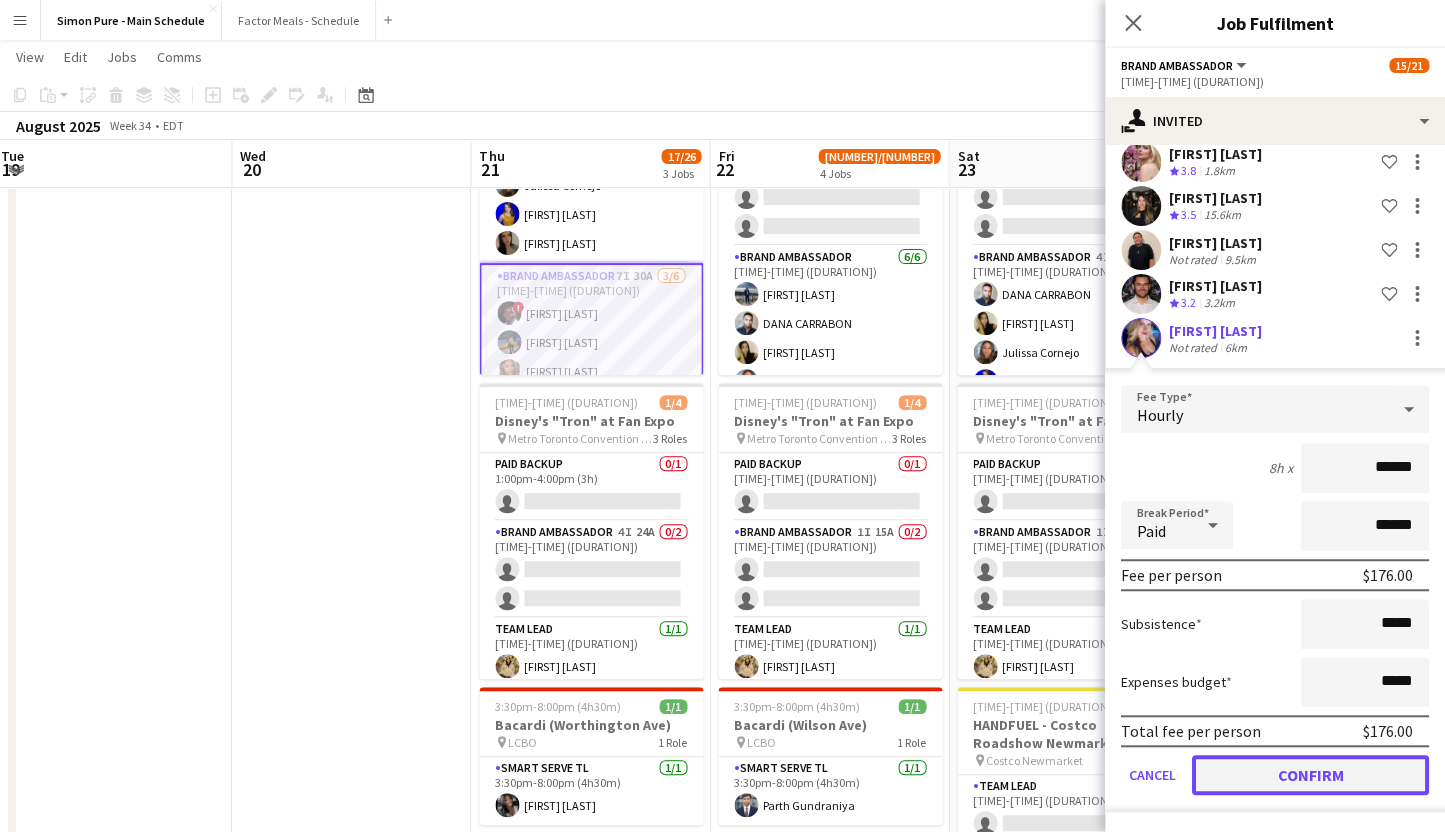 click on "Confirm" 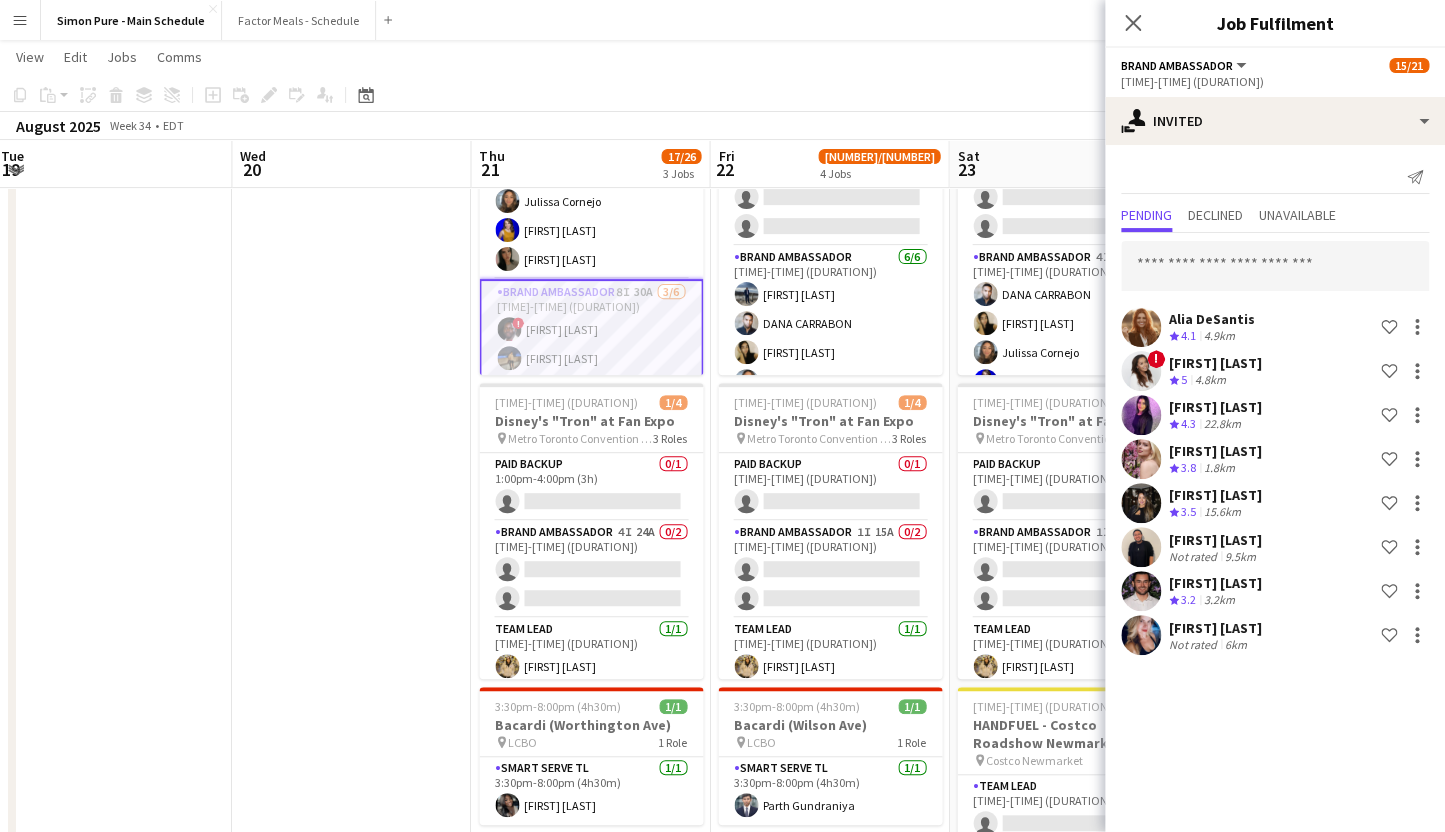 scroll, scrollTop: 0, scrollLeft: 0, axis: both 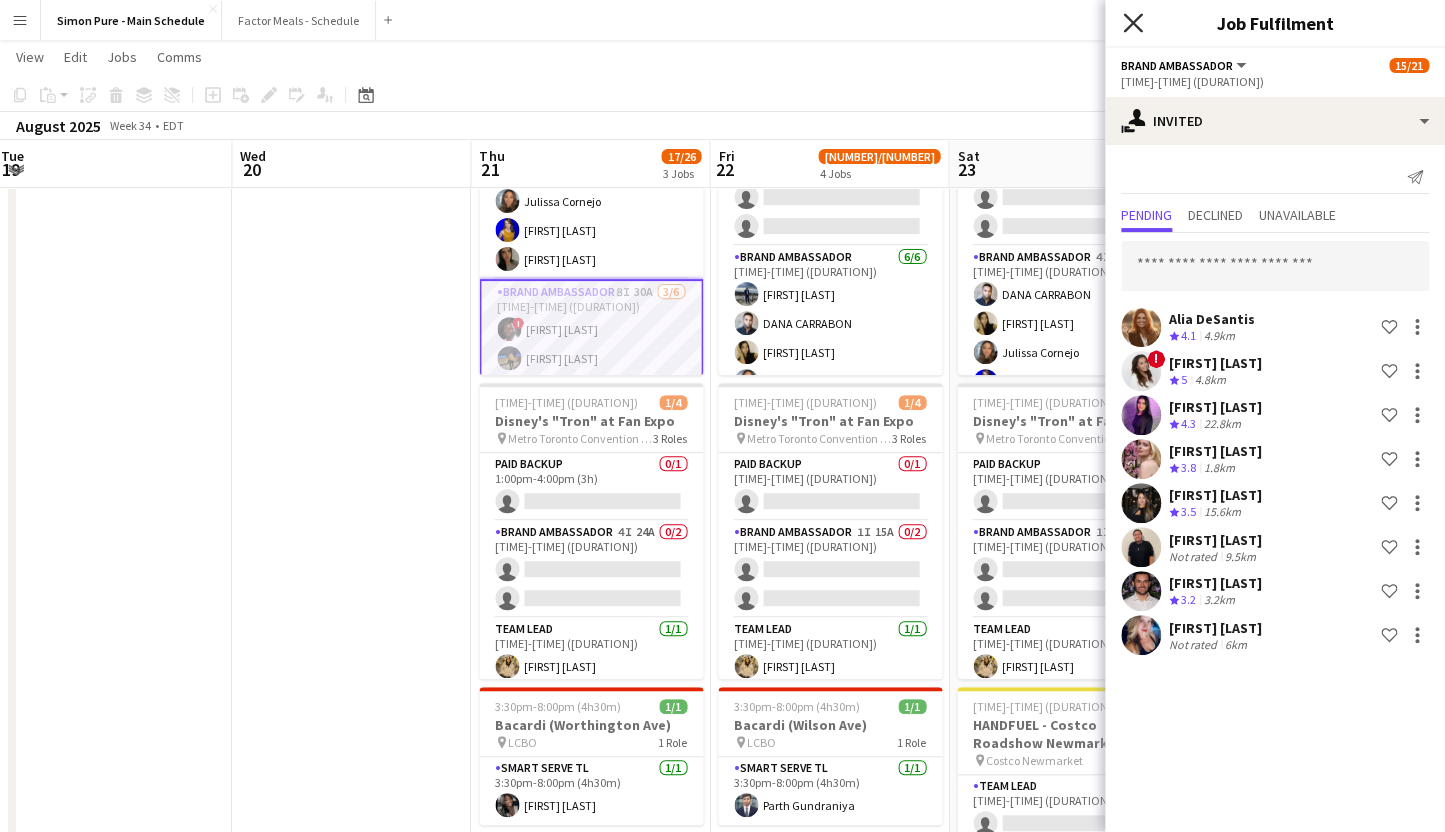 click on "Close pop-in" 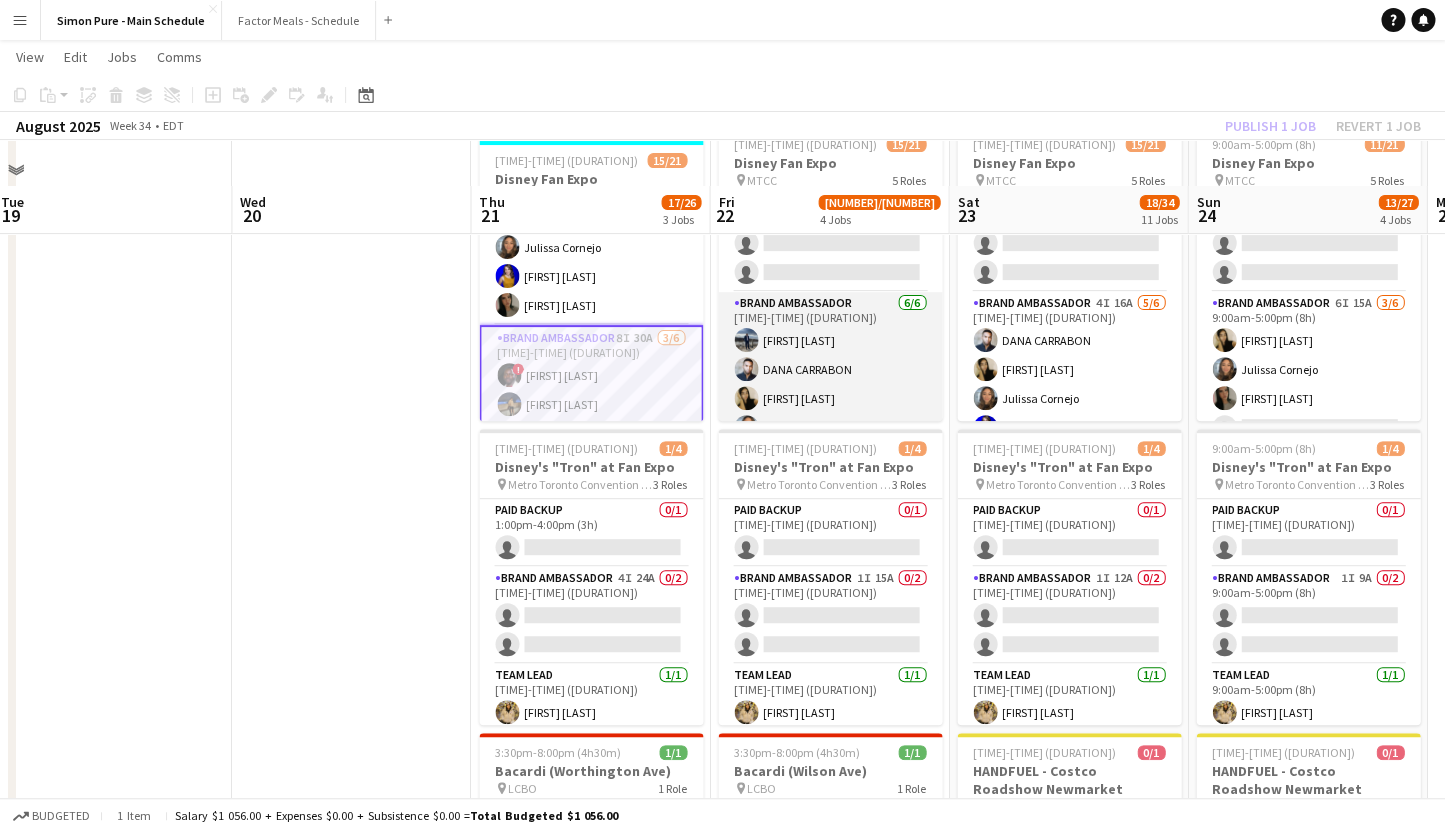 scroll, scrollTop: 0, scrollLeft: 0, axis: both 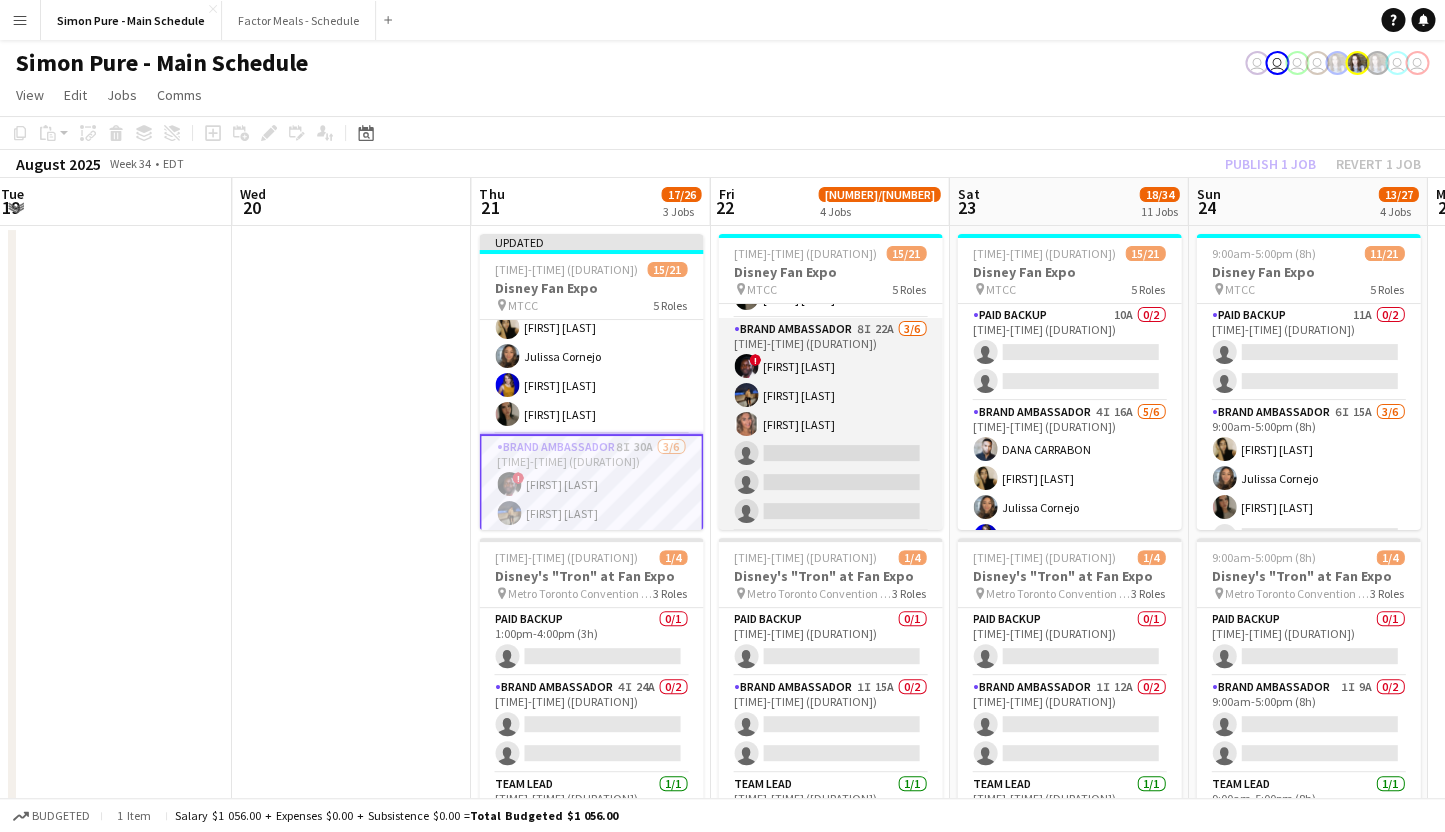 click on "Brand Ambassador    8I   22A   3/6   9:00am-7:00pm (10h)
! [FIRST] [LAST] [FIRST] [LAST] [FIRST] [LAST]
single-neutral-actions
single-neutral-actions
single-neutral-actions" at bounding box center (830, 424) 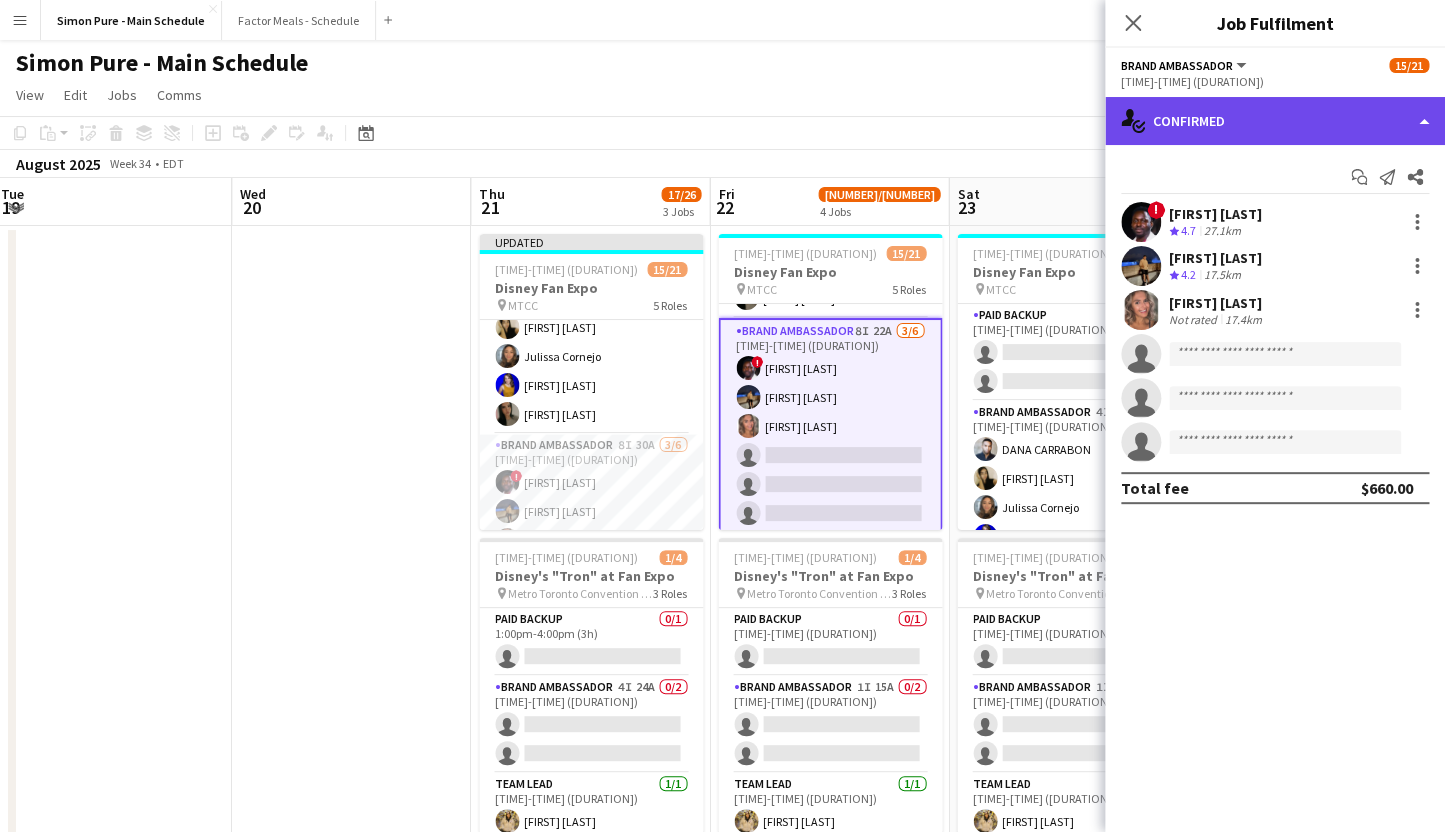 click on "single-neutral-actions-check-2
Confirmed" 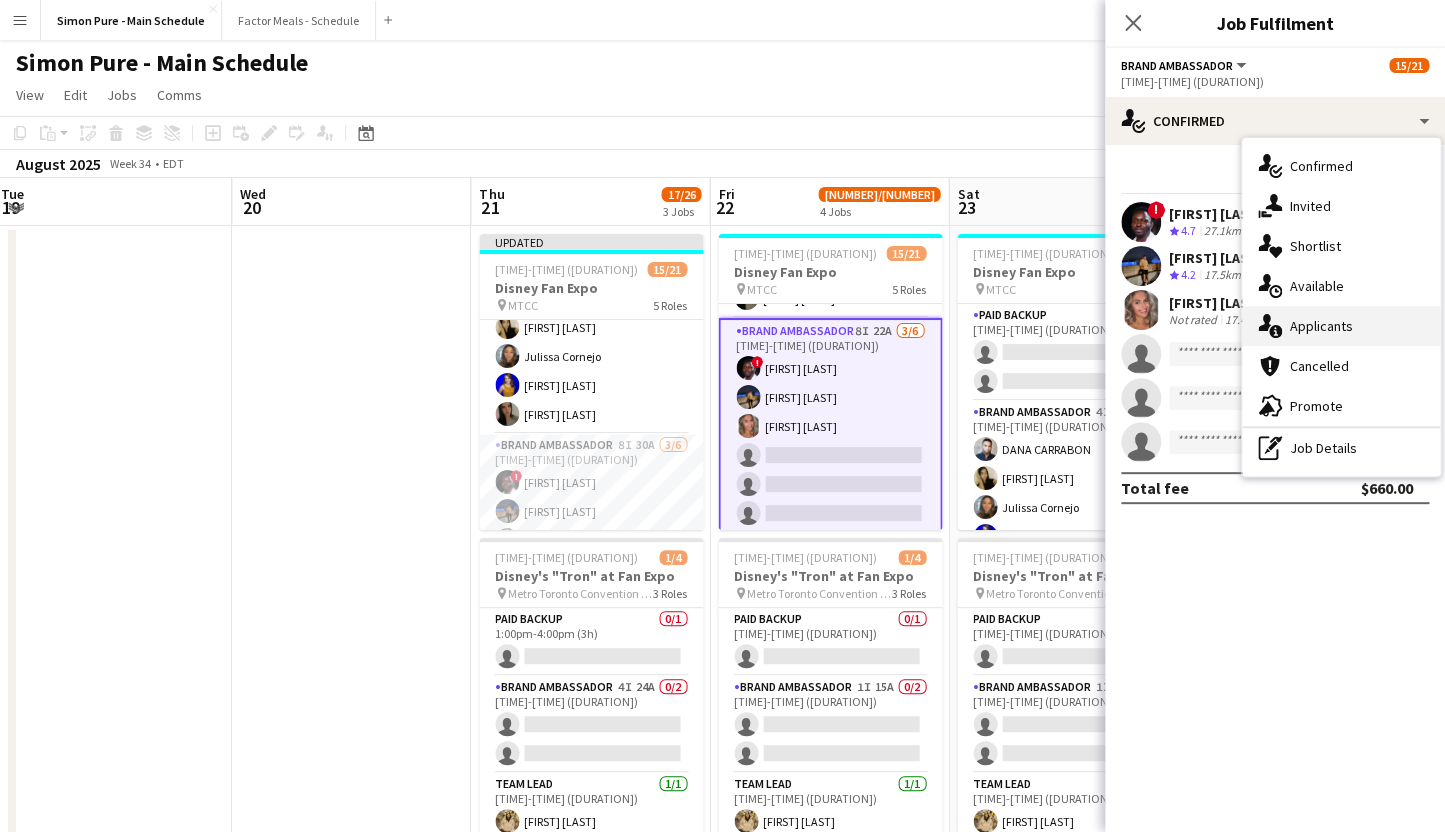 click on "single-neutral-actions-information
Applicants" at bounding box center [1341, 326] 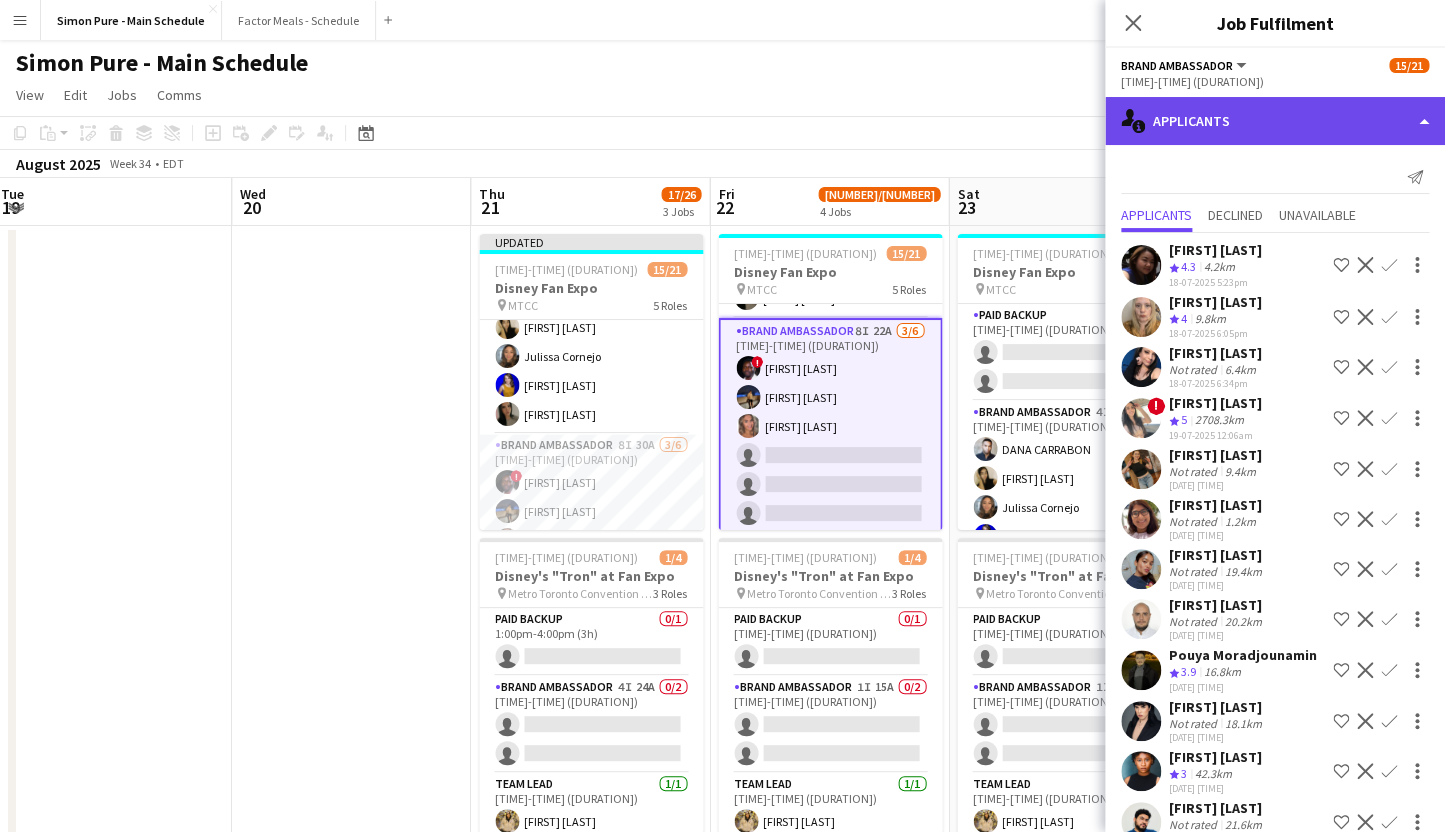 click on "single-neutral-actions-information
Applicants" 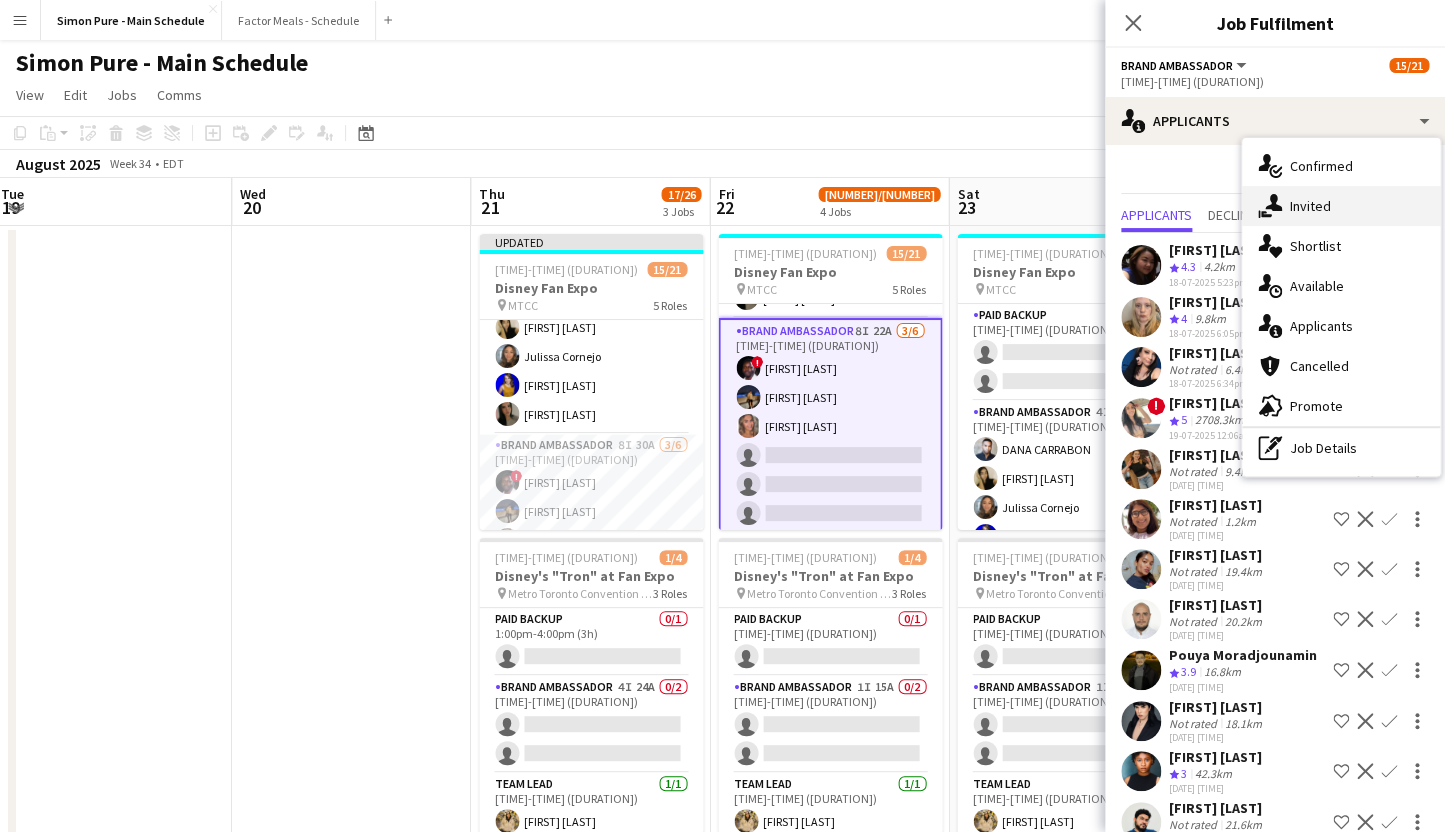 click on "single-neutral-actions-share-1
Invited" at bounding box center (1341, 206) 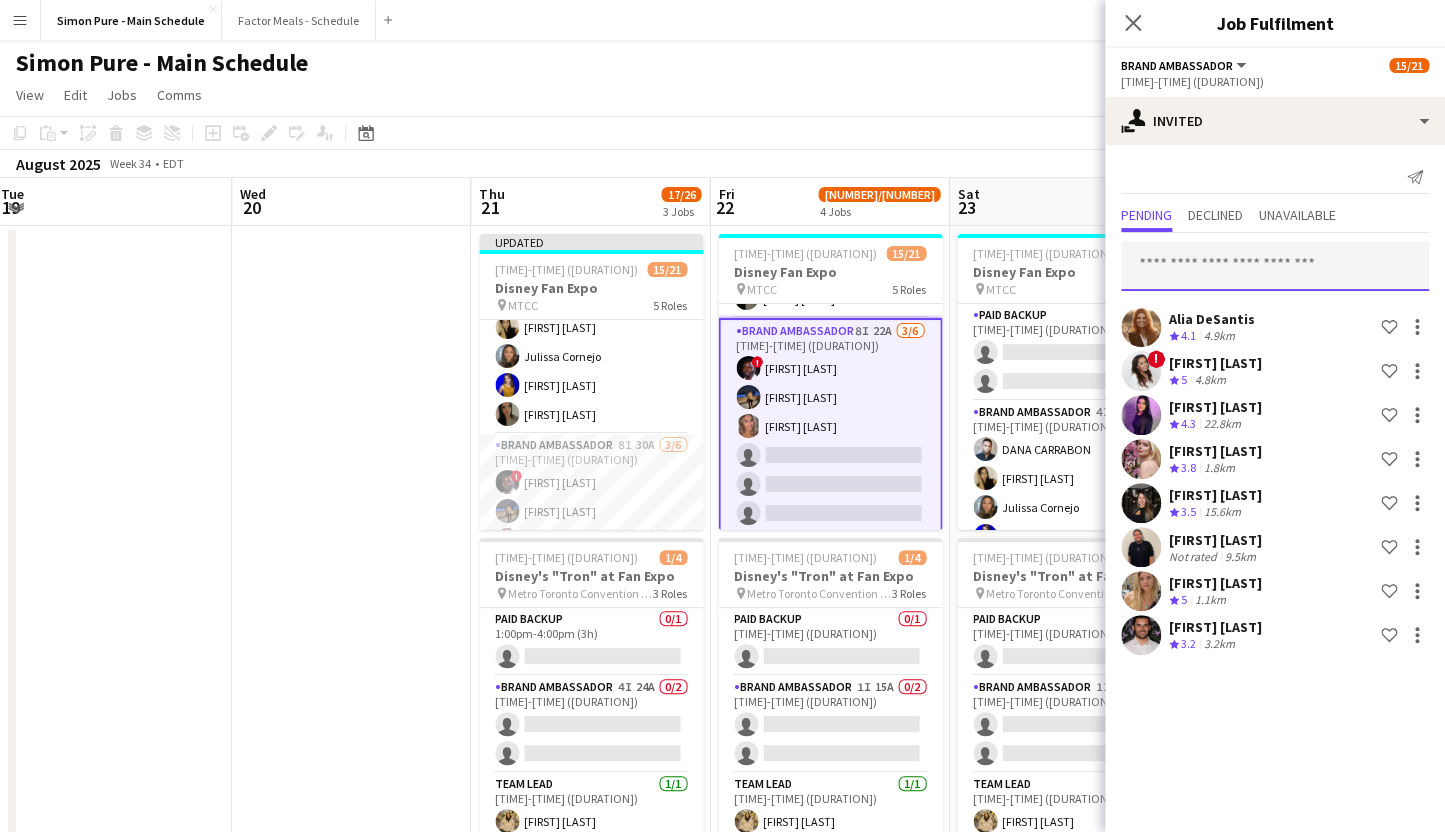 click at bounding box center (1275, 266) 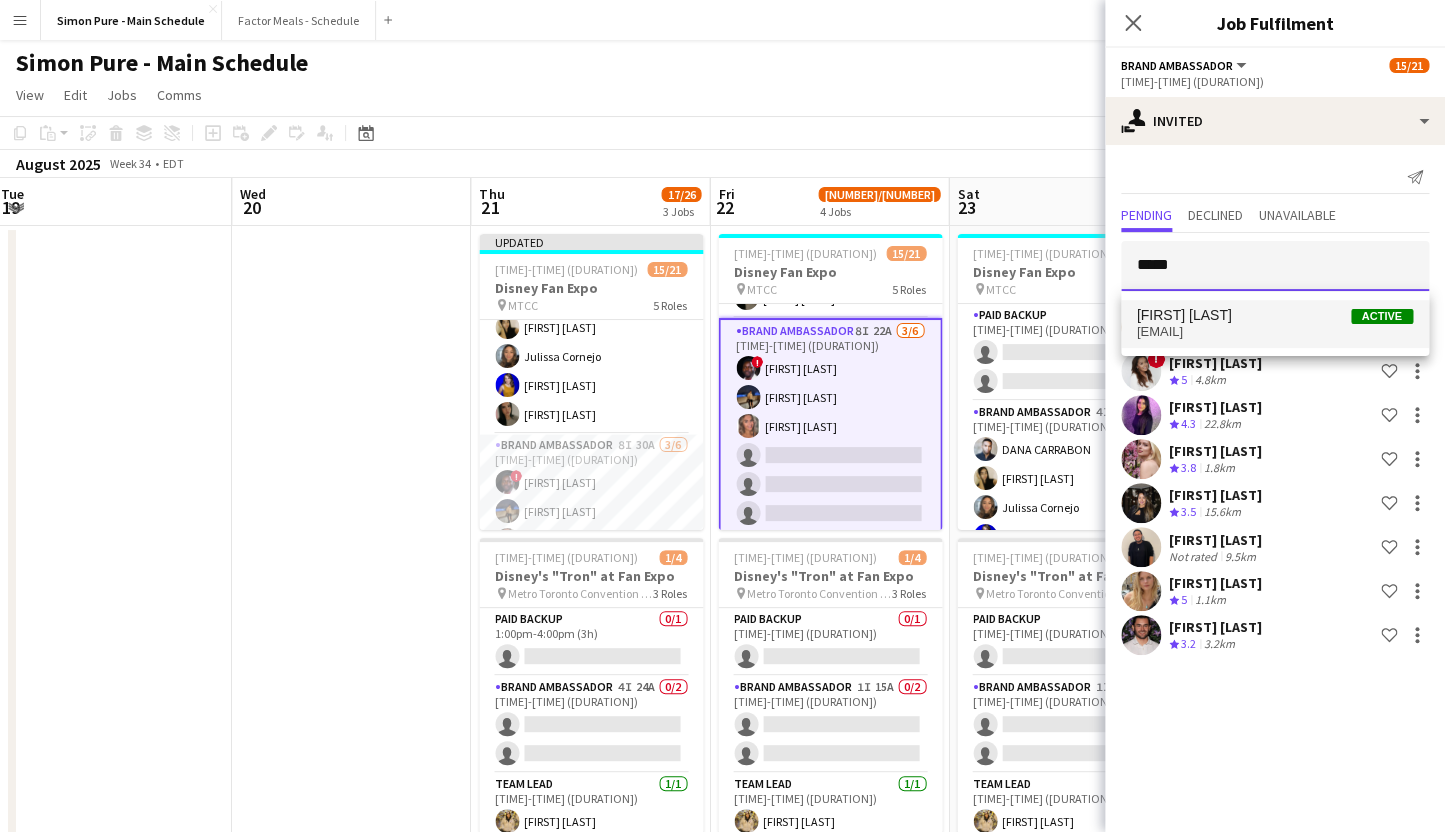 type on "*****" 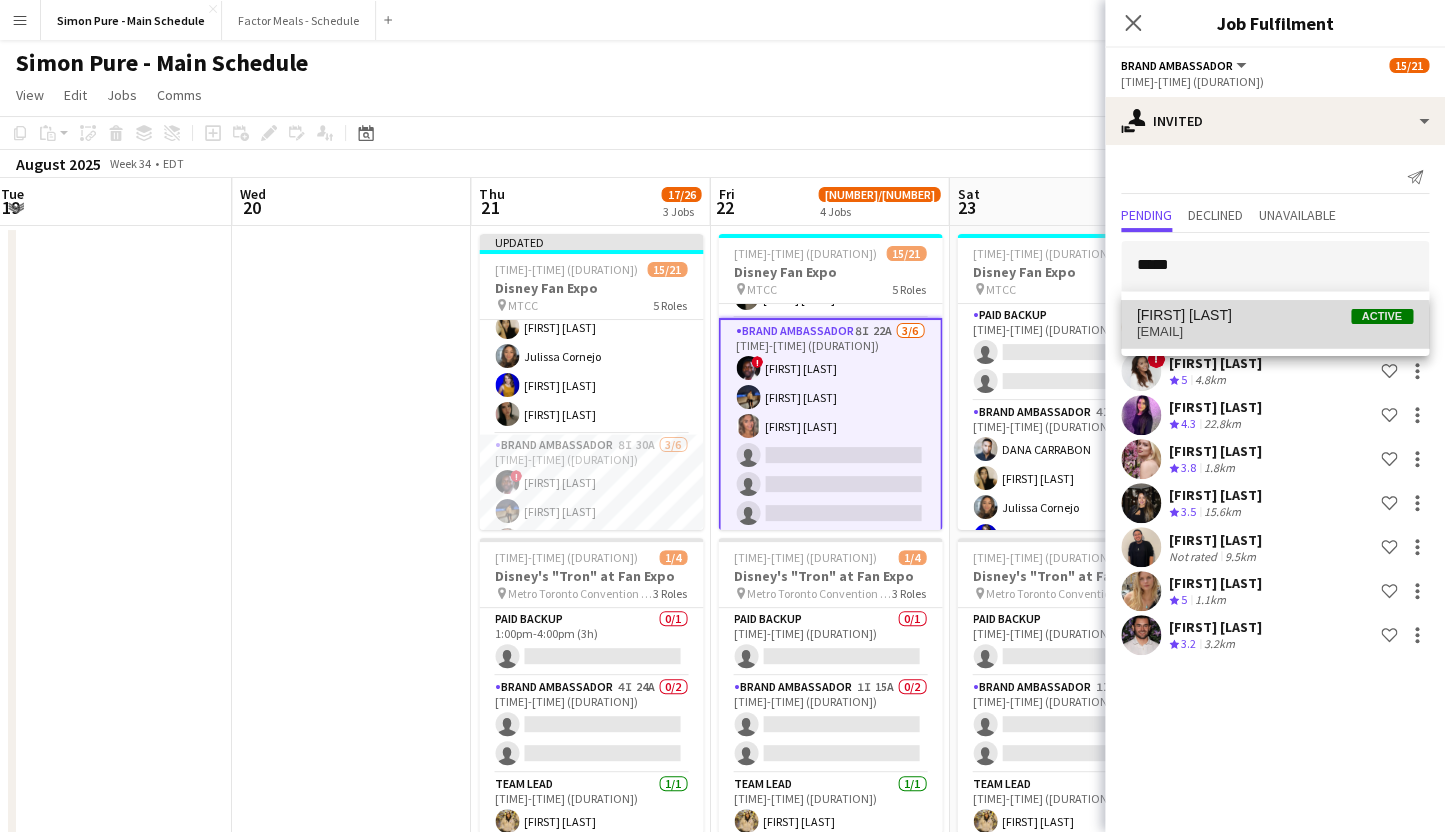 click on "[EMAIL]" at bounding box center (1275, 332) 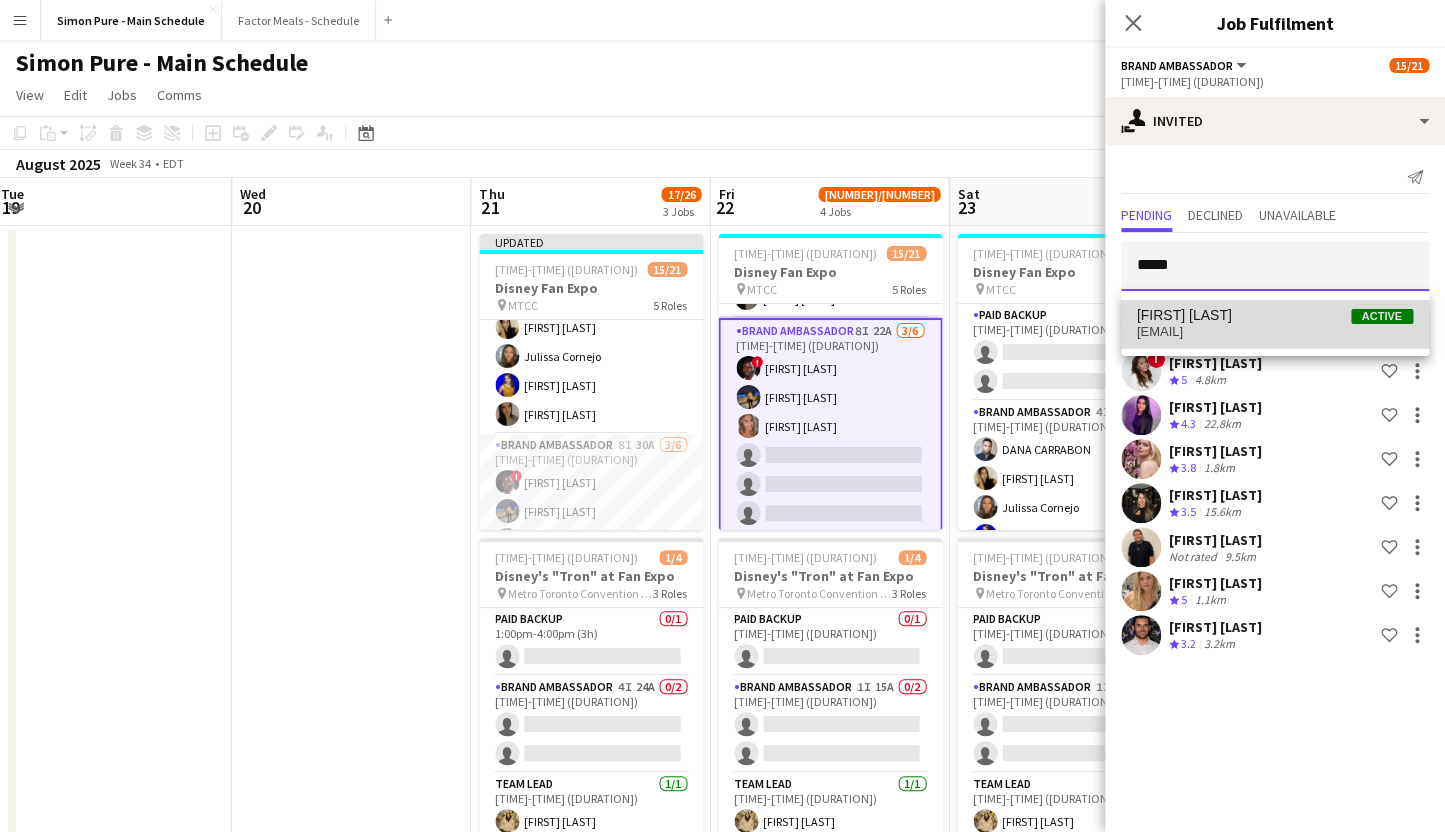 type 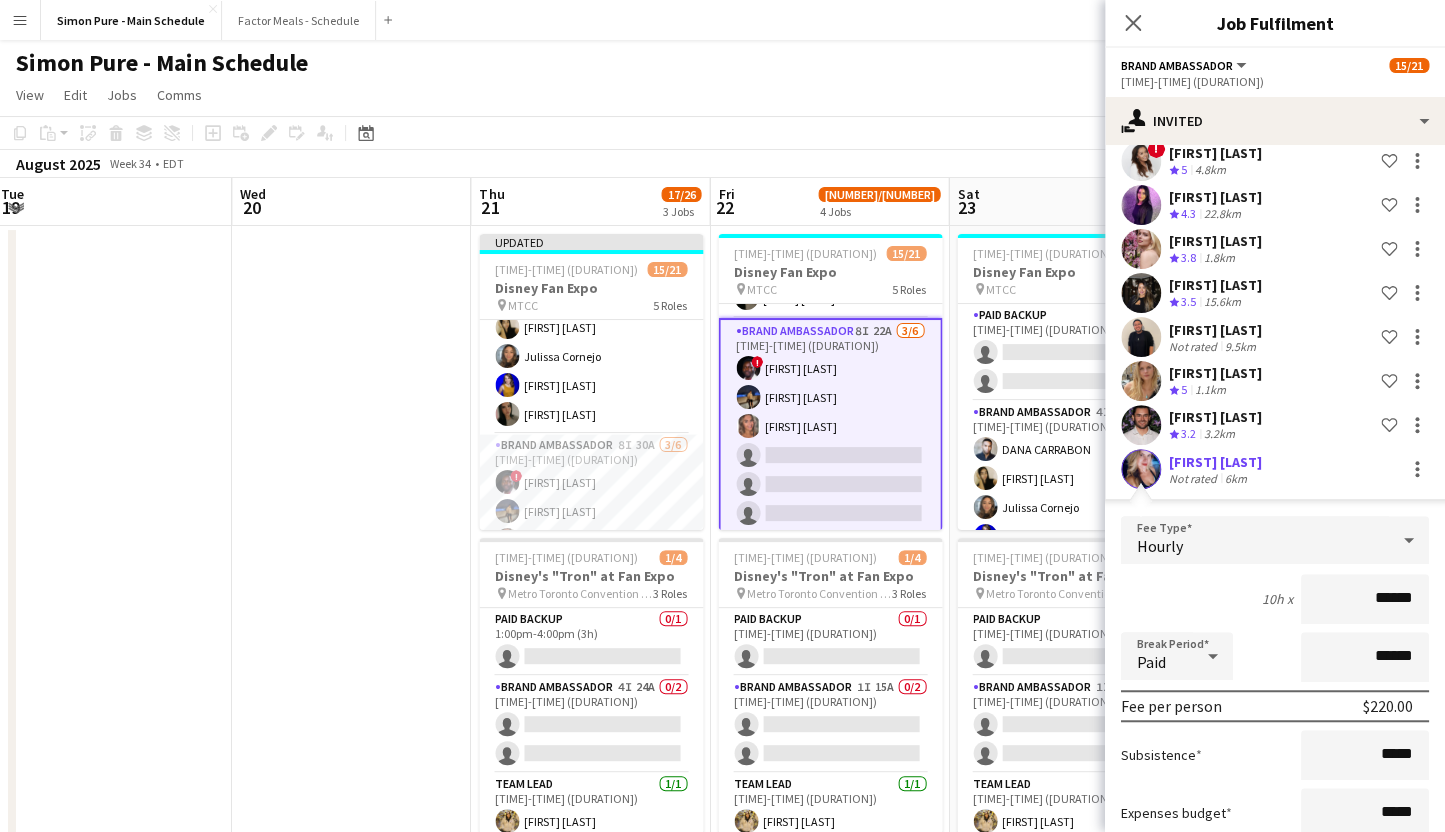 scroll, scrollTop: 344, scrollLeft: 0, axis: vertical 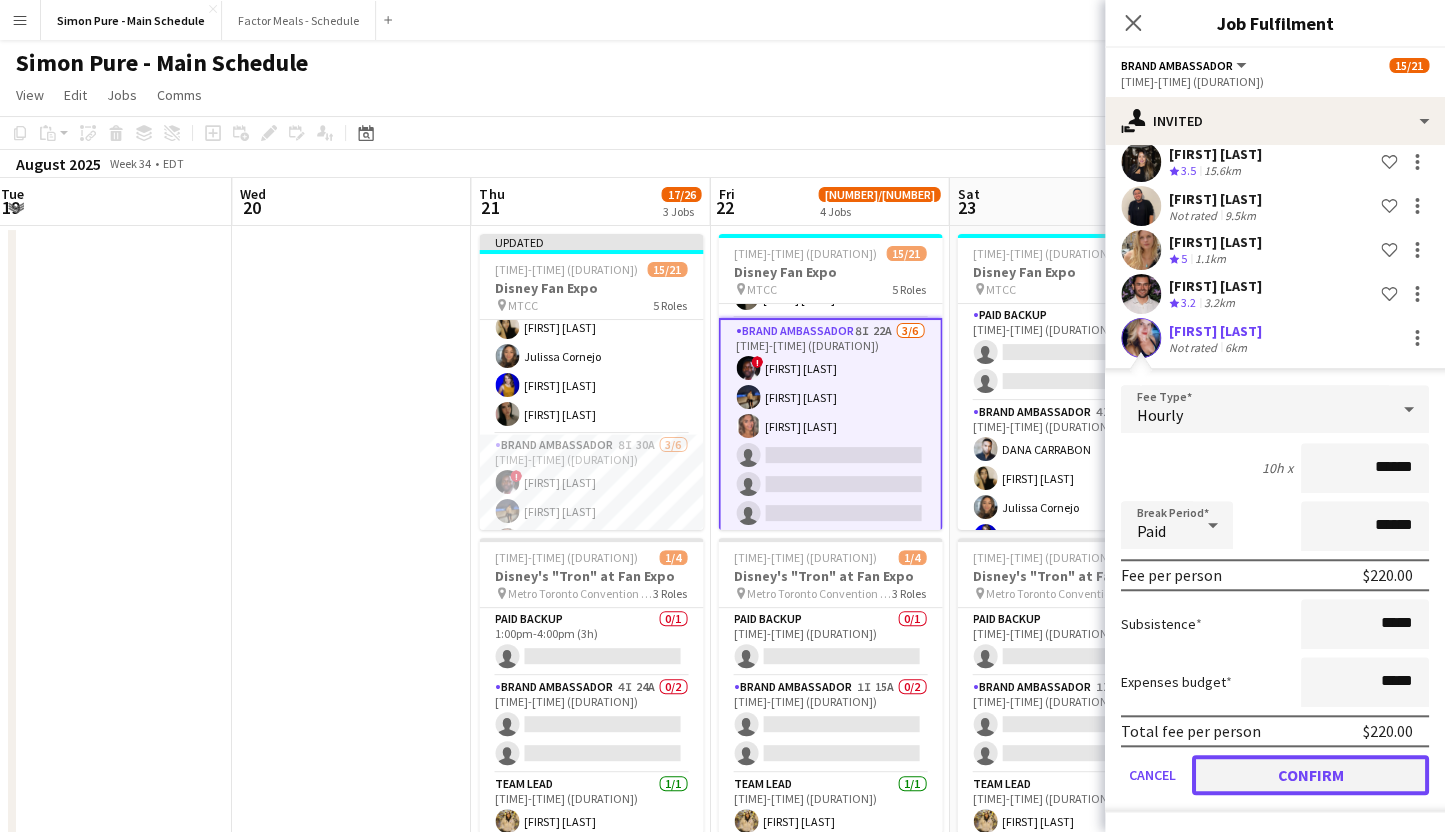click on "Confirm" 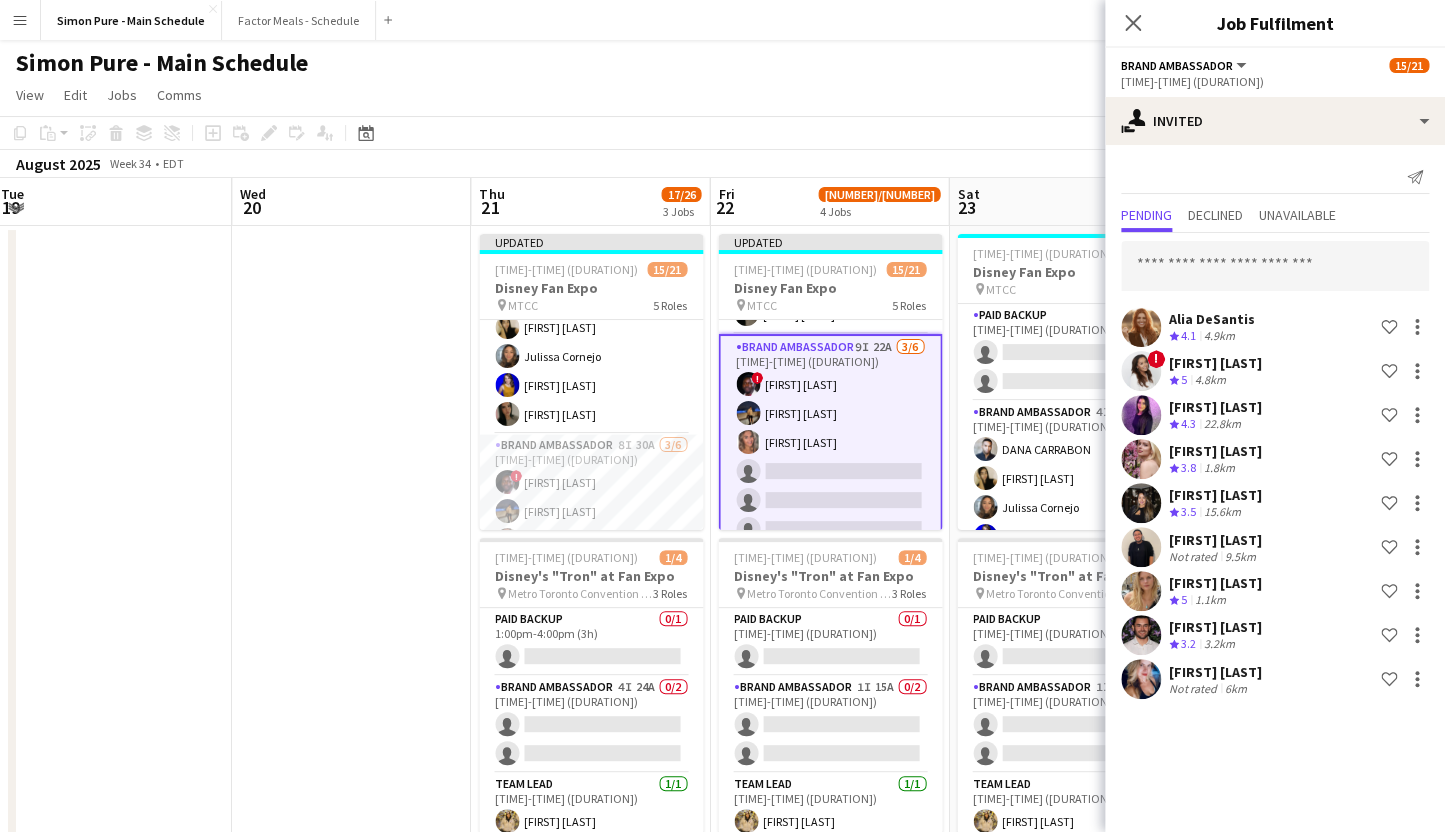 scroll, scrollTop: 0, scrollLeft: 0, axis: both 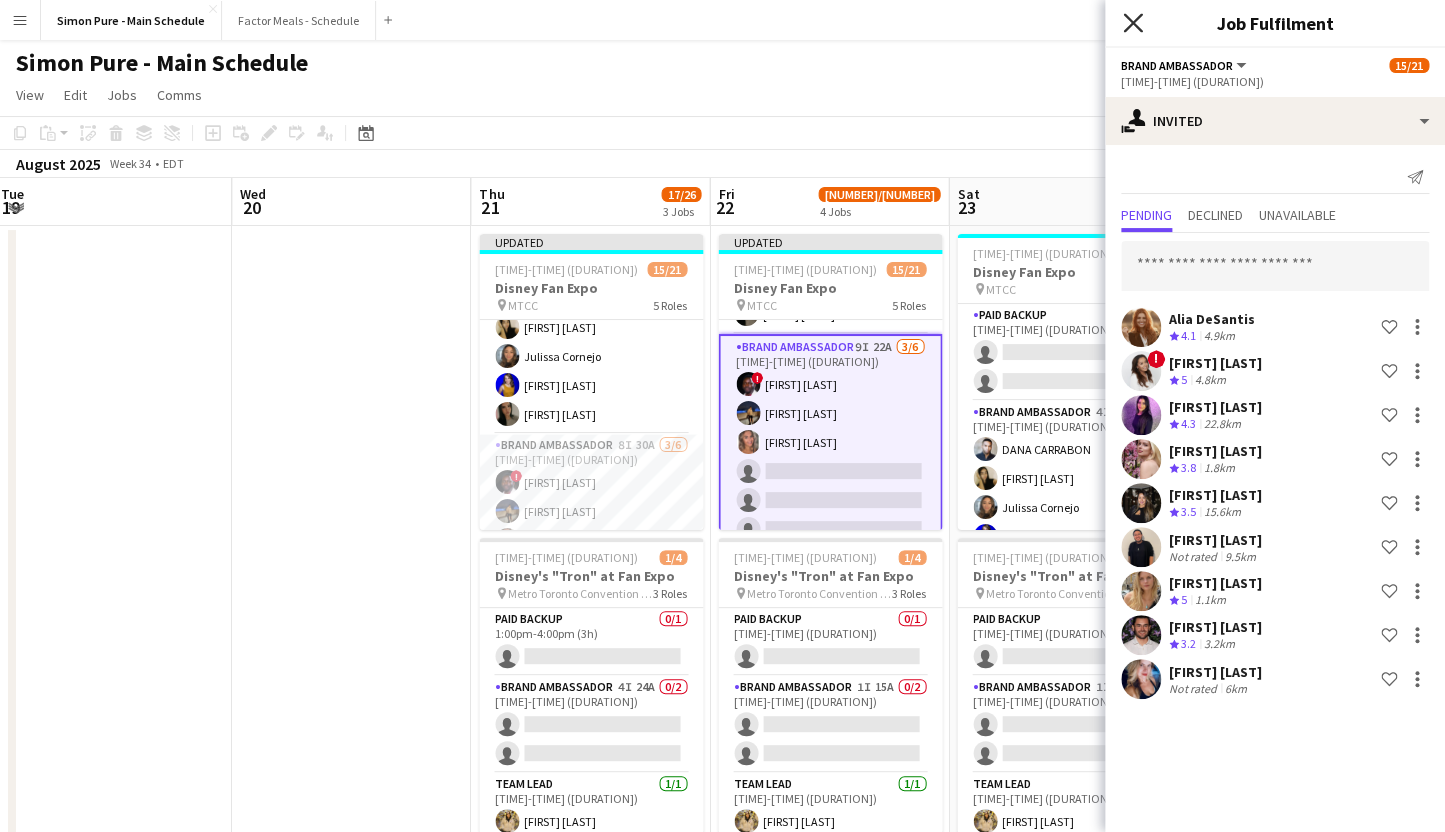 click on "Close pop-in" 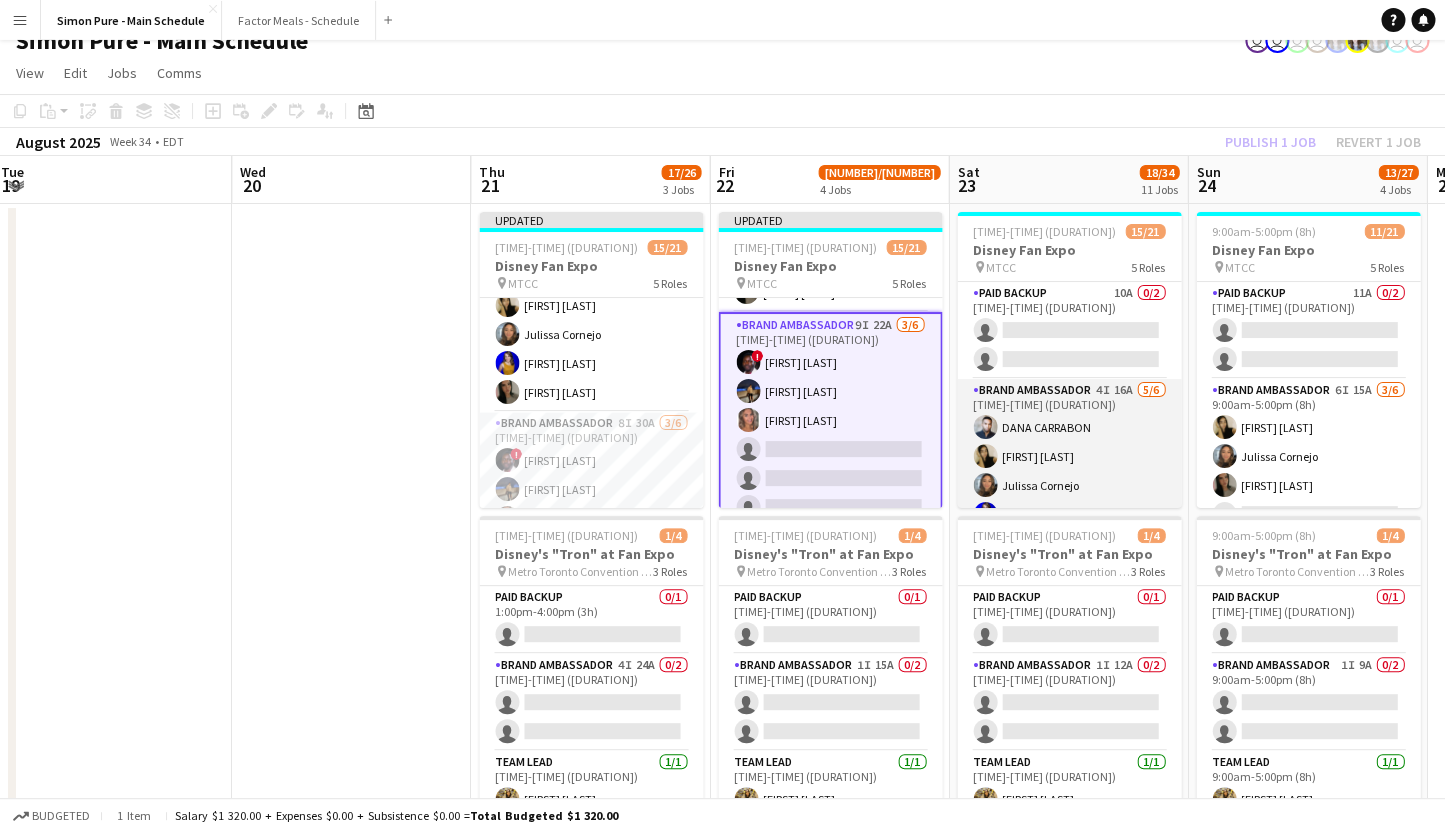 scroll, scrollTop: 69, scrollLeft: 0, axis: vertical 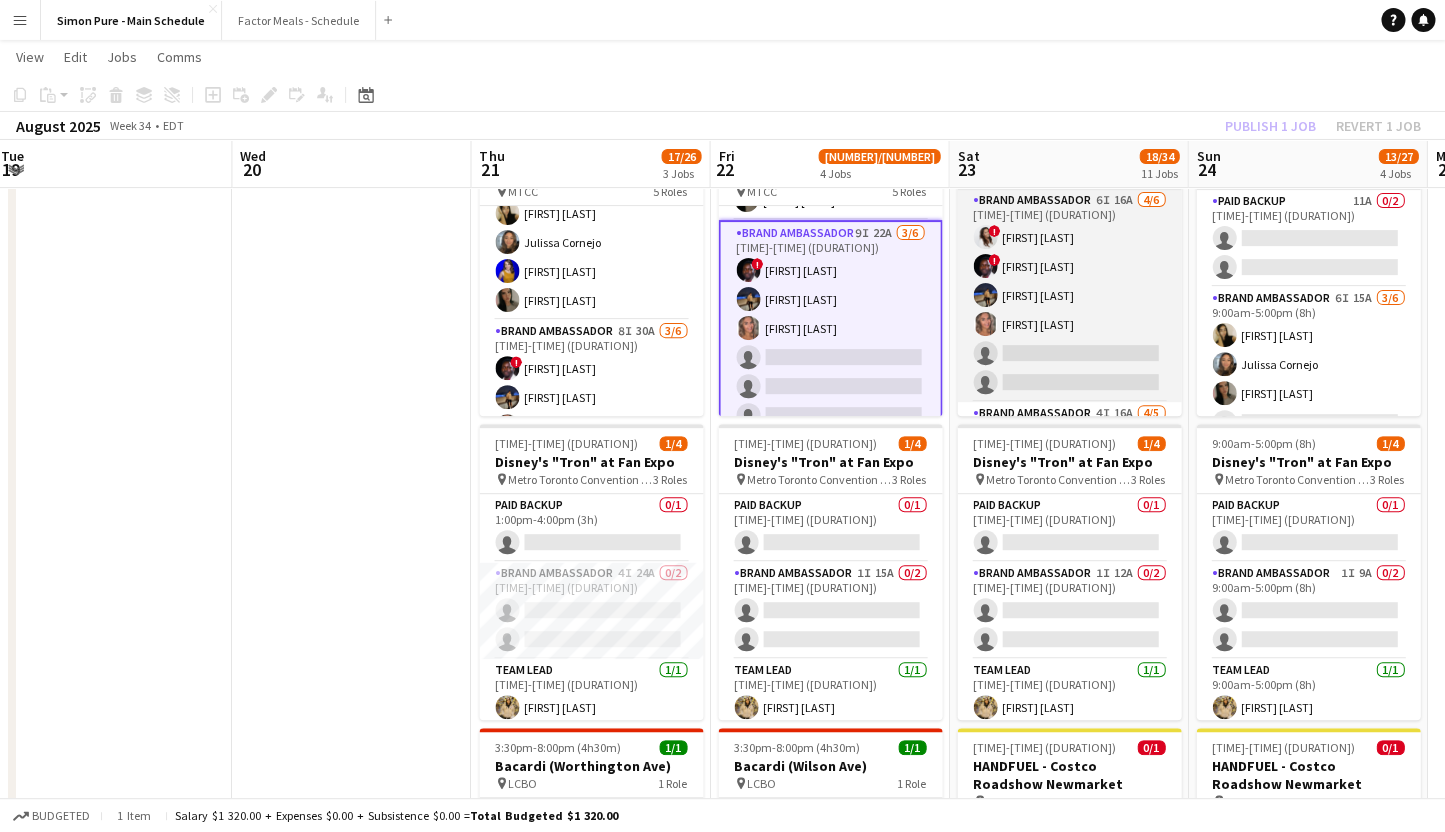 click on "Brand Ambassador    6I   16A   4/6   9:00am-7:00pm (10h)
! [FIRST] [LAST] ! [FIRST] [LAST] [FIRST] [LAST] [FIRST] [LAST]
single-neutral-actions
single-neutral-actions" at bounding box center (1069, 295) 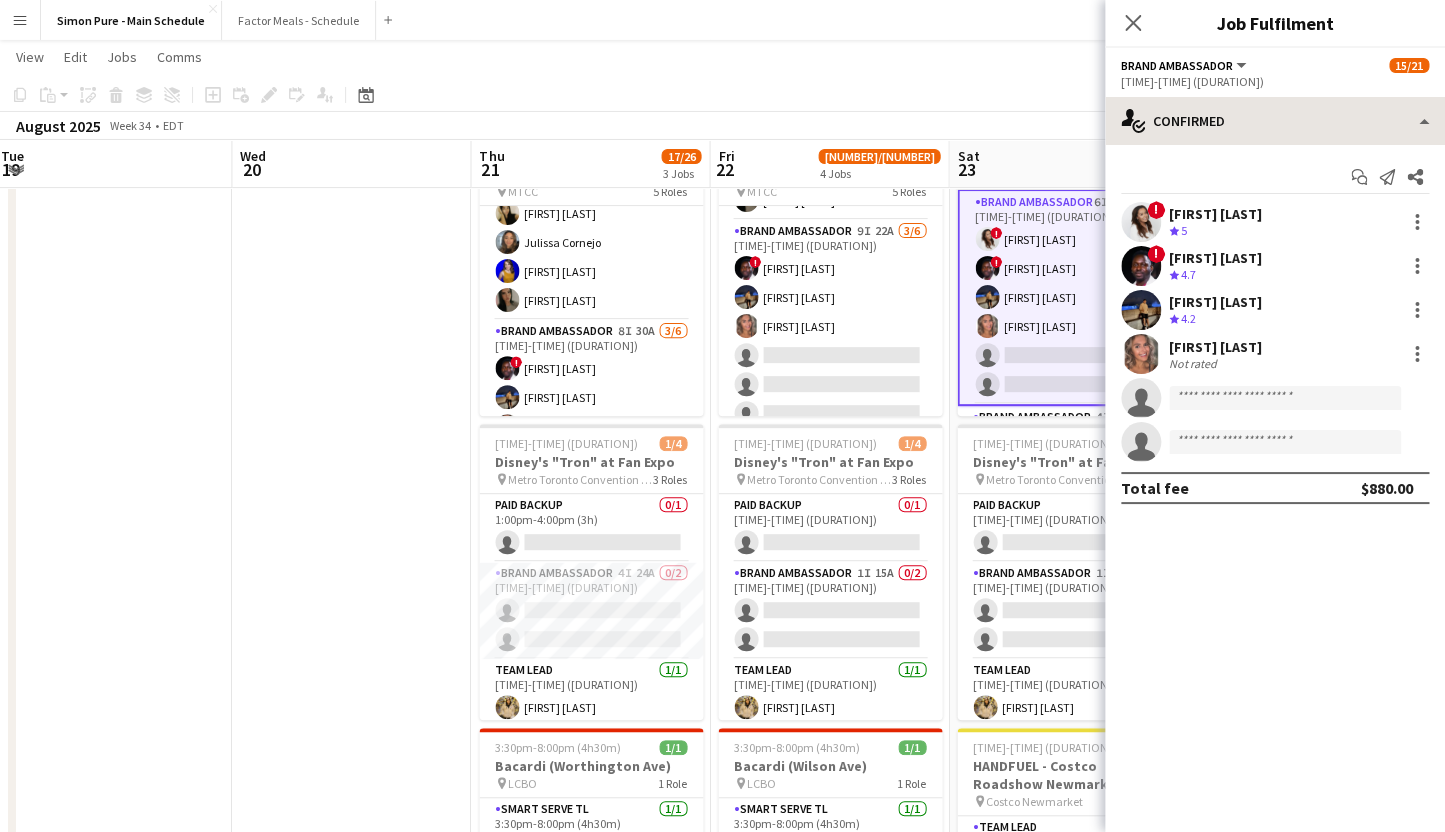 scroll, scrollTop: 313, scrollLeft: 0, axis: vertical 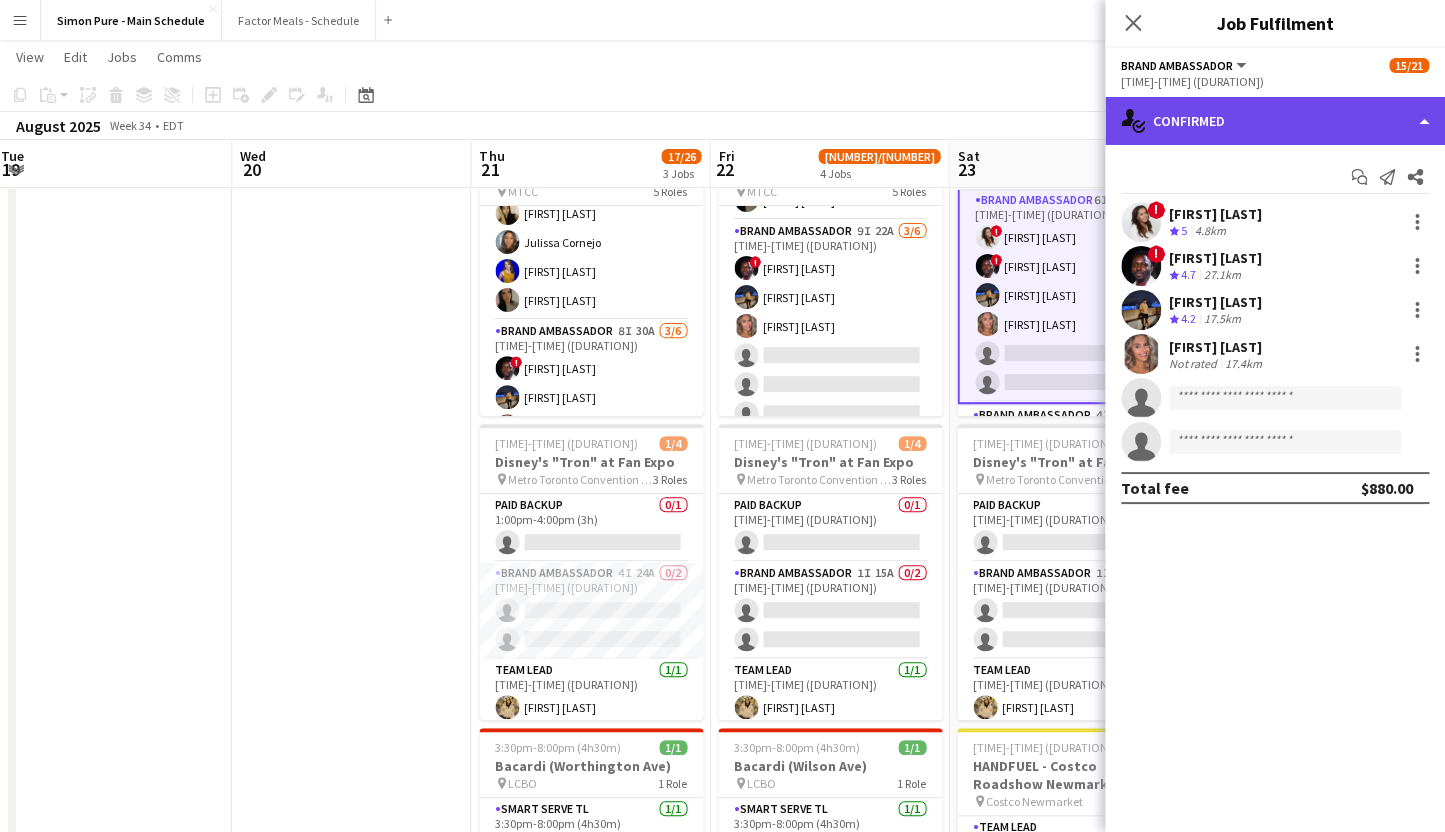 click on "single-neutral-actions-check-2
Confirmed" 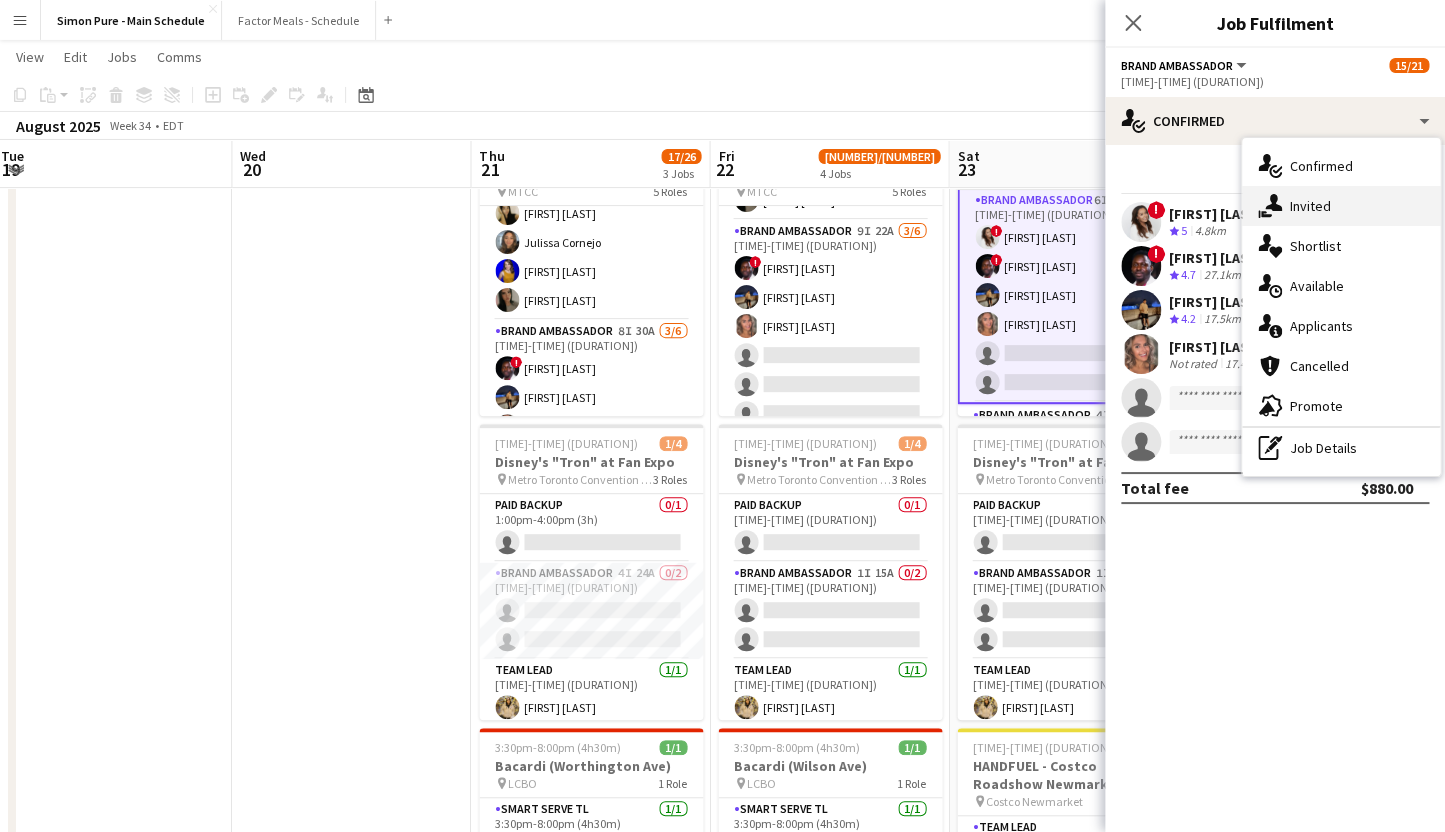 click on "single-neutral-actions-share-1
Invited" at bounding box center [1341, 206] 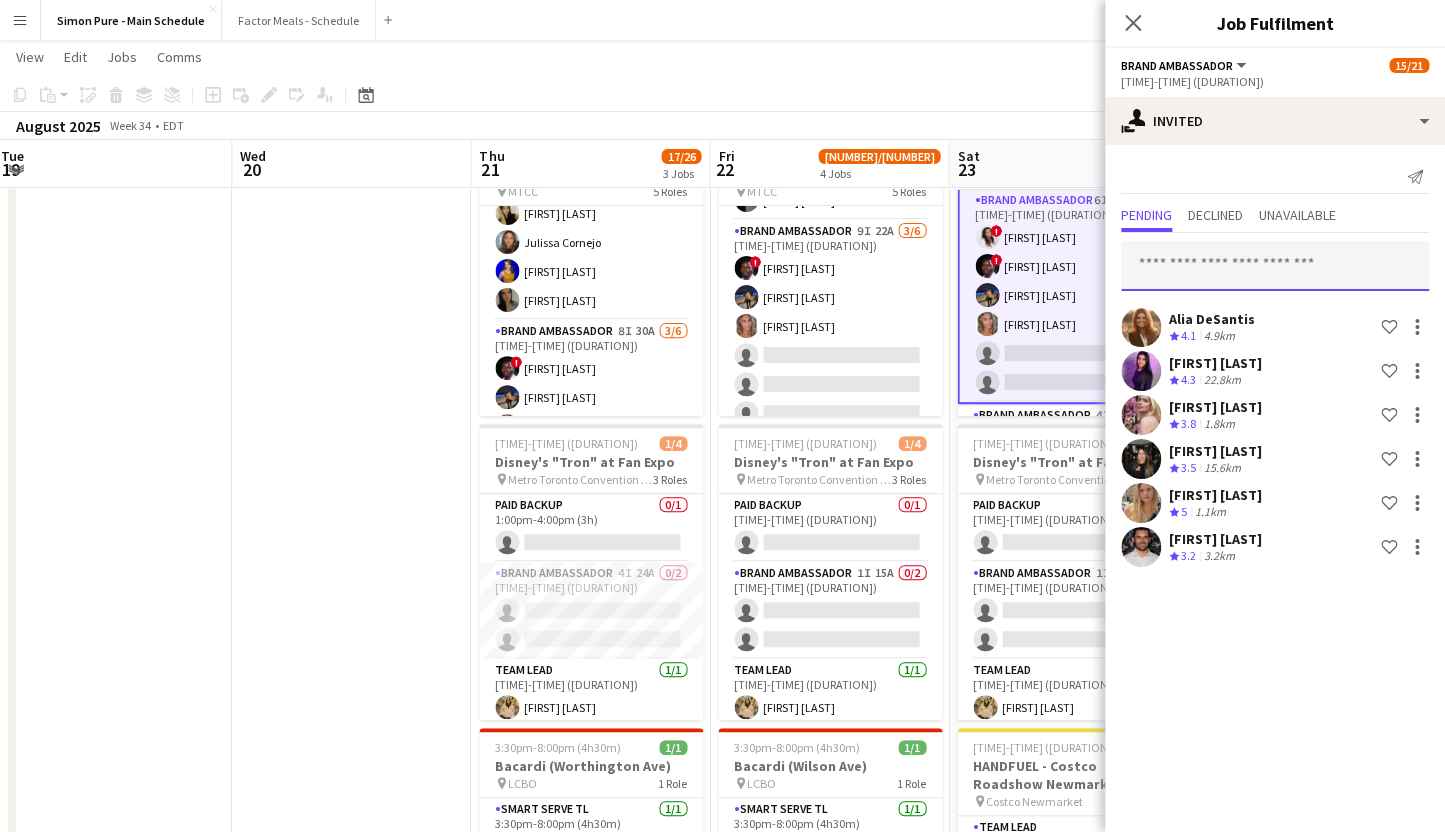click at bounding box center (1275, 266) 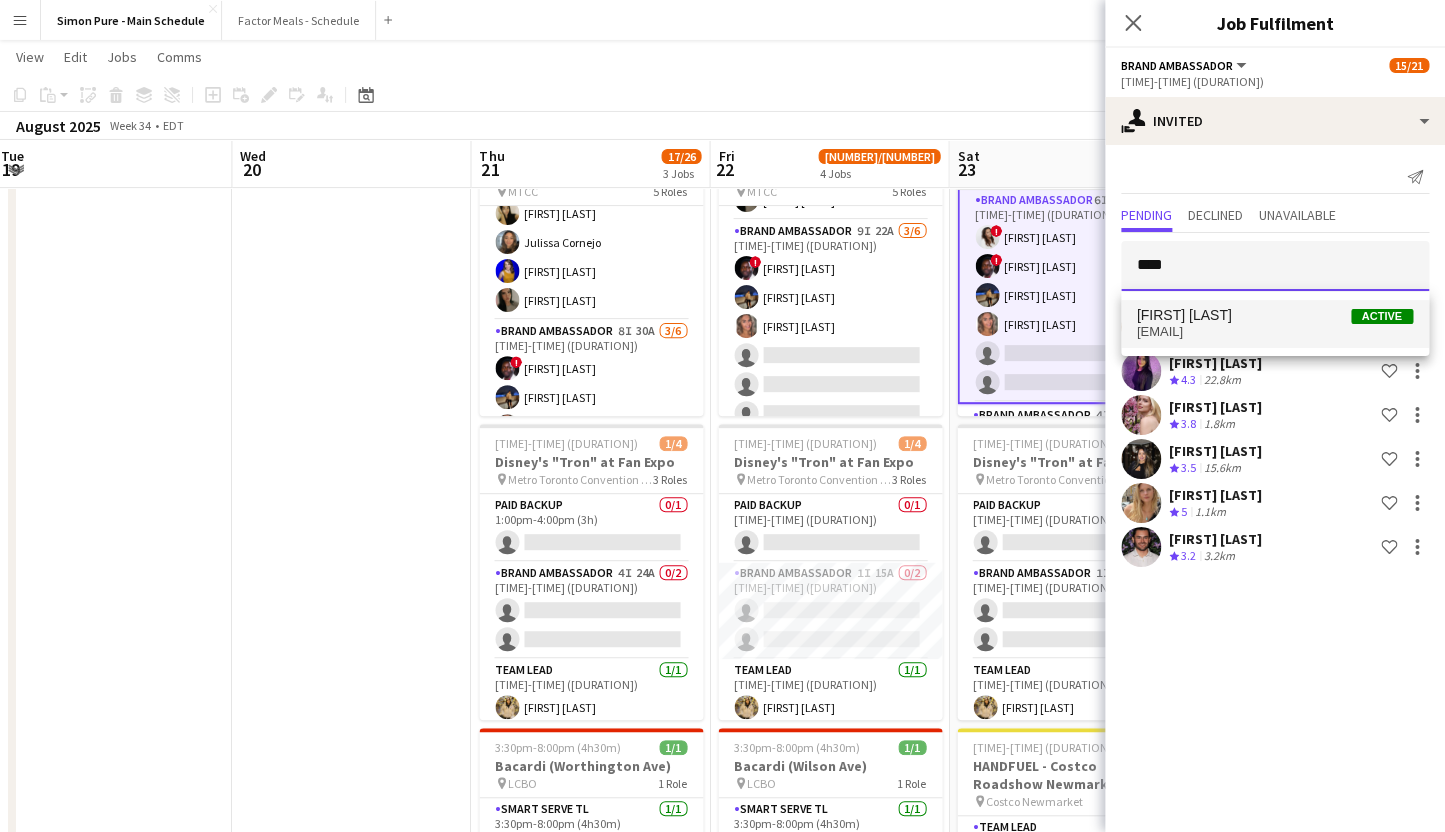 type on "****" 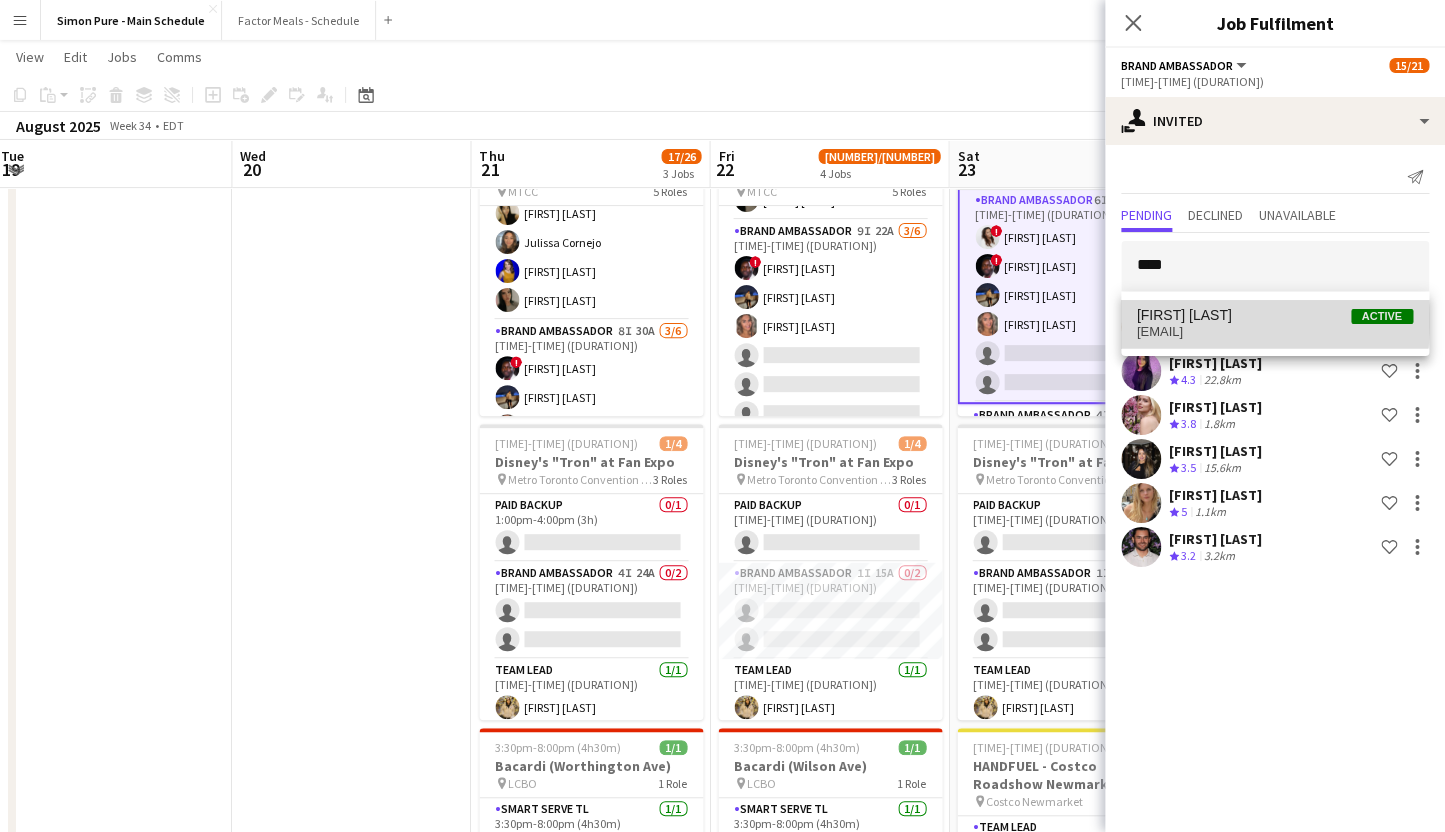 click on "[FIRST] [LAST]" at bounding box center [1184, 315] 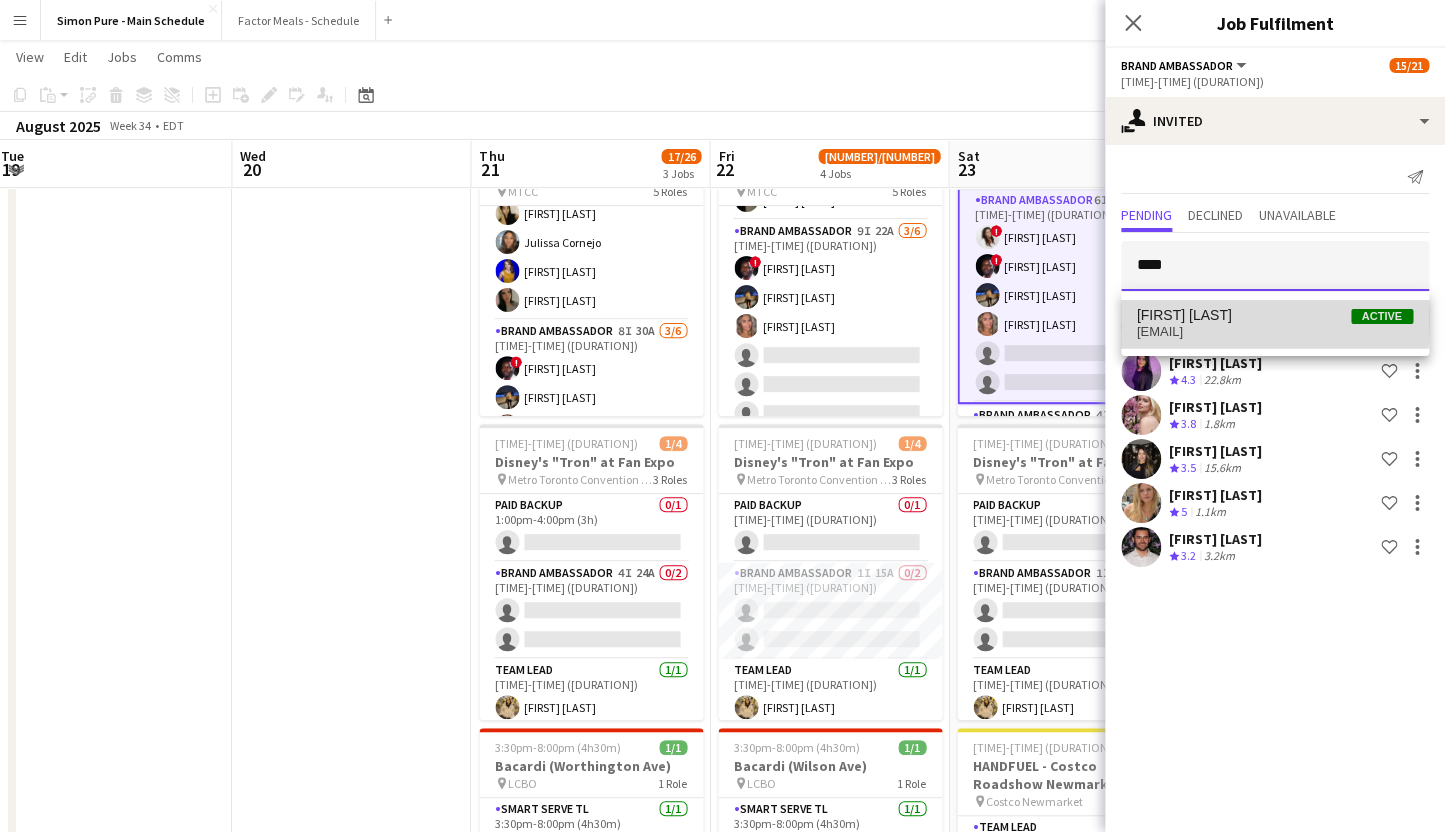 type 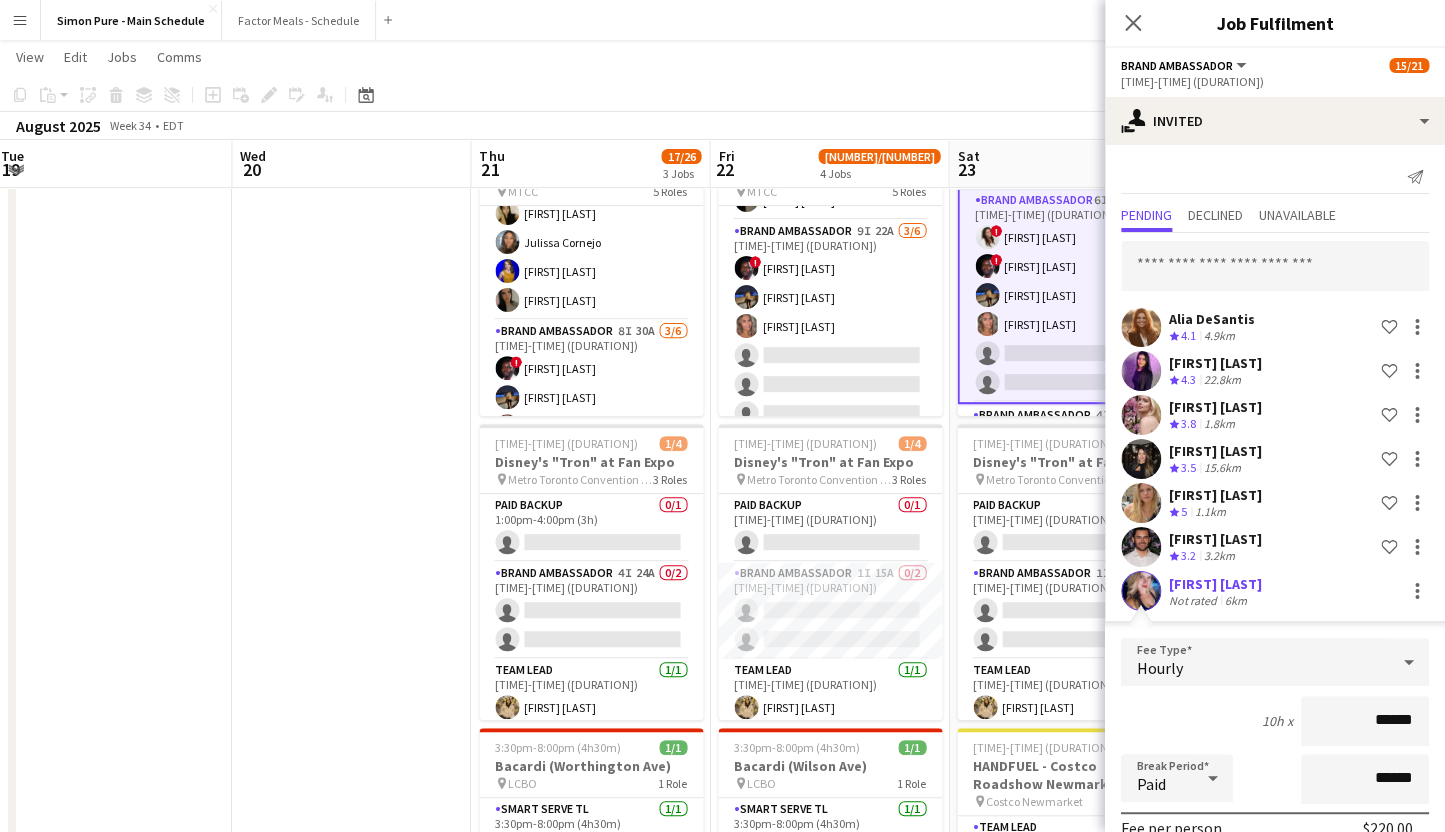 scroll, scrollTop: 256, scrollLeft: 0, axis: vertical 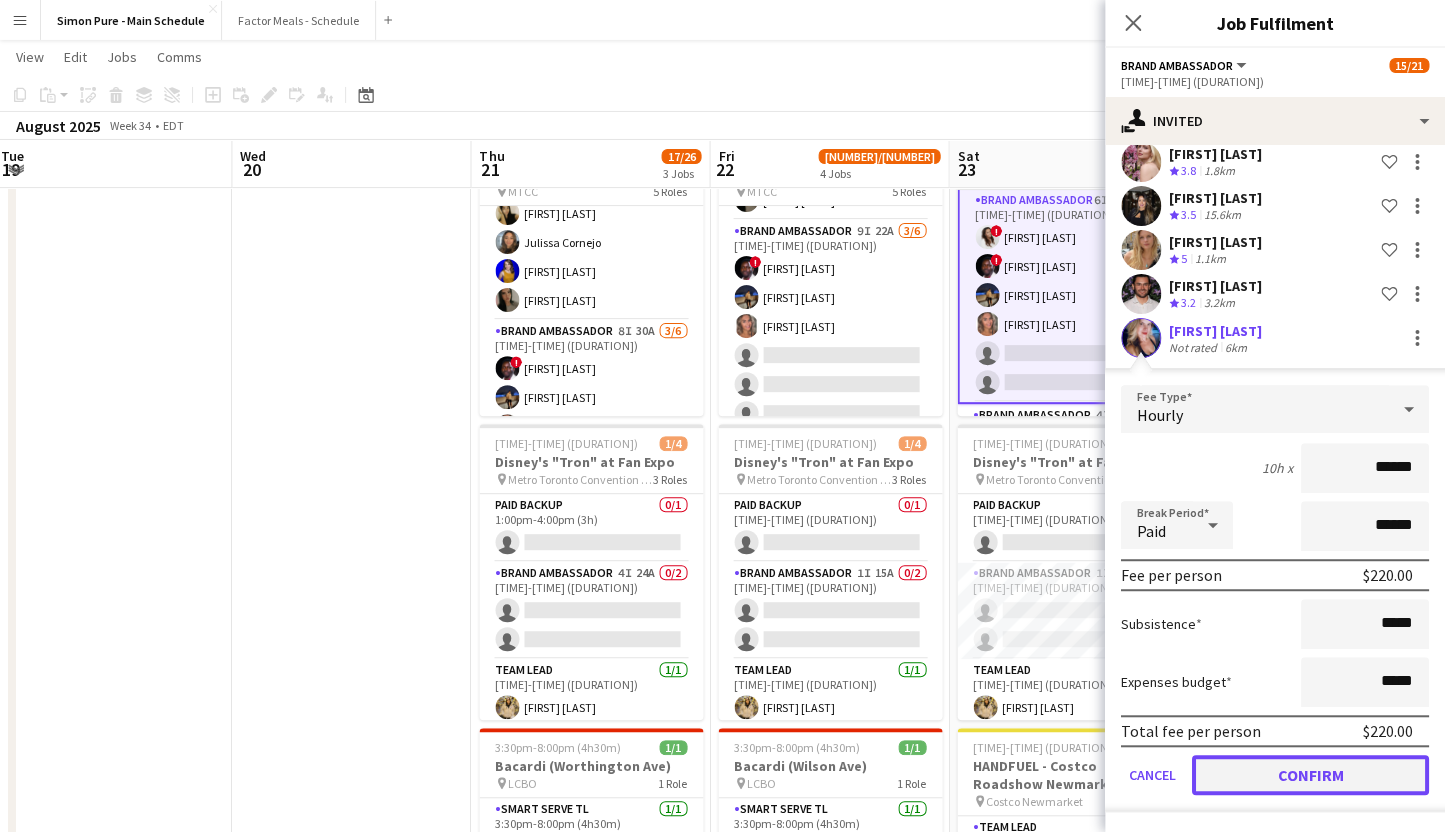 click on "Confirm" 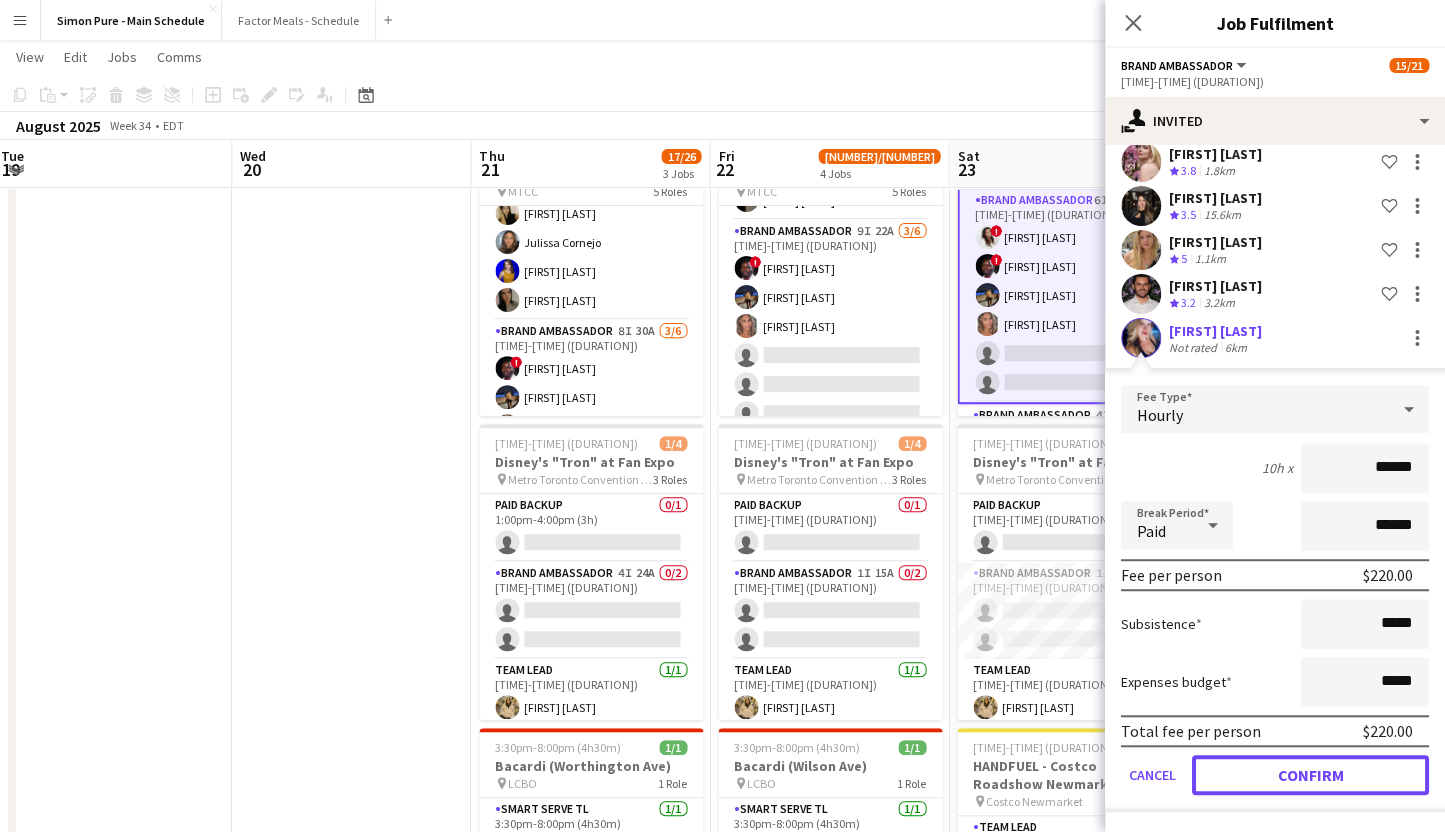 scroll, scrollTop: 0, scrollLeft: 0, axis: both 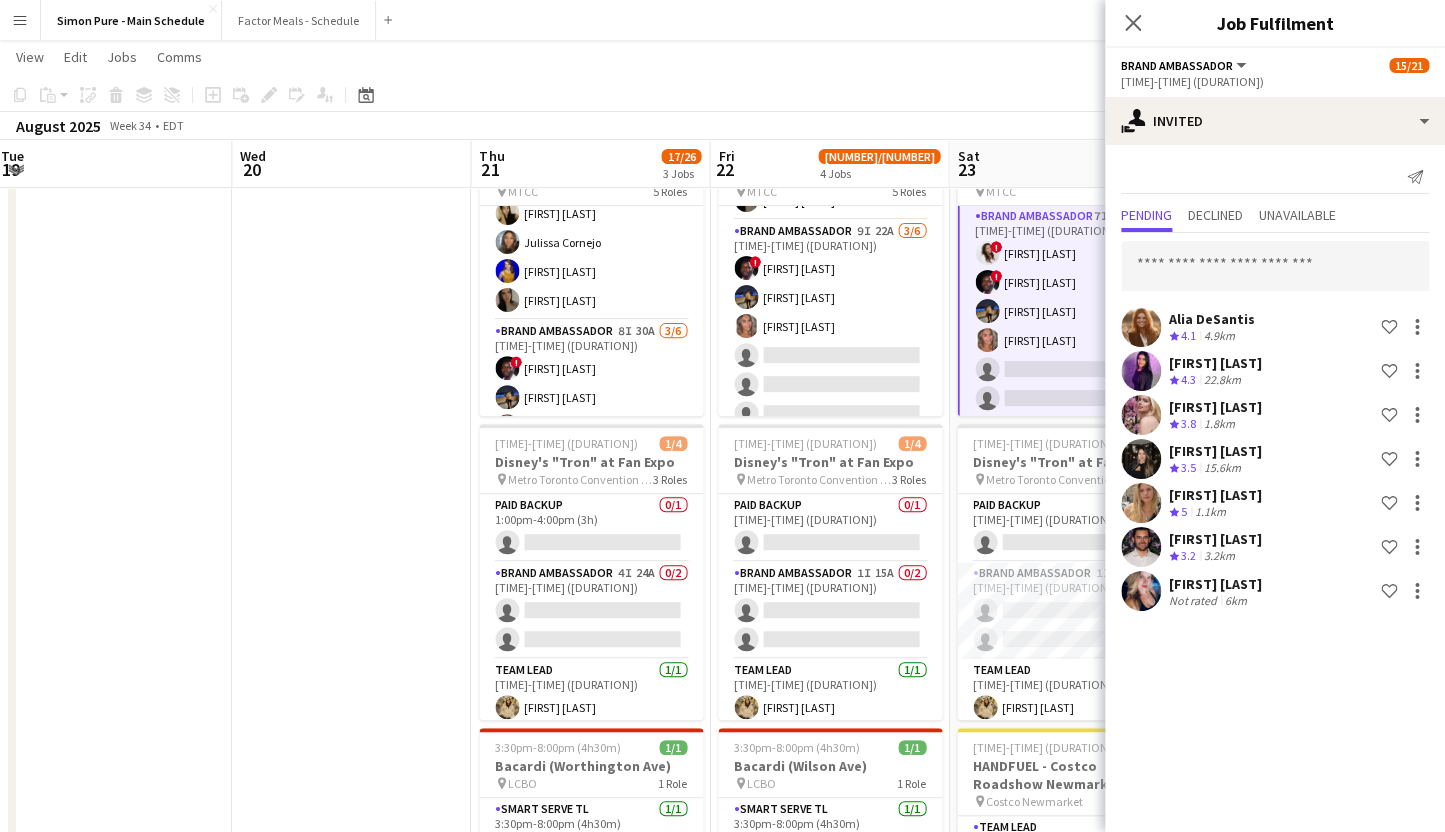 click 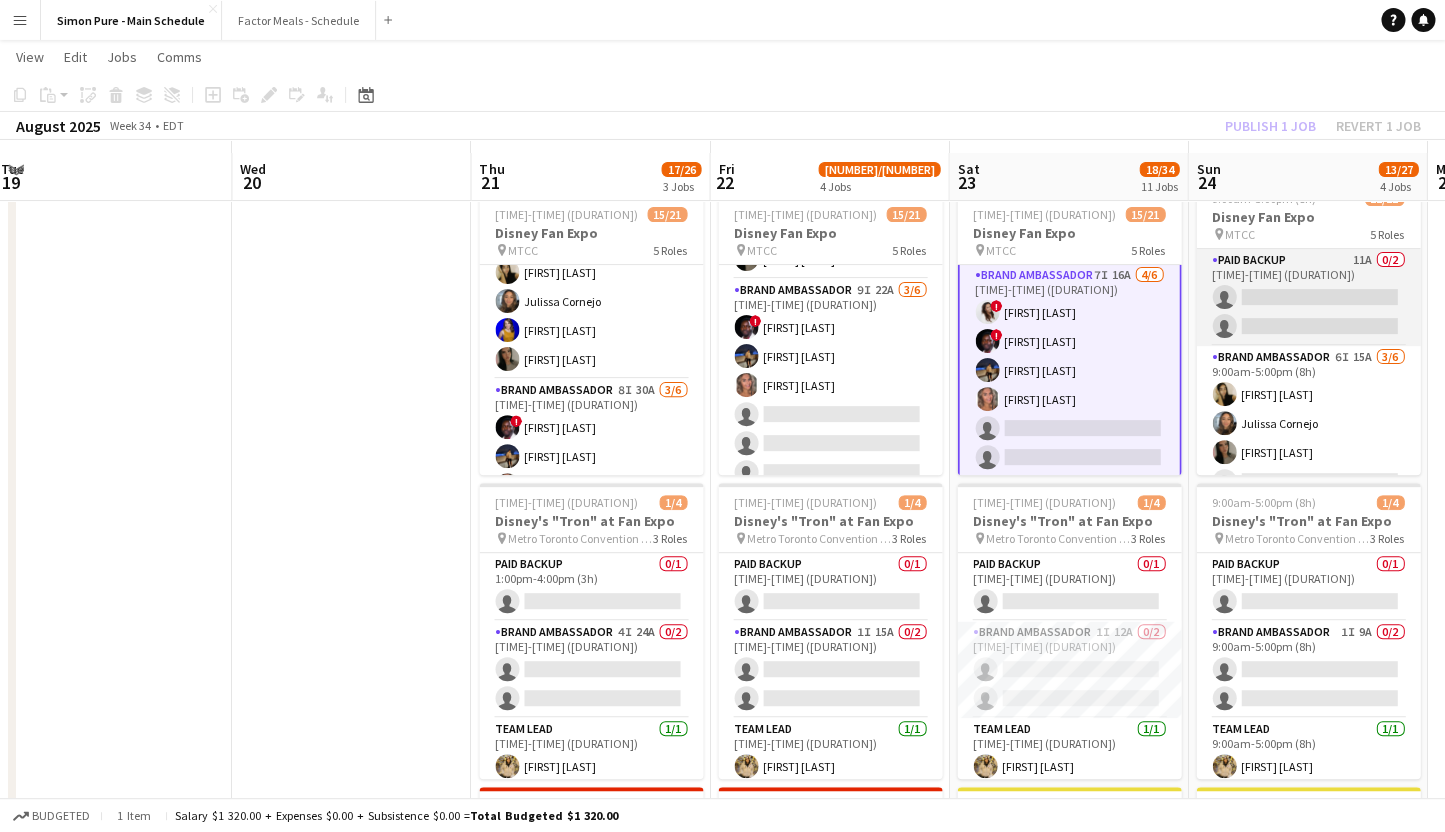 scroll, scrollTop: 0, scrollLeft: 0, axis: both 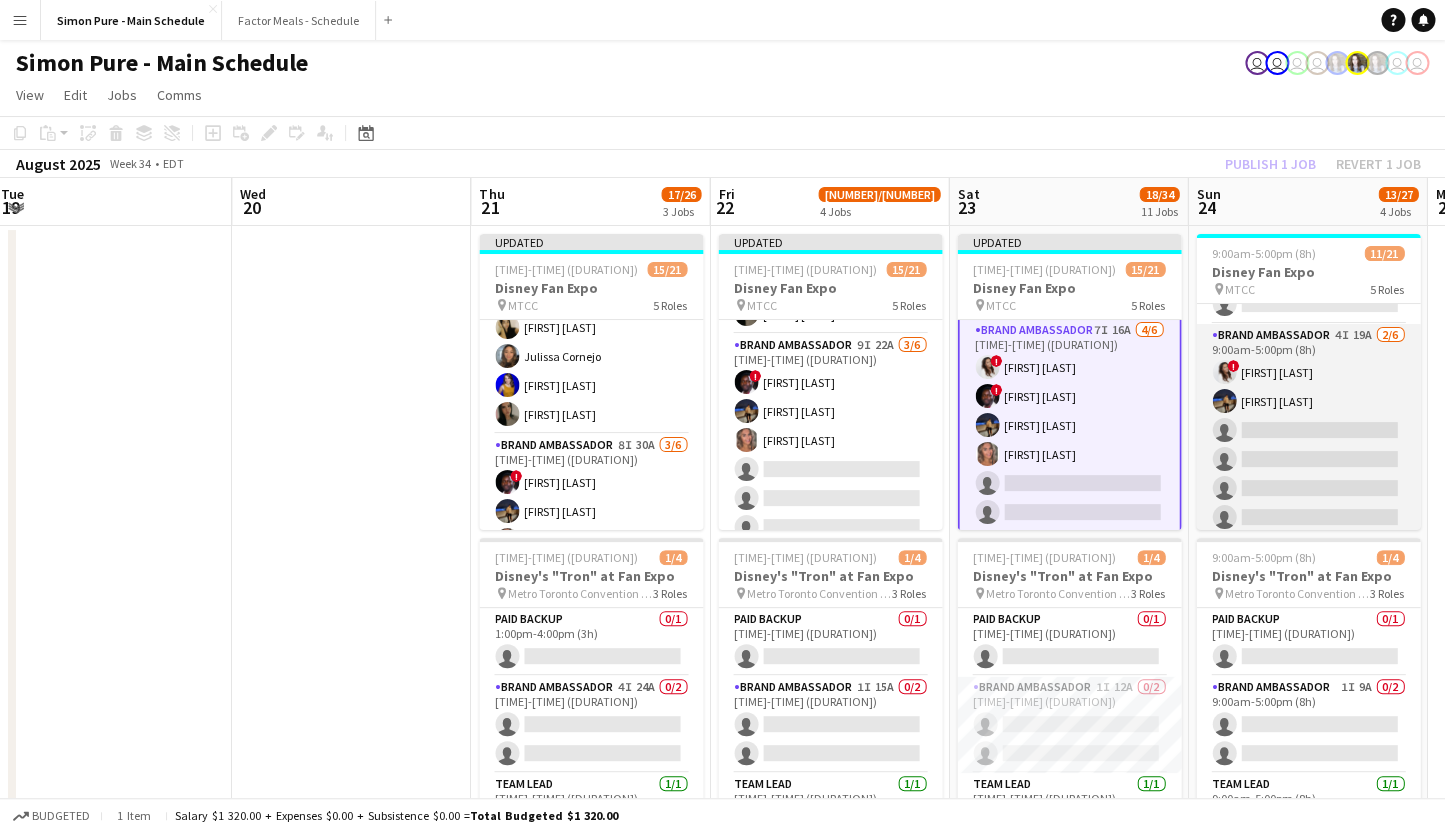 click on "Brand Ambassador    4I   19A   2/6   9:00am-5:00pm (8h)
! [FIRST] [LAST] [FIRST] [LAST]
single-neutral-actions
single-neutral-actions
single-neutral-actions
single-neutral-actions" at bounding box center (1308, 430) 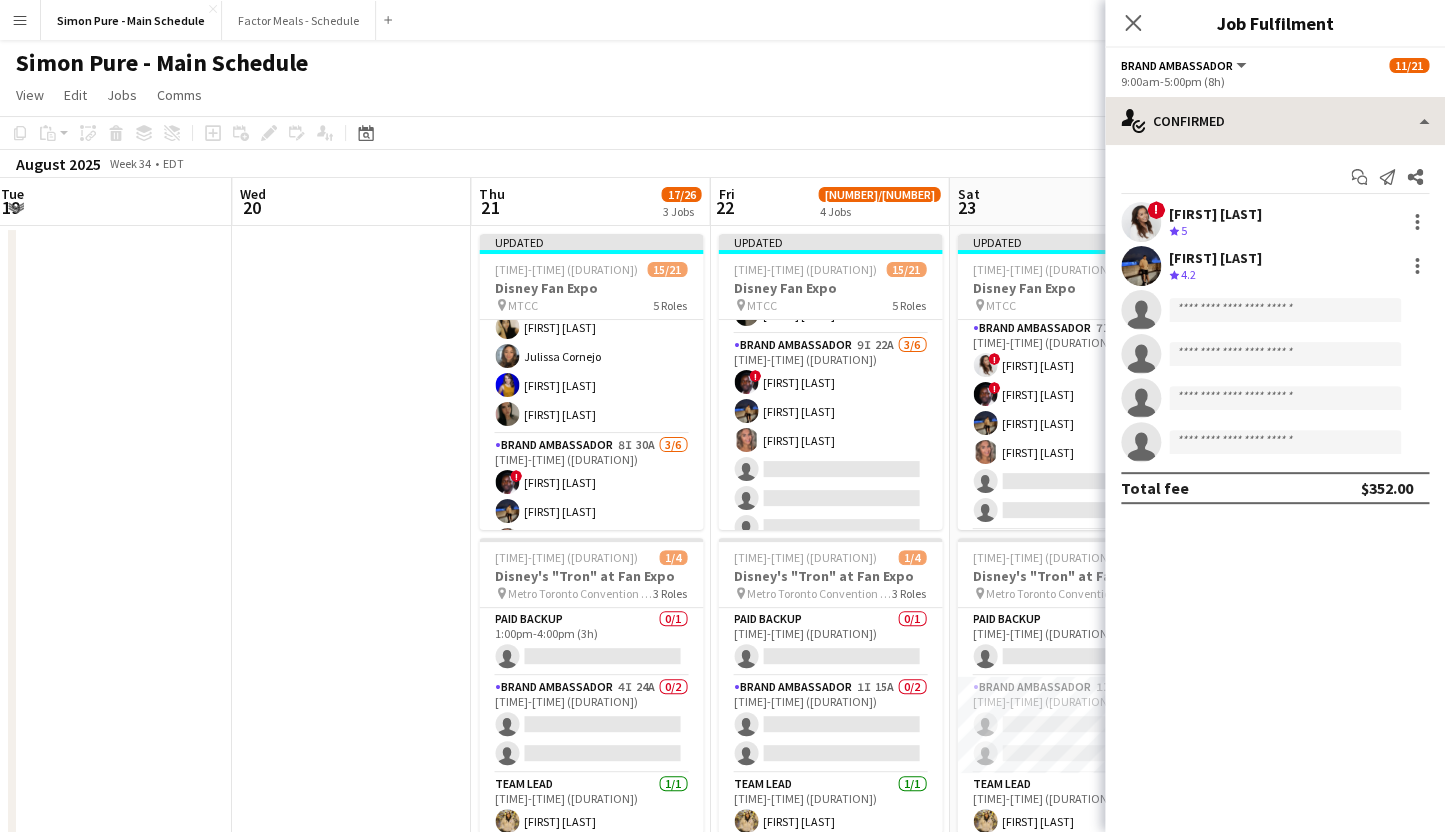 scroll, scrollTop: 311, scrollLeft: 0, axis: vertical 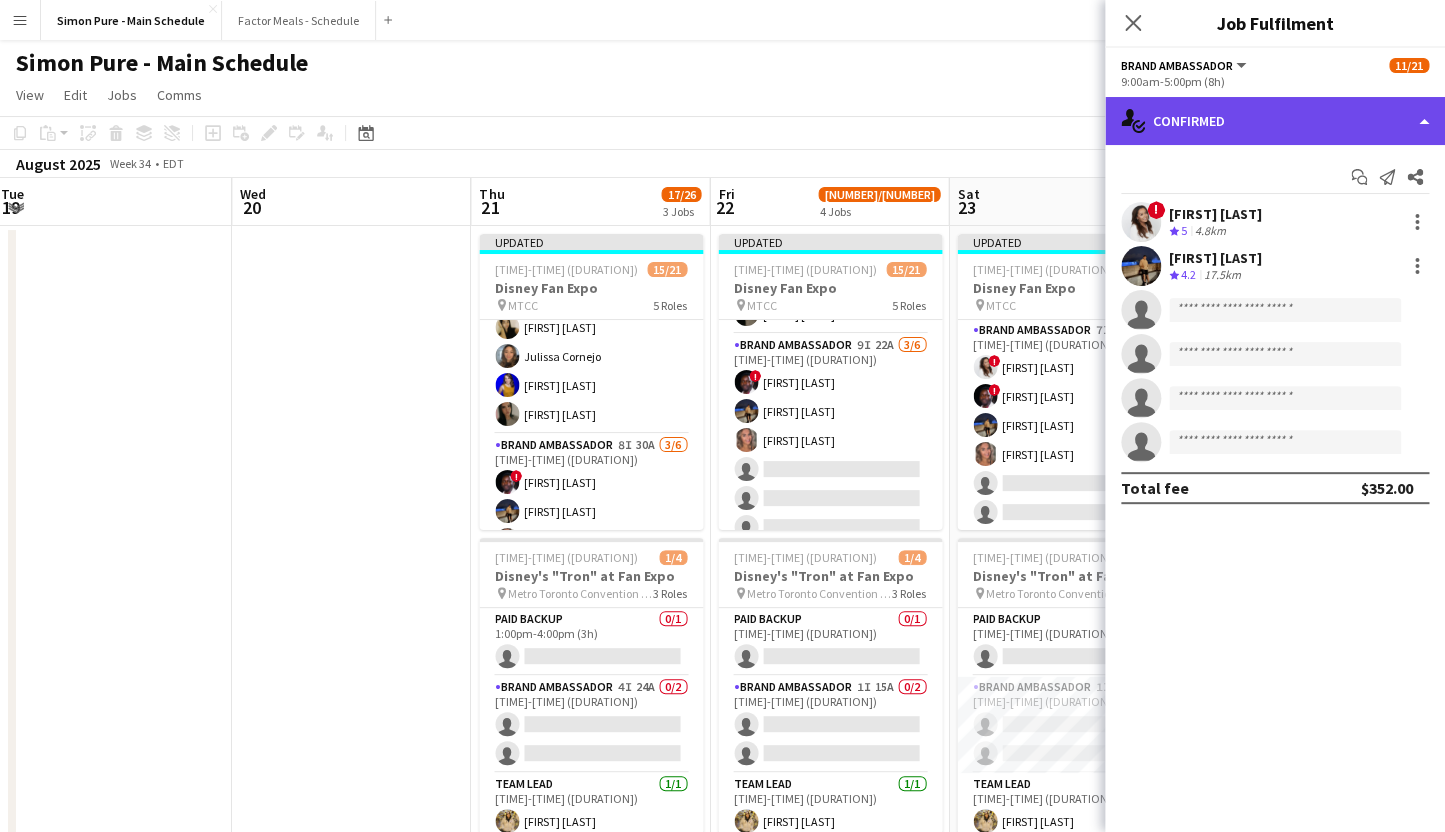 click on "single-neutral-actions-check-2
Confirmed" 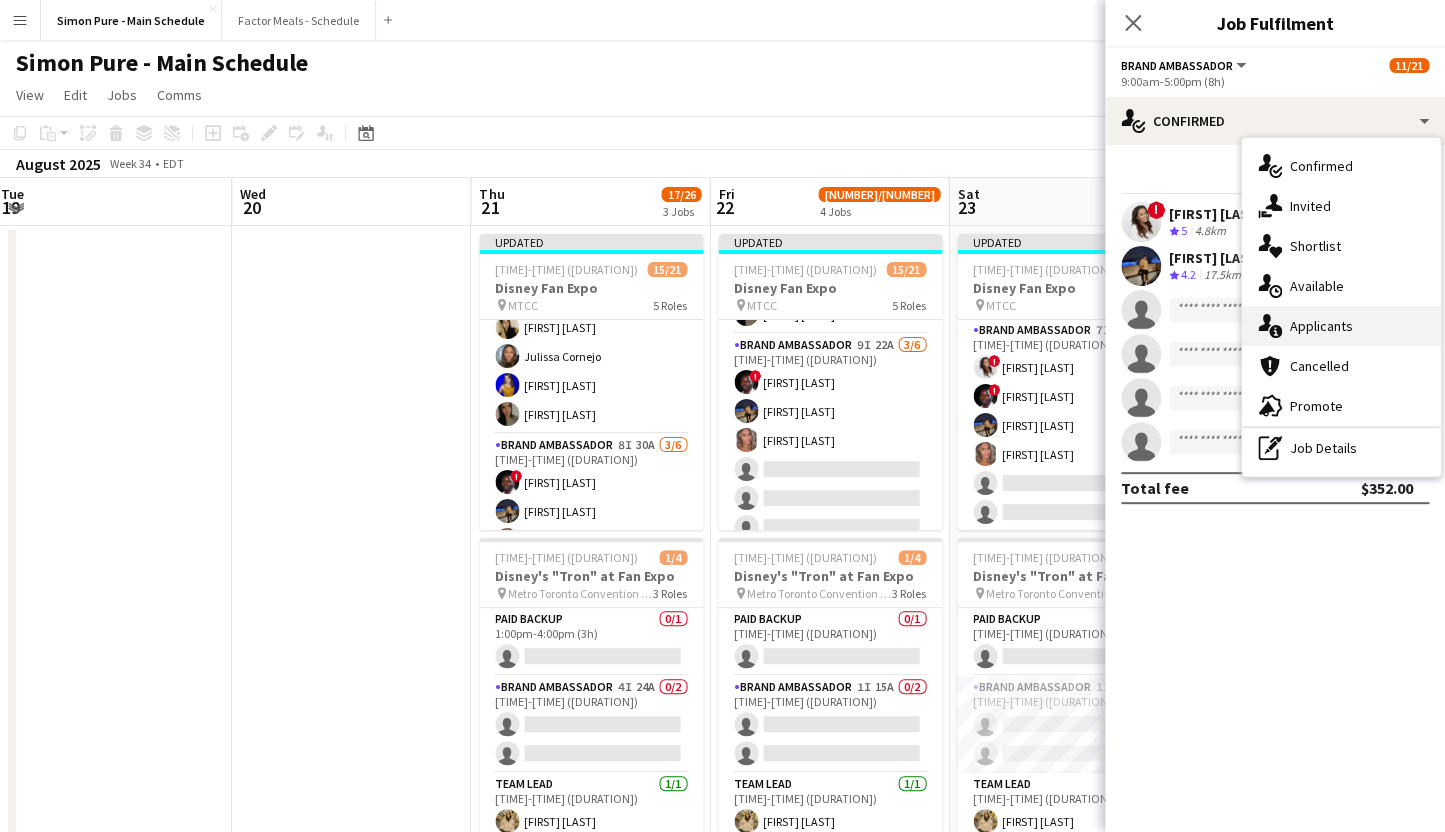click on "single-neutral-actions-information
Applicants" at bounding box center (1341, 326) 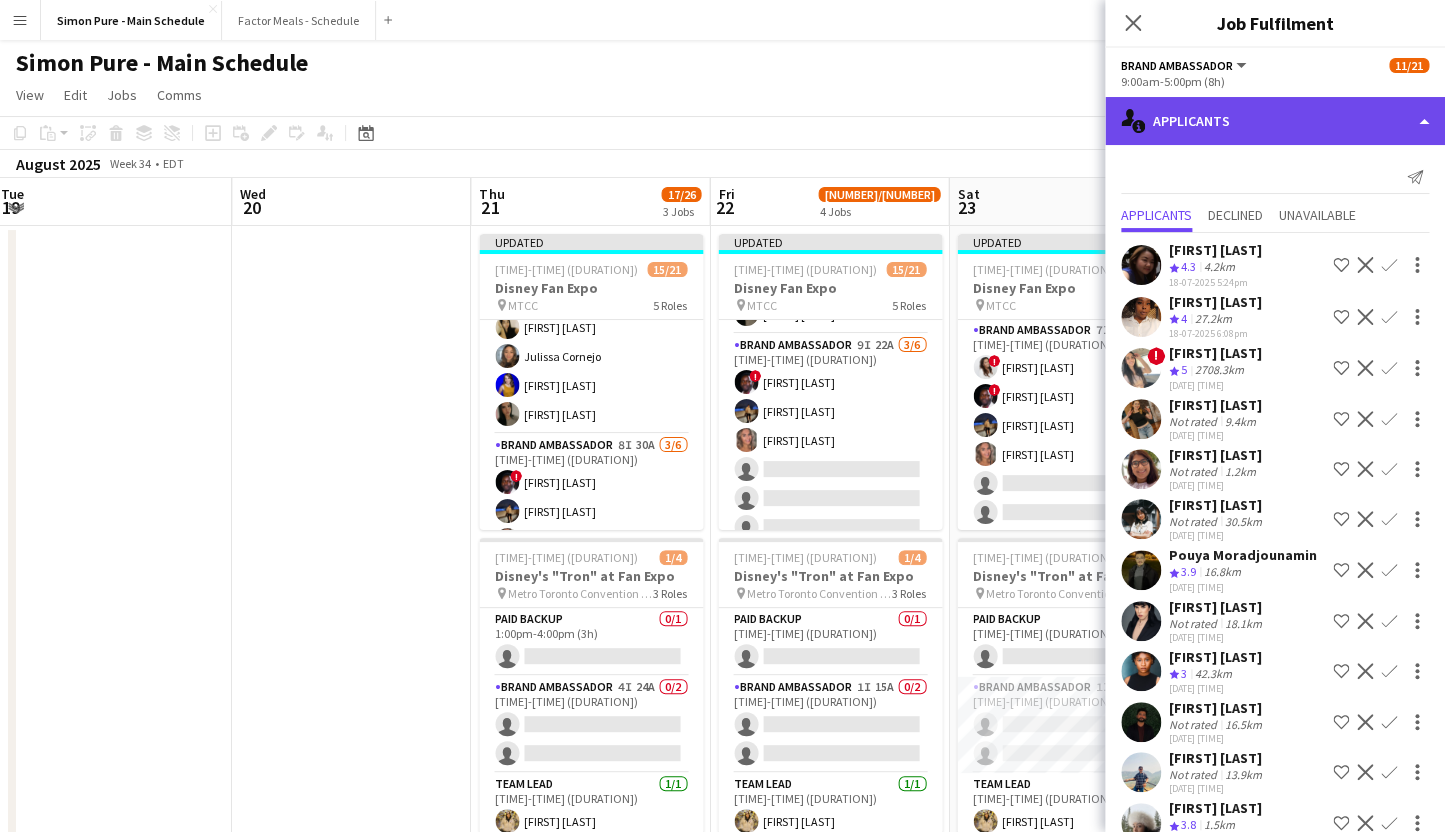 click on "single-neutral-actions-information
Applicants" 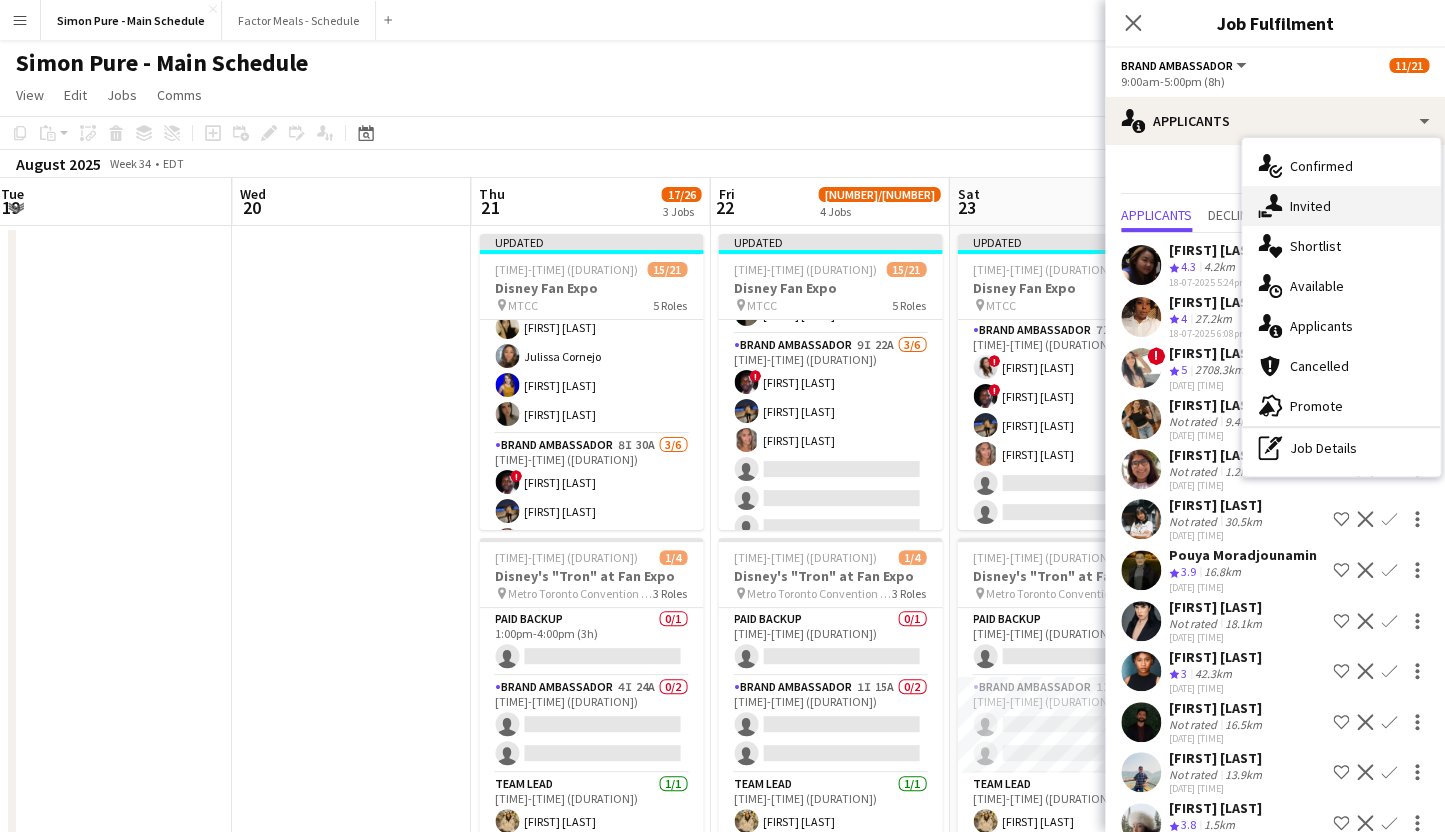 click on "single-neutral-actions-share-1
Invited" at bounding box center [1341, 206] 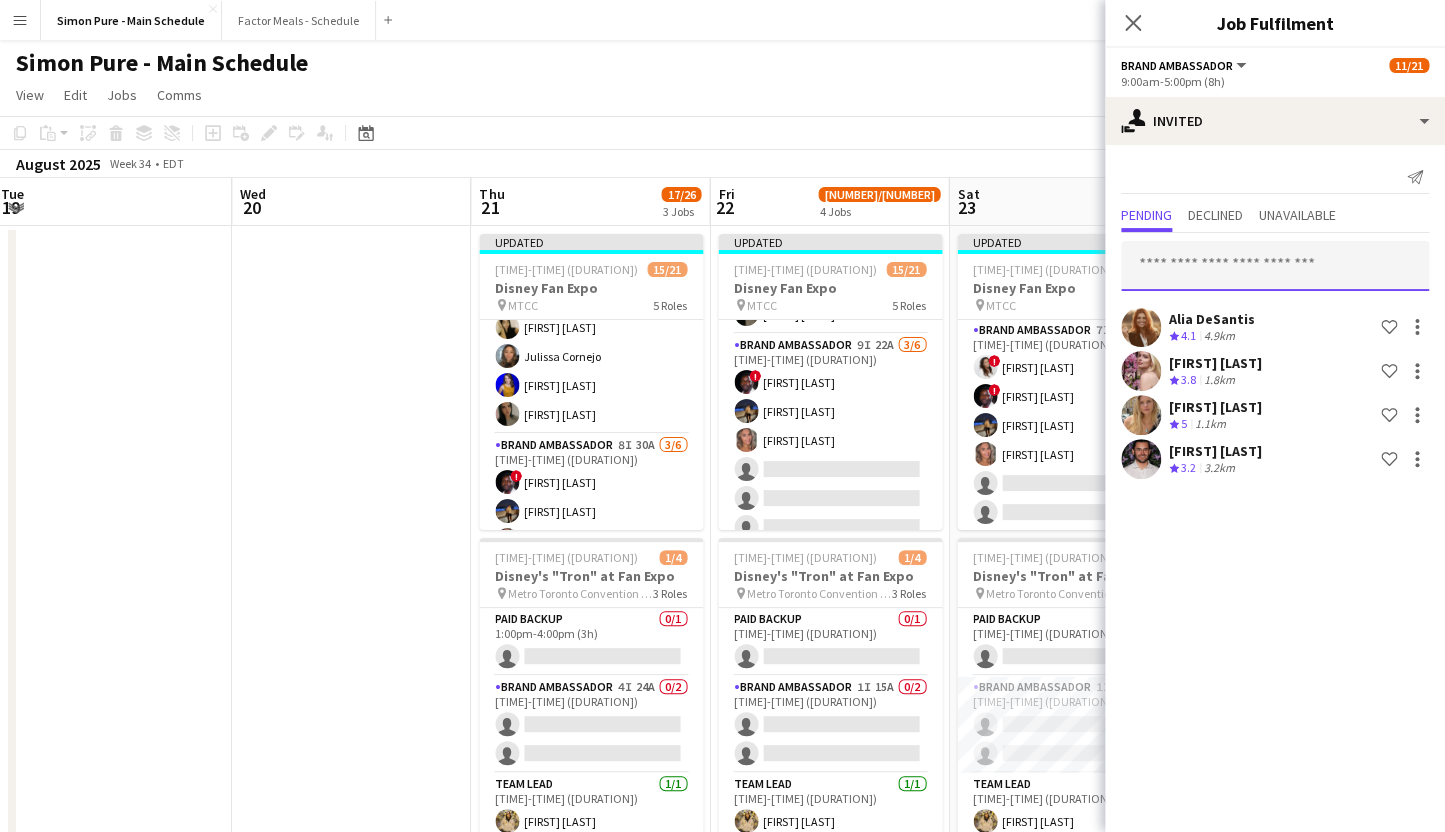click at bounding box center [1275, 266] 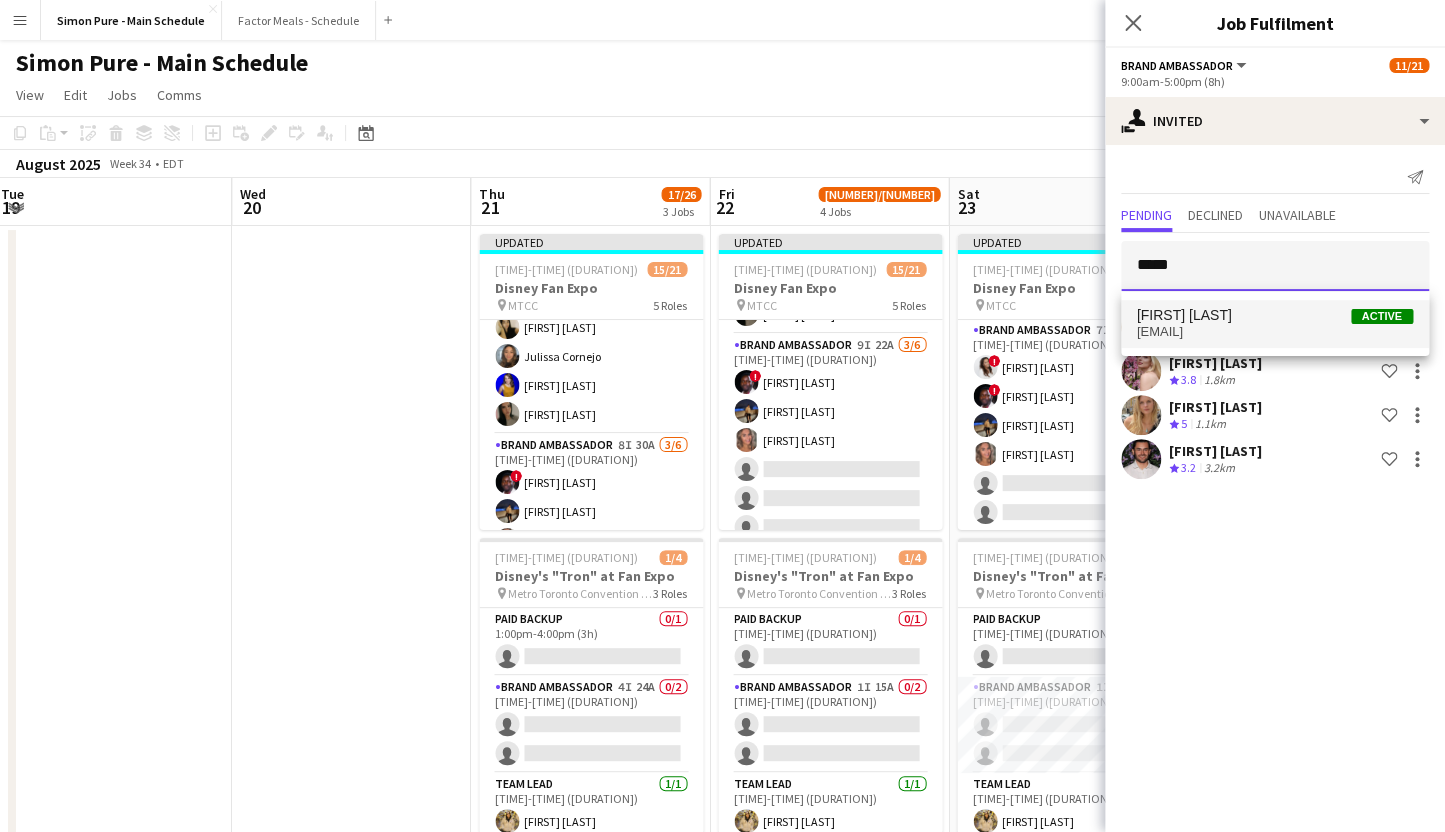 type on "*****" 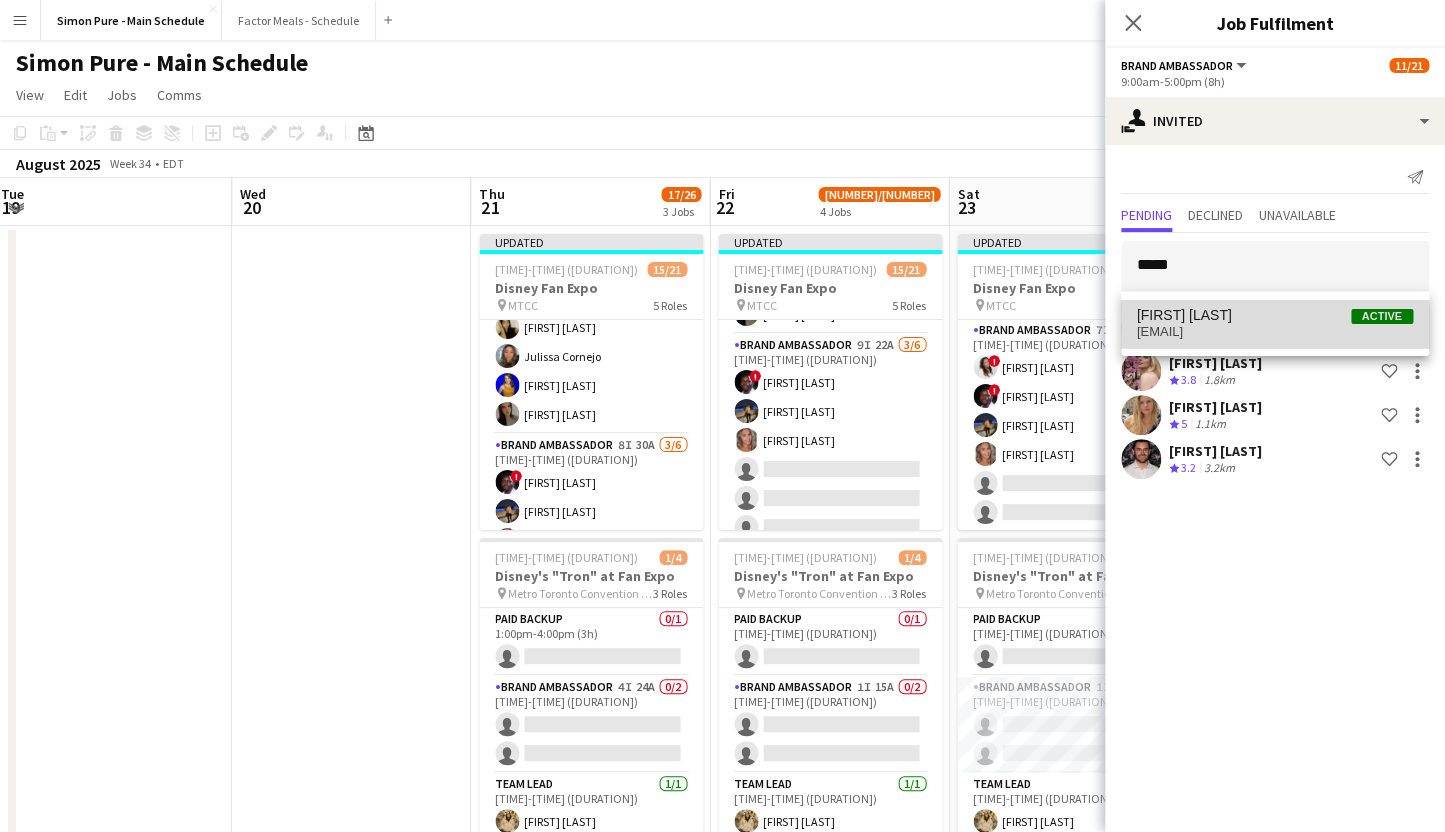 click on "[EMAIL]" at bounding box center [1275, 332] 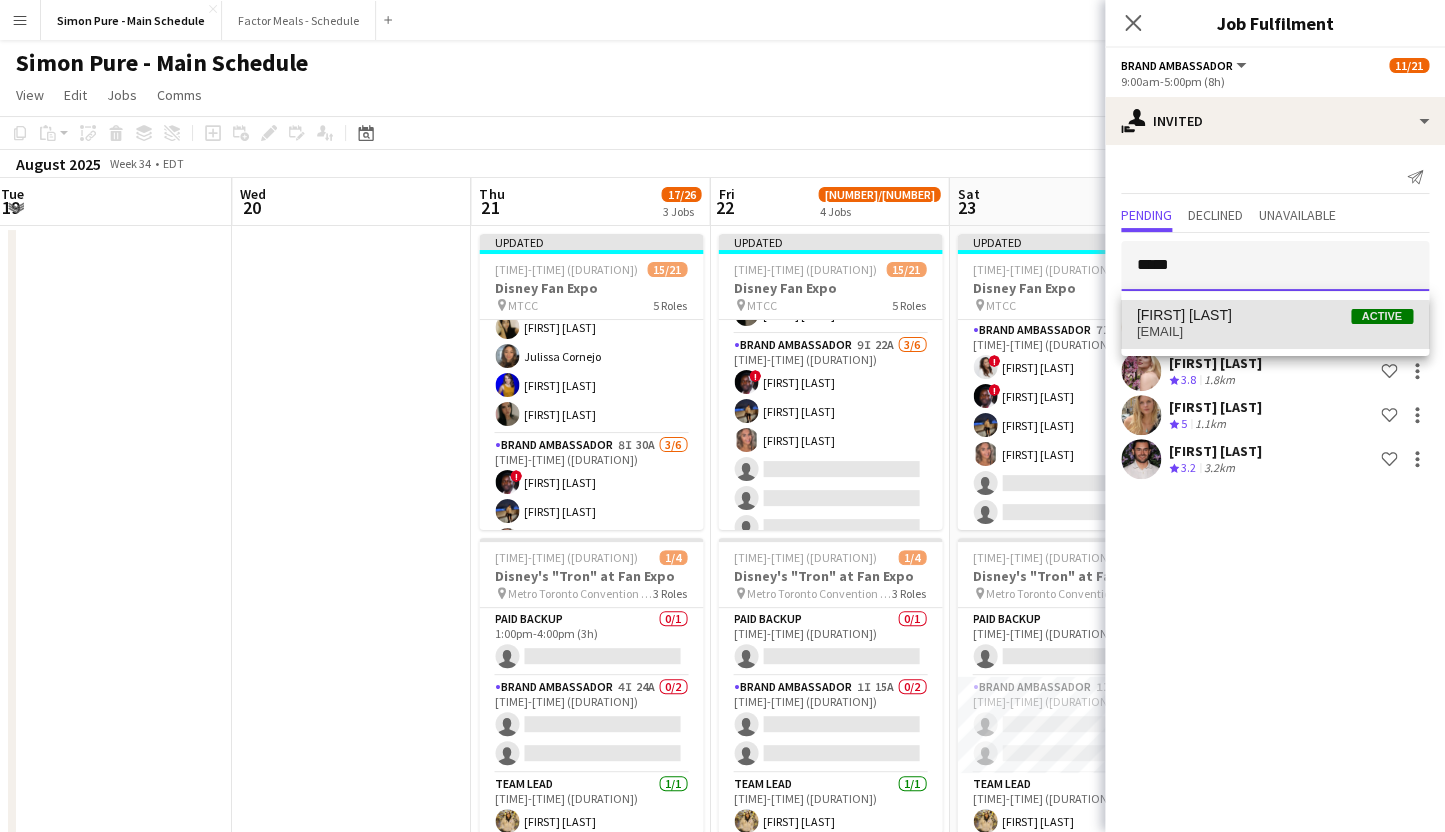 type 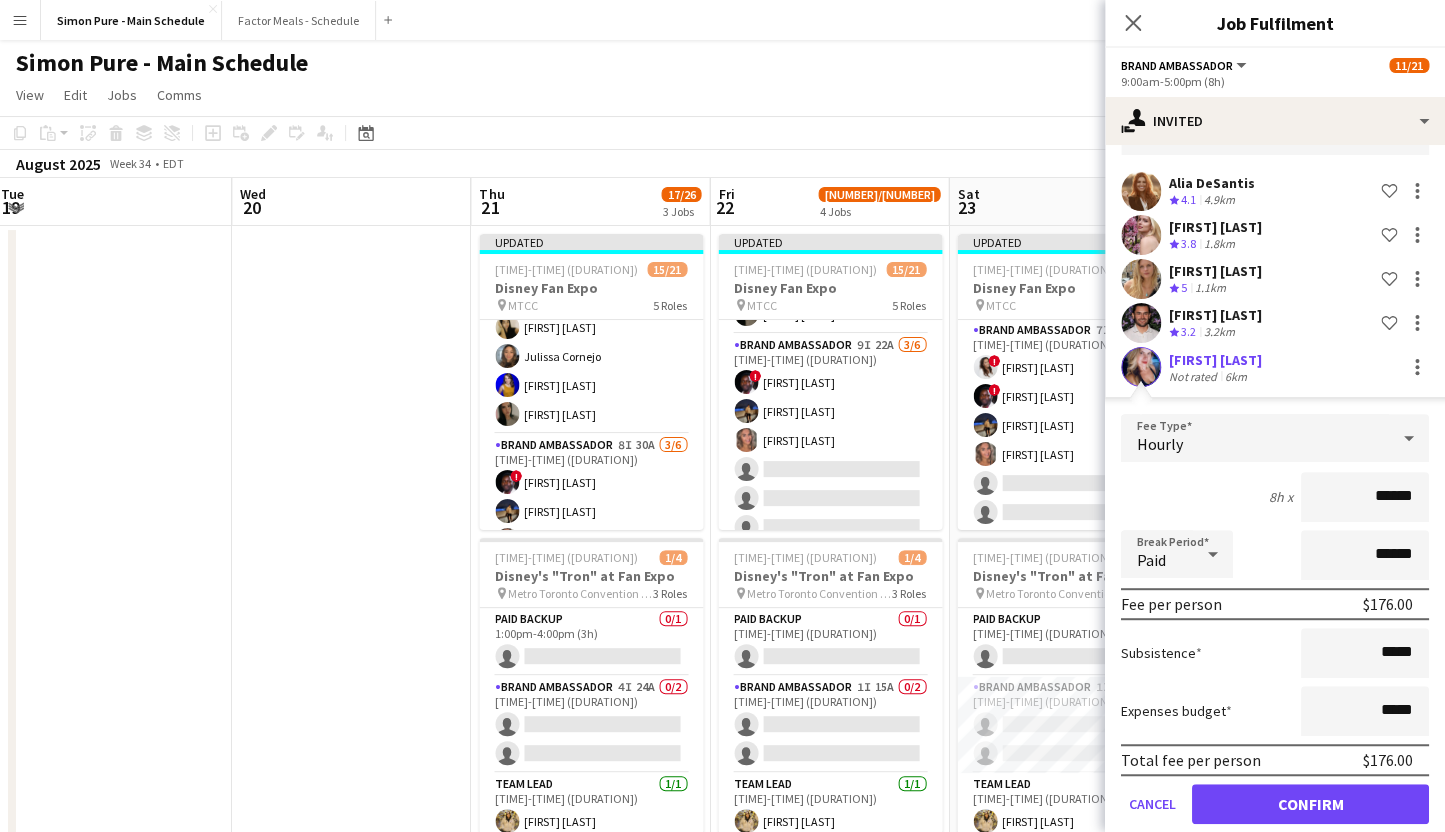 scroll, scrollTop: 168, scrollLeft: 0, axis: vertical 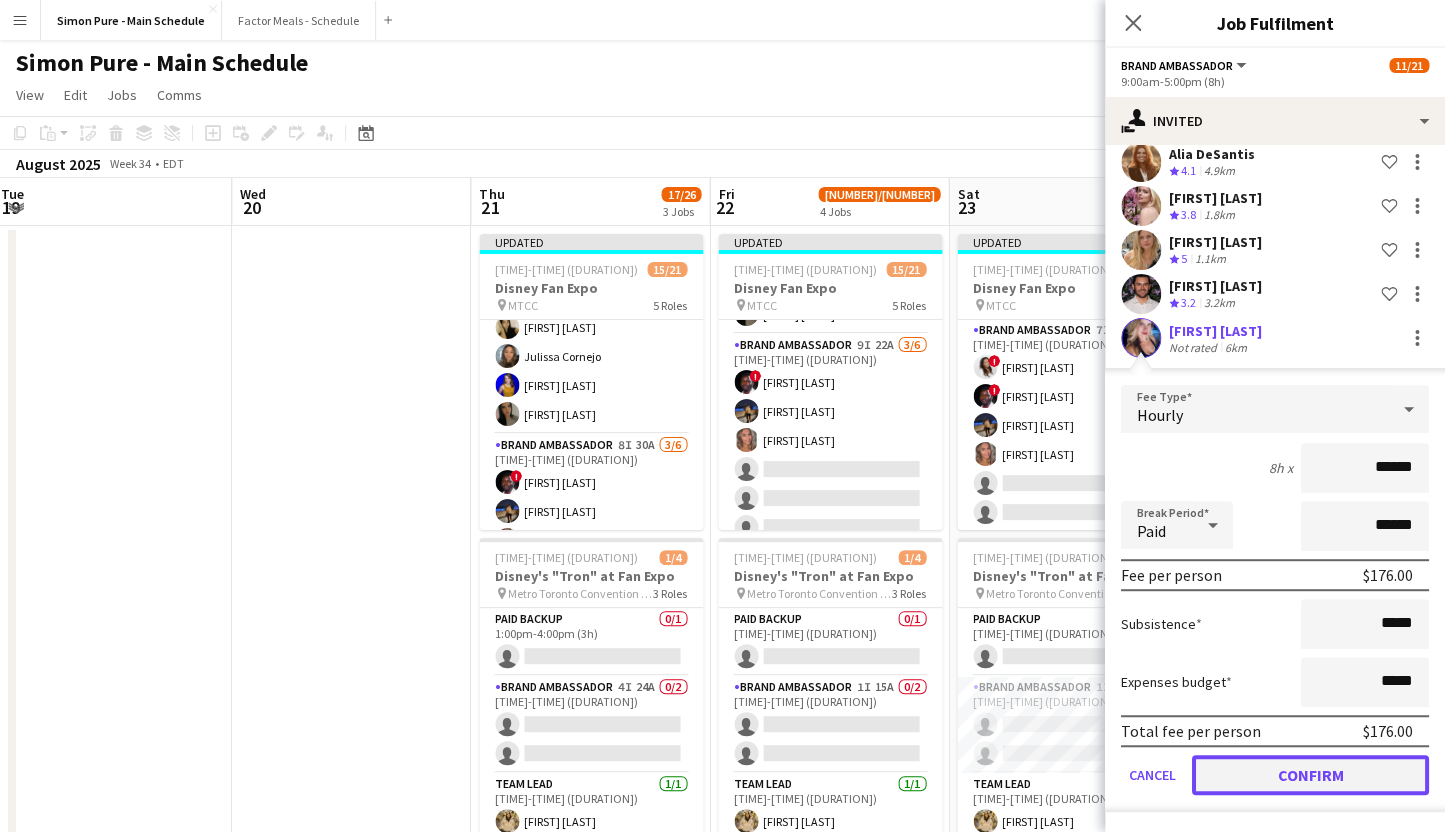click on "Confirm" 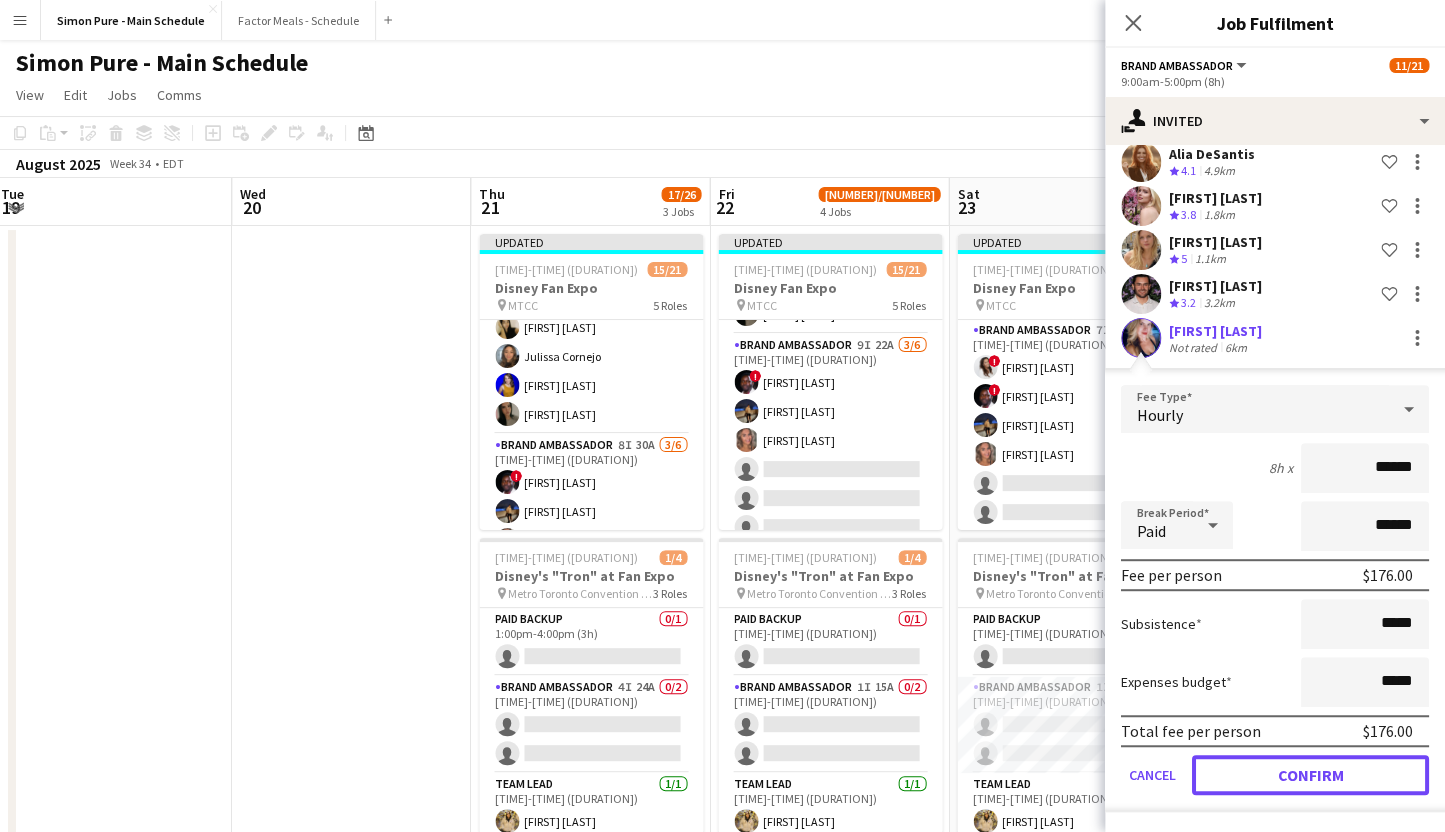 scroll, scrollTop: 0, scrollLeft: 0, axis: both 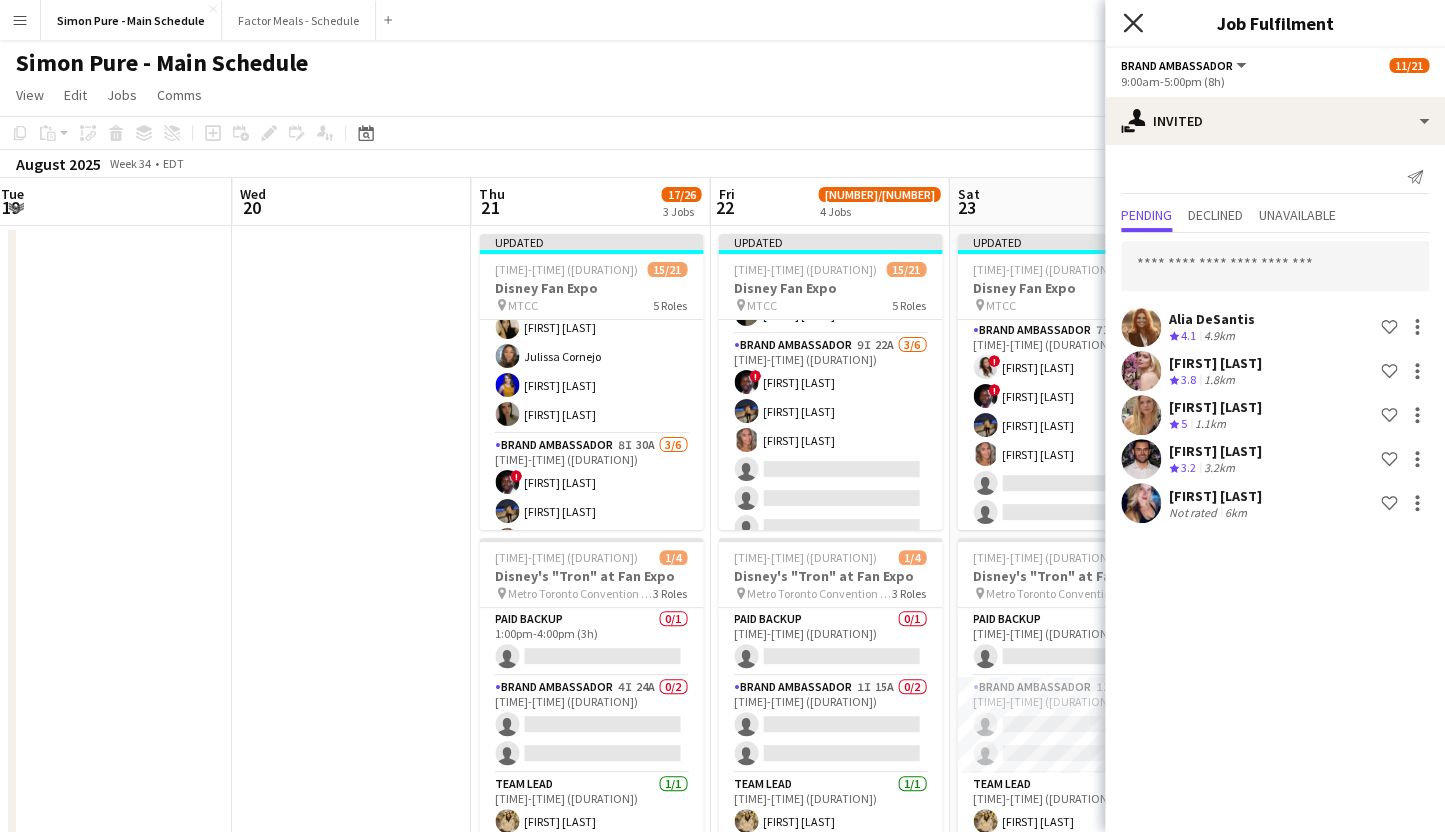 click on "Close pop-in" 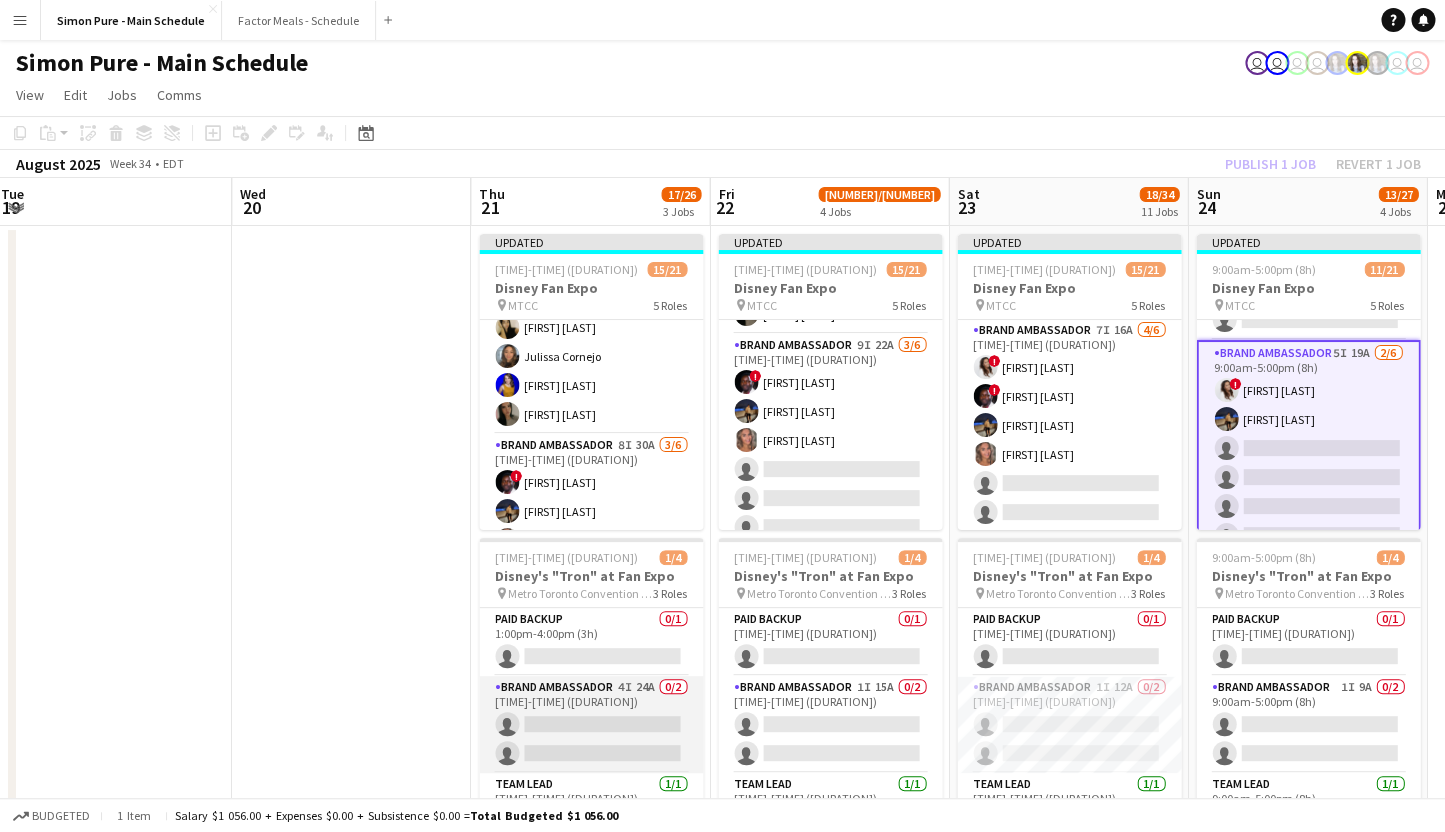 click on "Brand Ambassador    4I   24A   0/2   1:00pm-9:00pm (8h)
single-neutral-actions
single-neutral-actions" at bounding box center [591, 724] 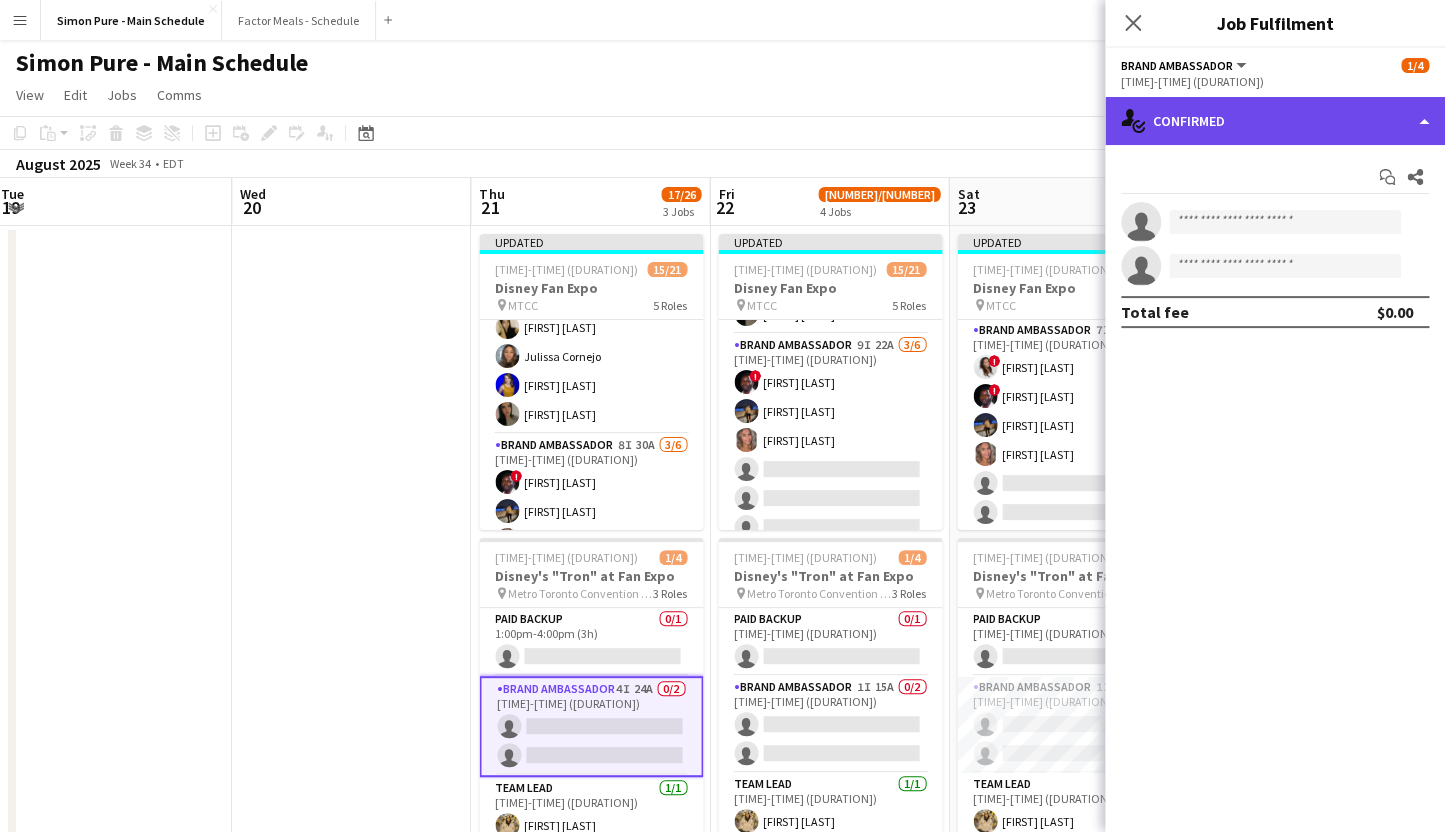 click on "single-neutral-actions-check-2
Confirmed" 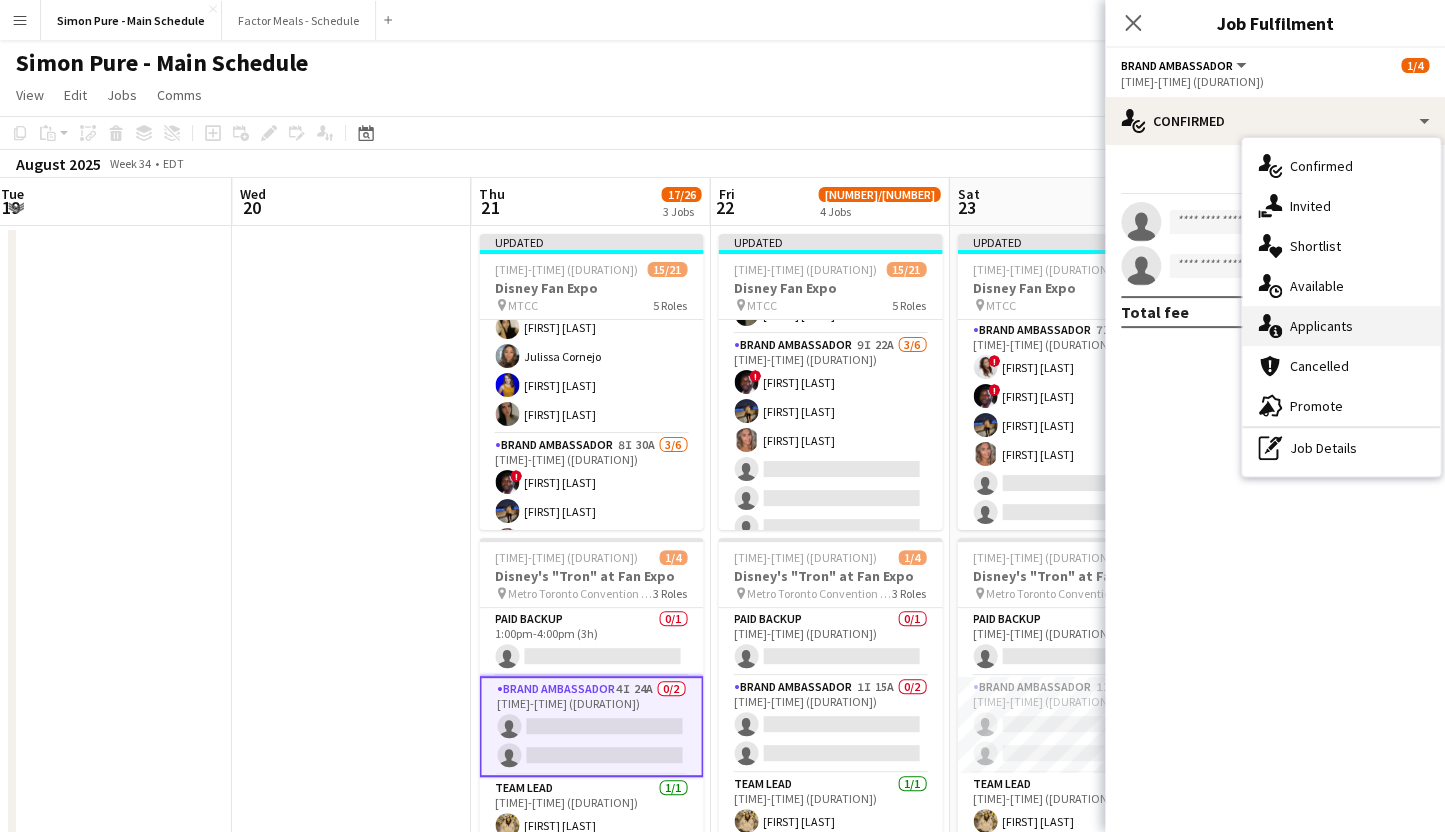 click on "single-neutral-actions-information
Applicants" at bounding box center [1341, 326] 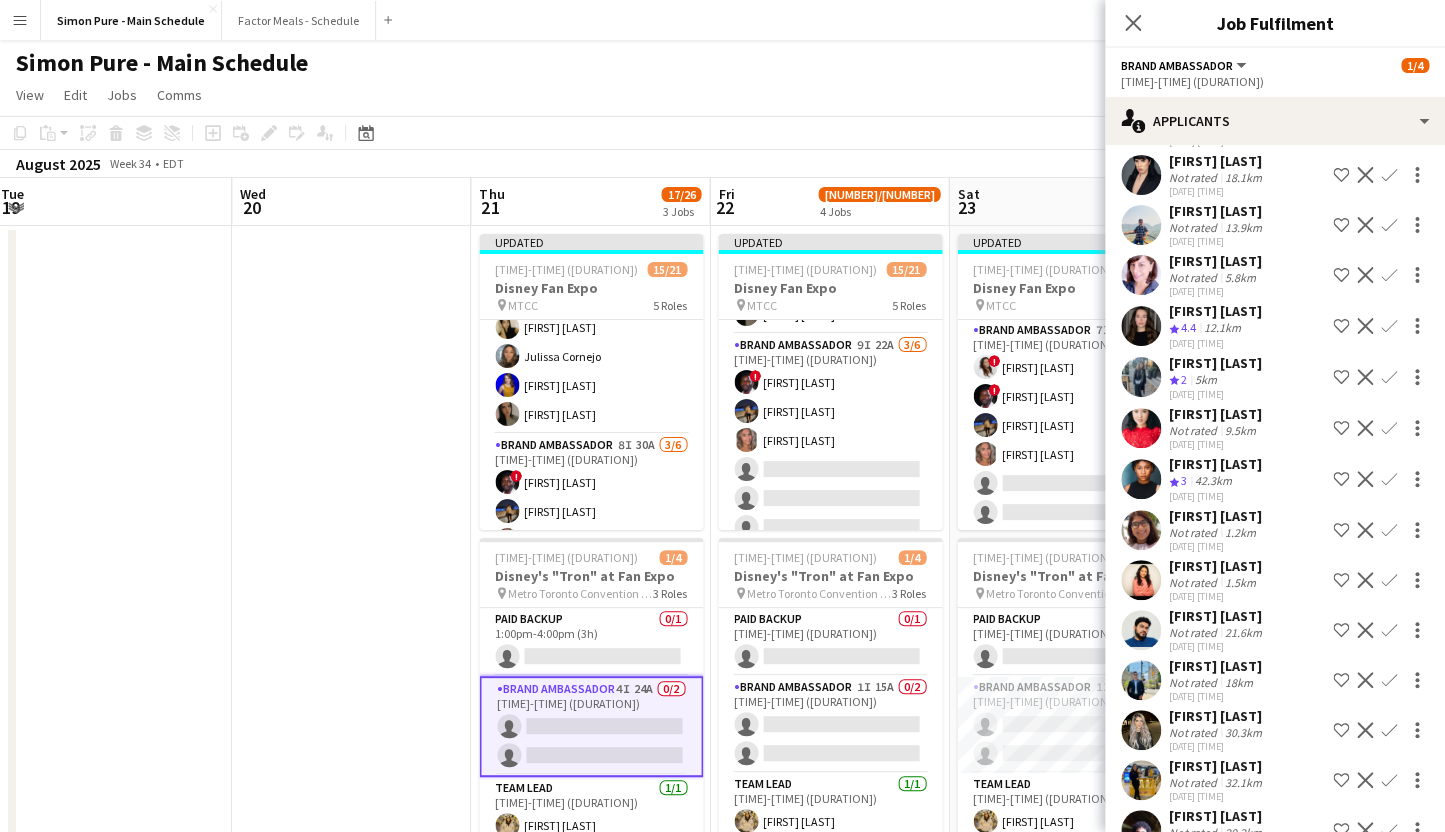 scroll, scrollTop: 537, scrollLeft: 0, axis: vertical 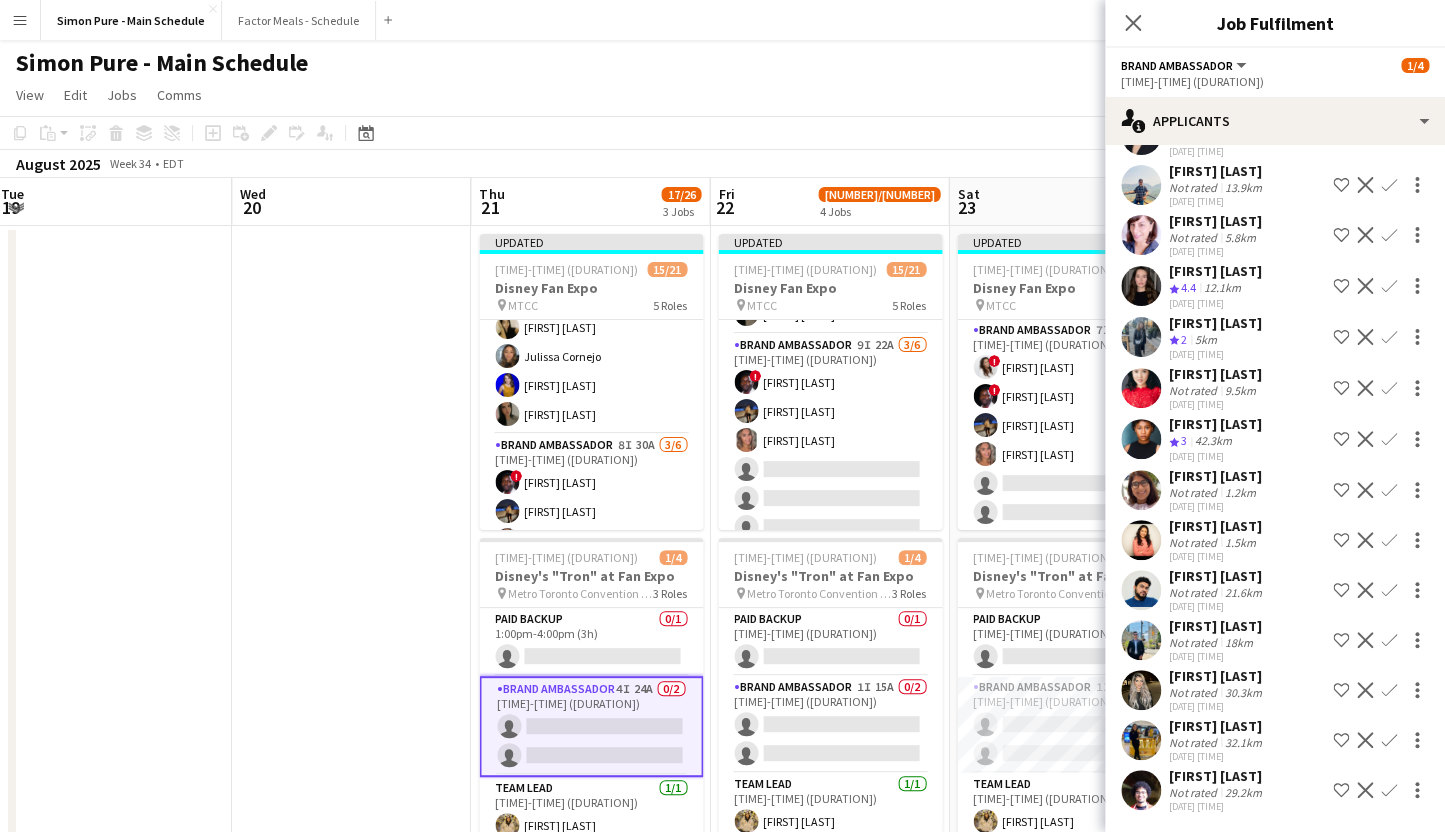 click on "Confirm" at bounding box center (1389, 740) 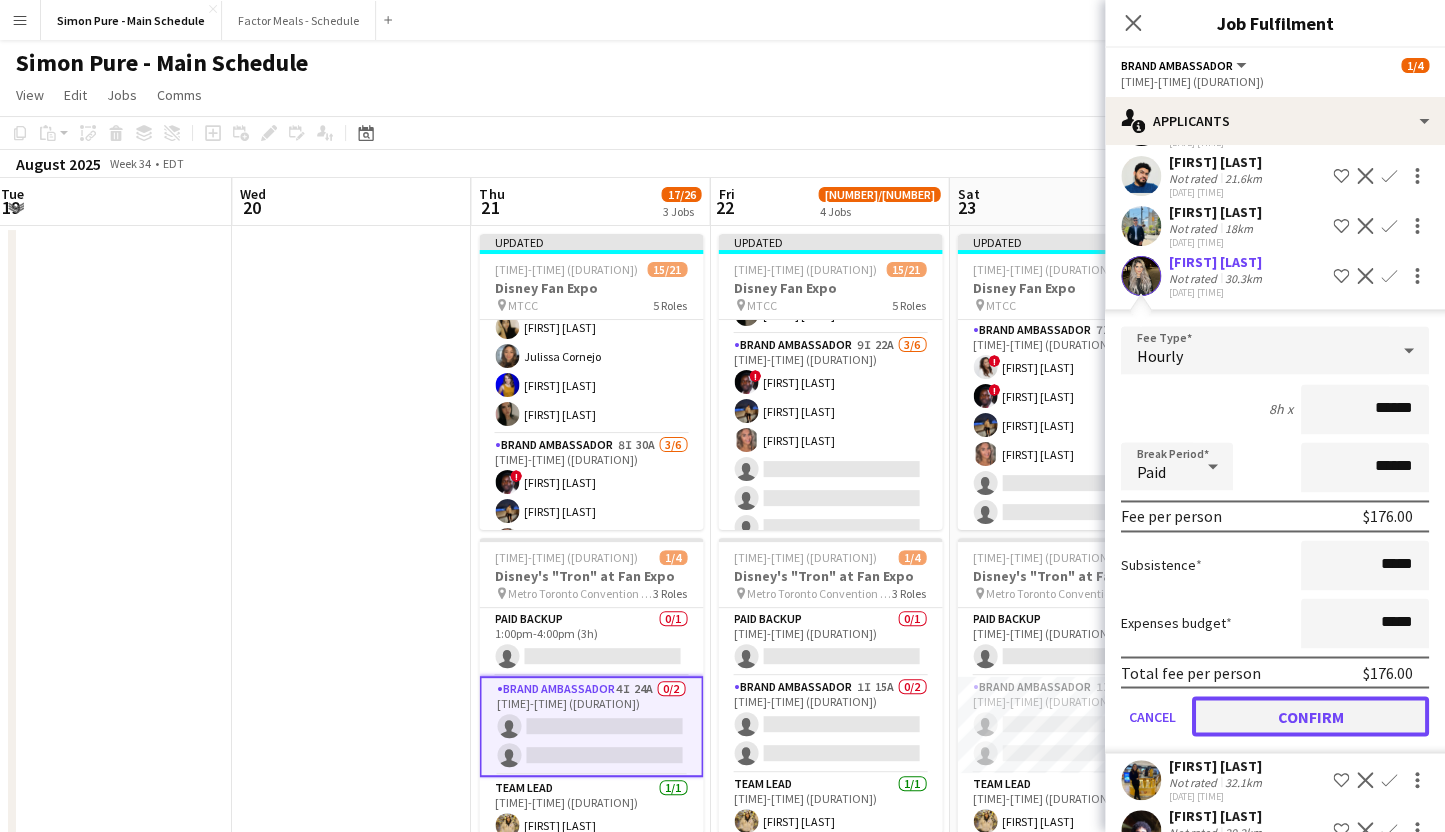 click on "Confirm" 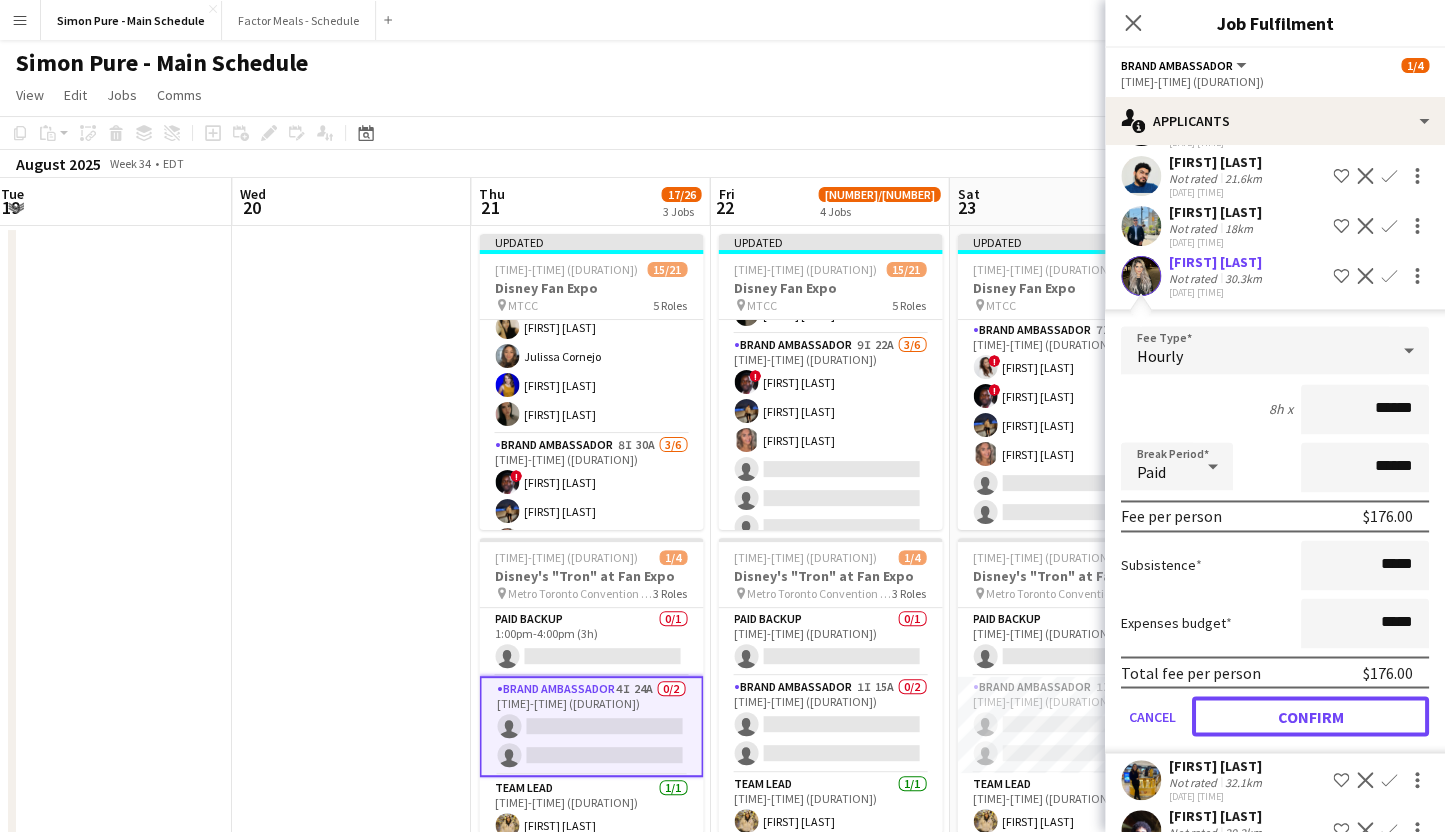 scroll, scrollTop: 487, scrollLeft: 0, axis: vertical 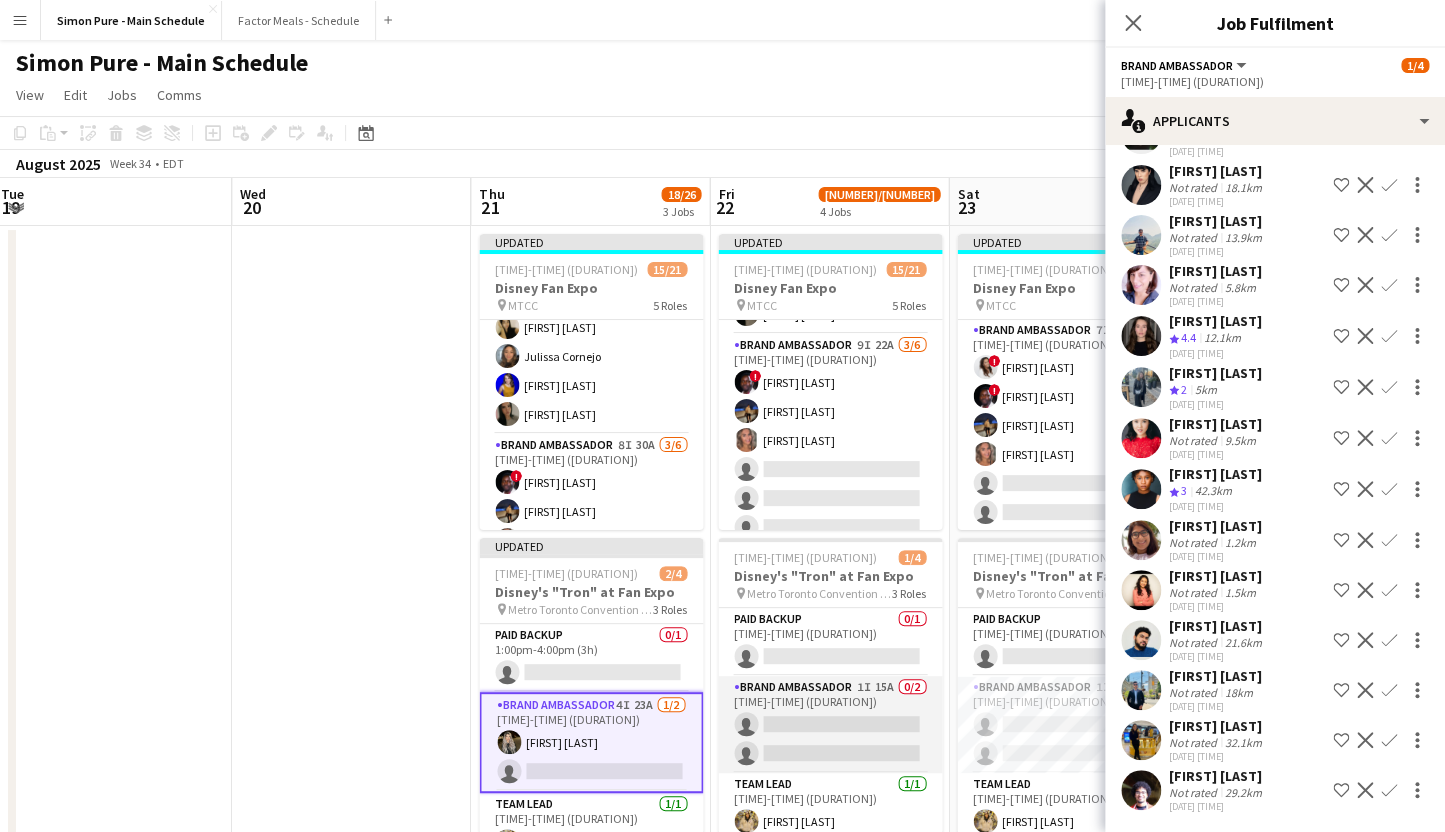 click on "Brand Ambassador    1I   15A   0/2   9:00am-7:00pm (10h)
single-neutral-actions
single-neutral-actions" at bounding box center [830, 724] 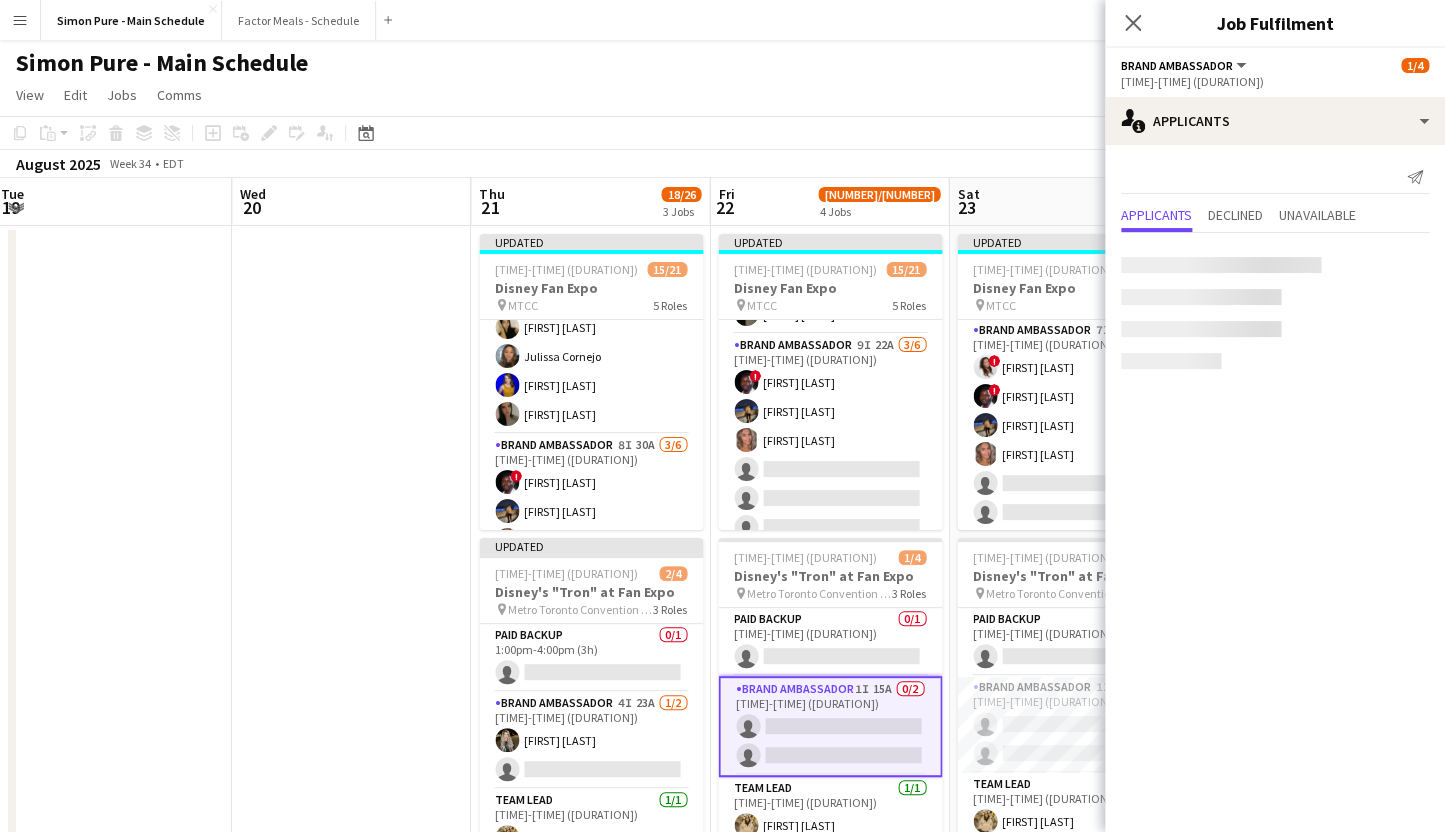 scroll, scrollTop: 0, scrollLeft: 0, axis: both 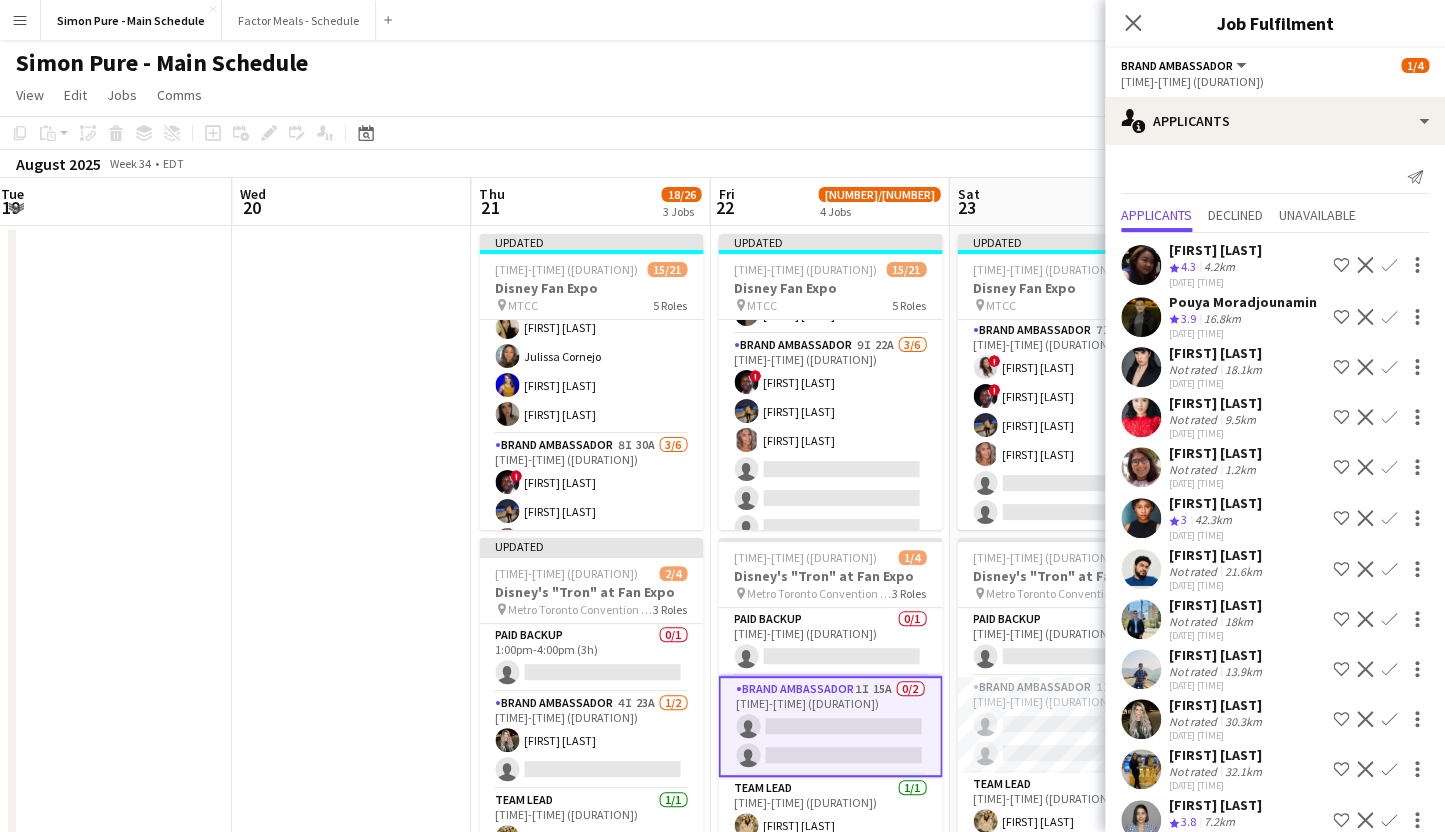 click on "Confirm" at bounding box center (1389, 769) 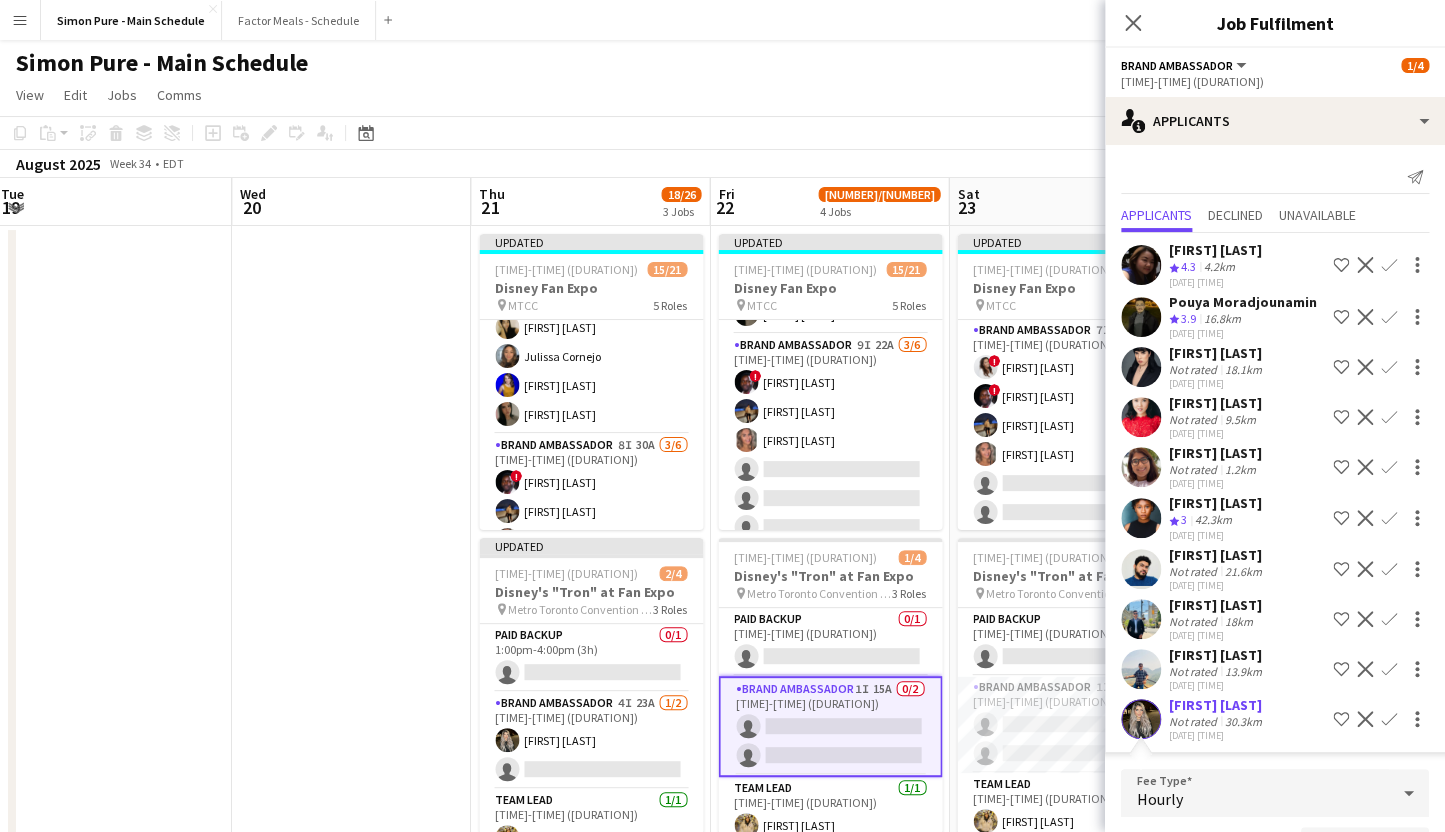 scroll, scrollTop: 363, scrollLeft: 0, axis: vertical 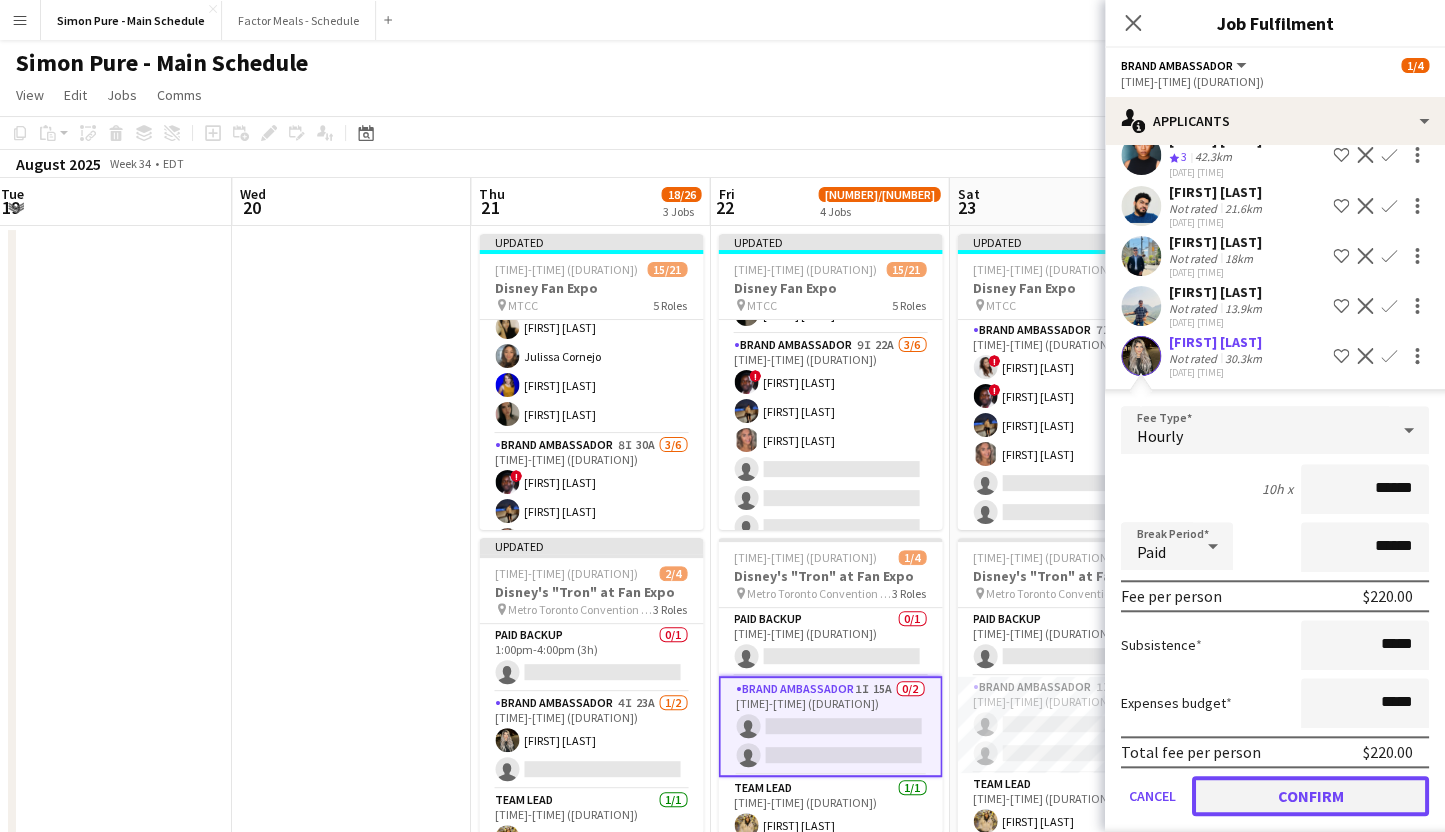 click on "Confirm" 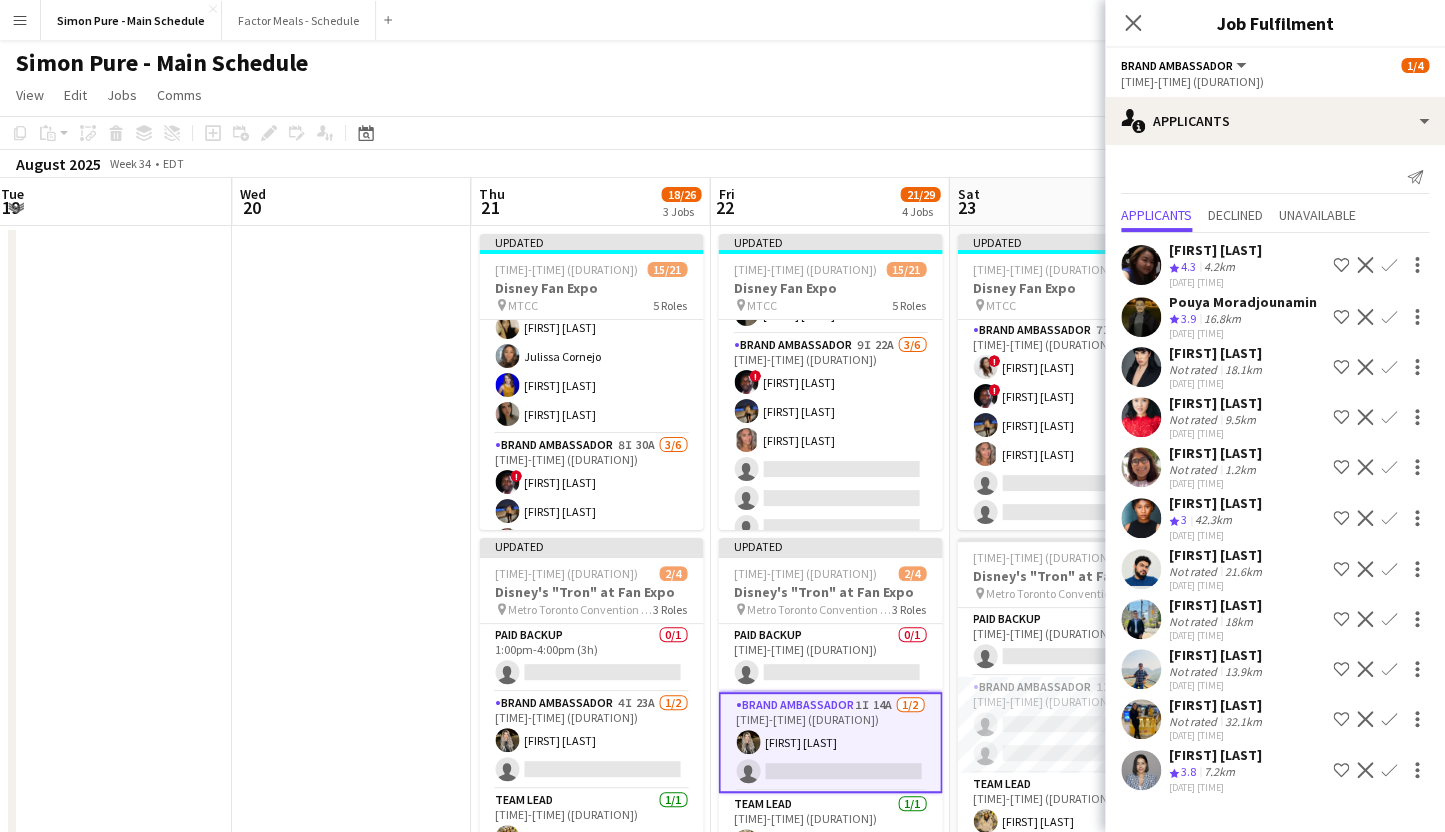 scroll, scrollTop: 0, scrollLeft: 0, axis: both 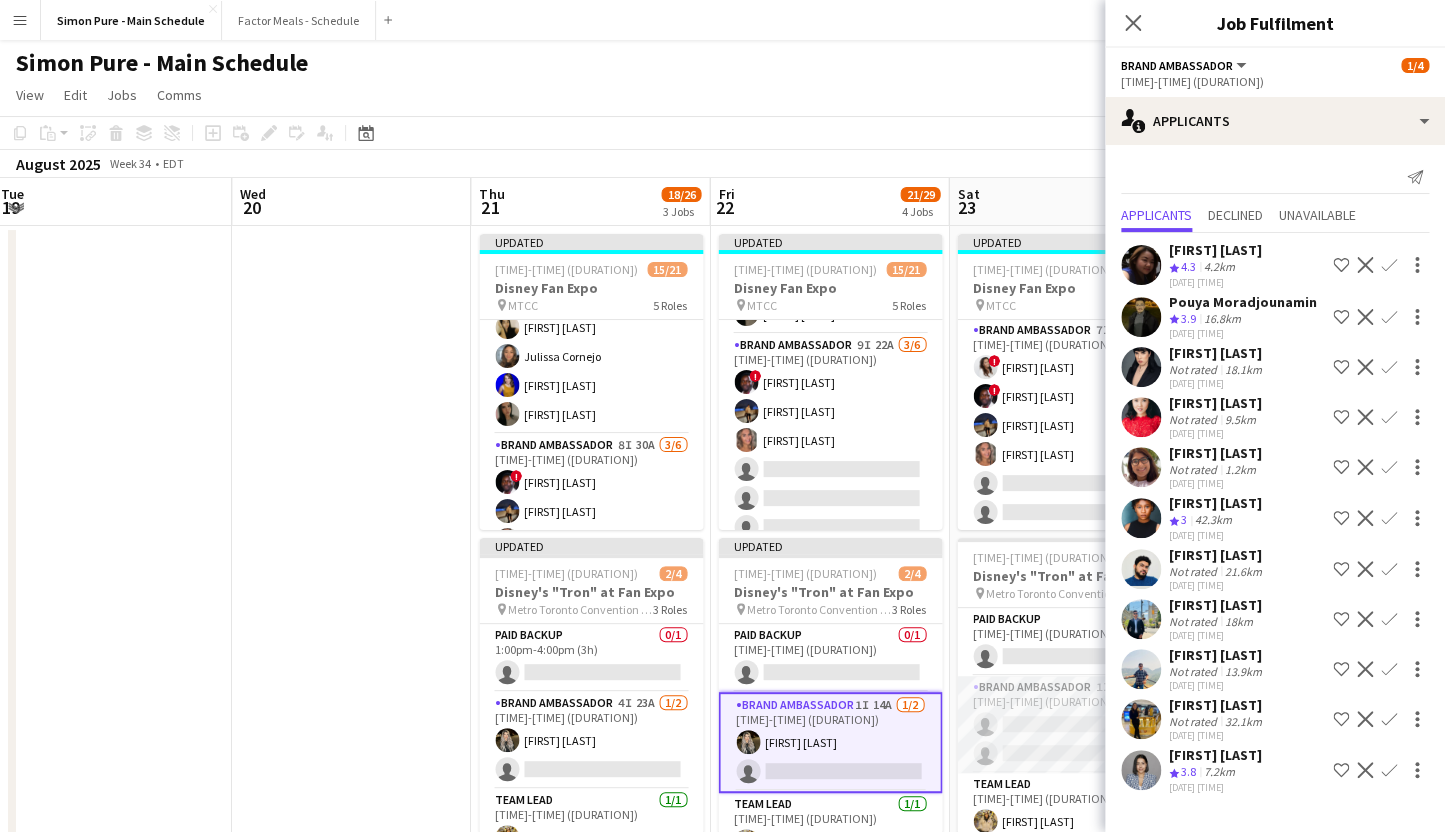 click on "Brand Ambassador    1I   12A   0/2   9:00am-7:00pm (10h)
single-neutral-actions
single-neutral-actions" at bounding box center [1069, 724] 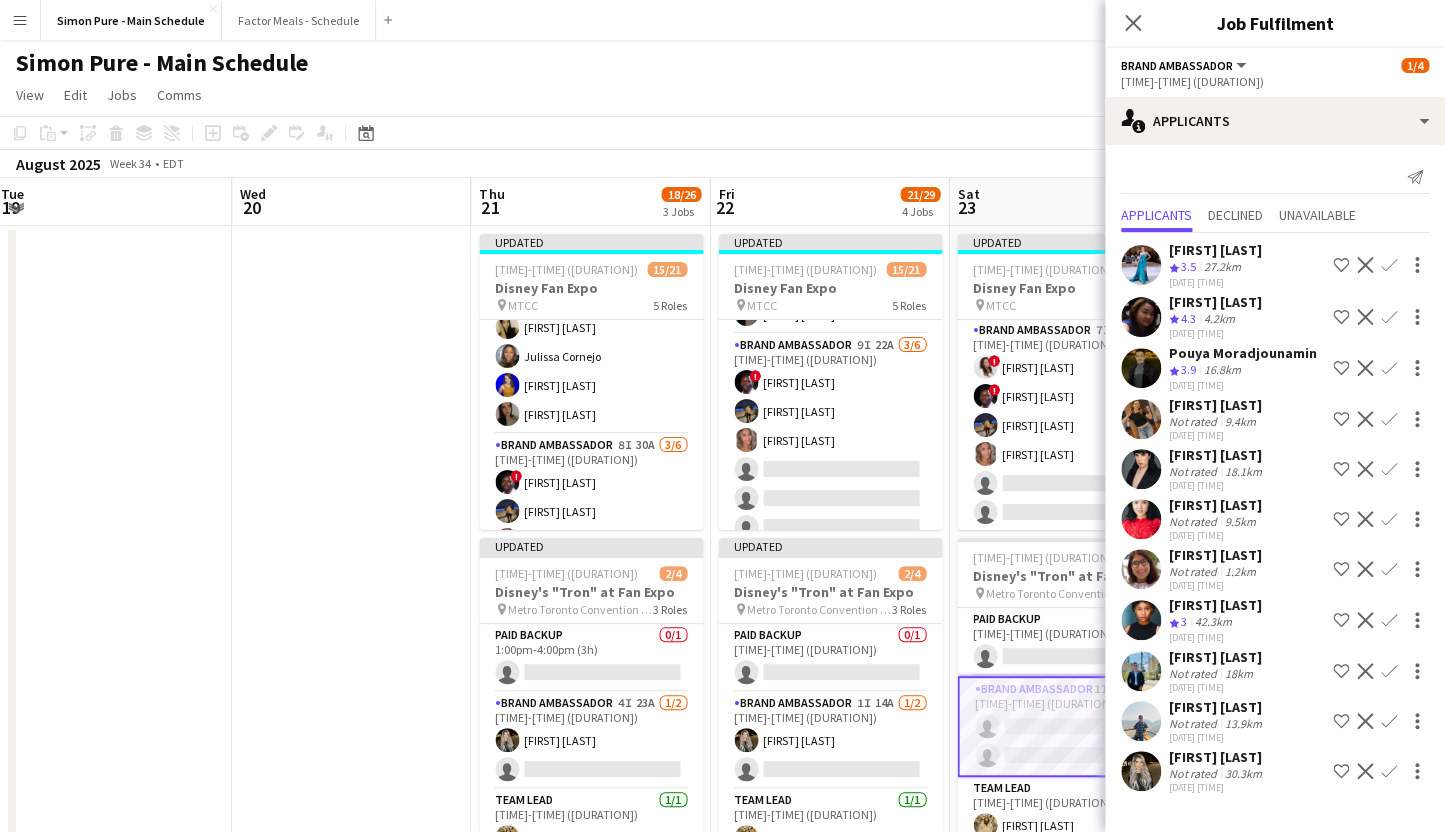 click on "Confirm" 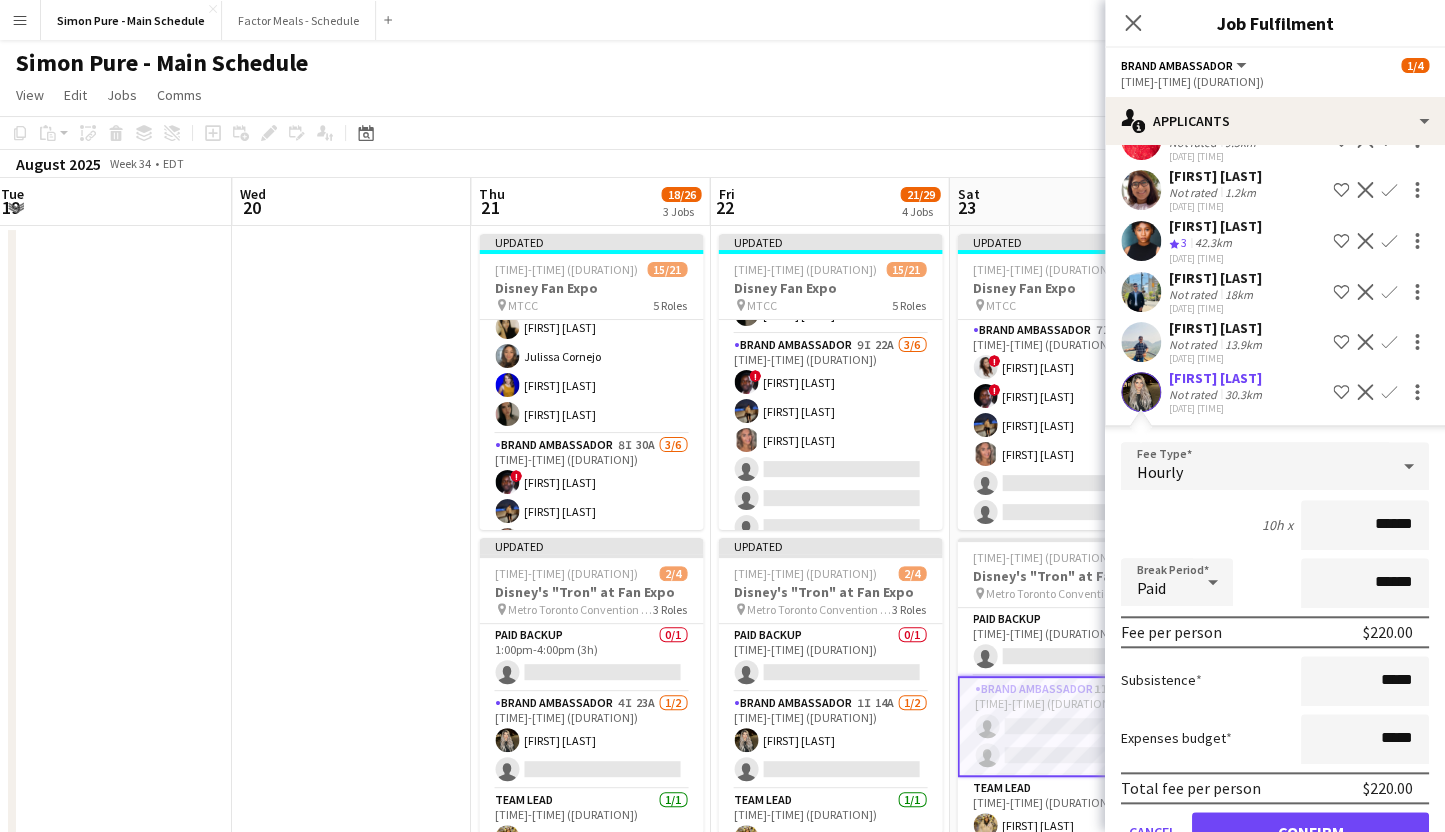 scroll, scrollTop: 437, scrollLeft: 0, axis: vertical 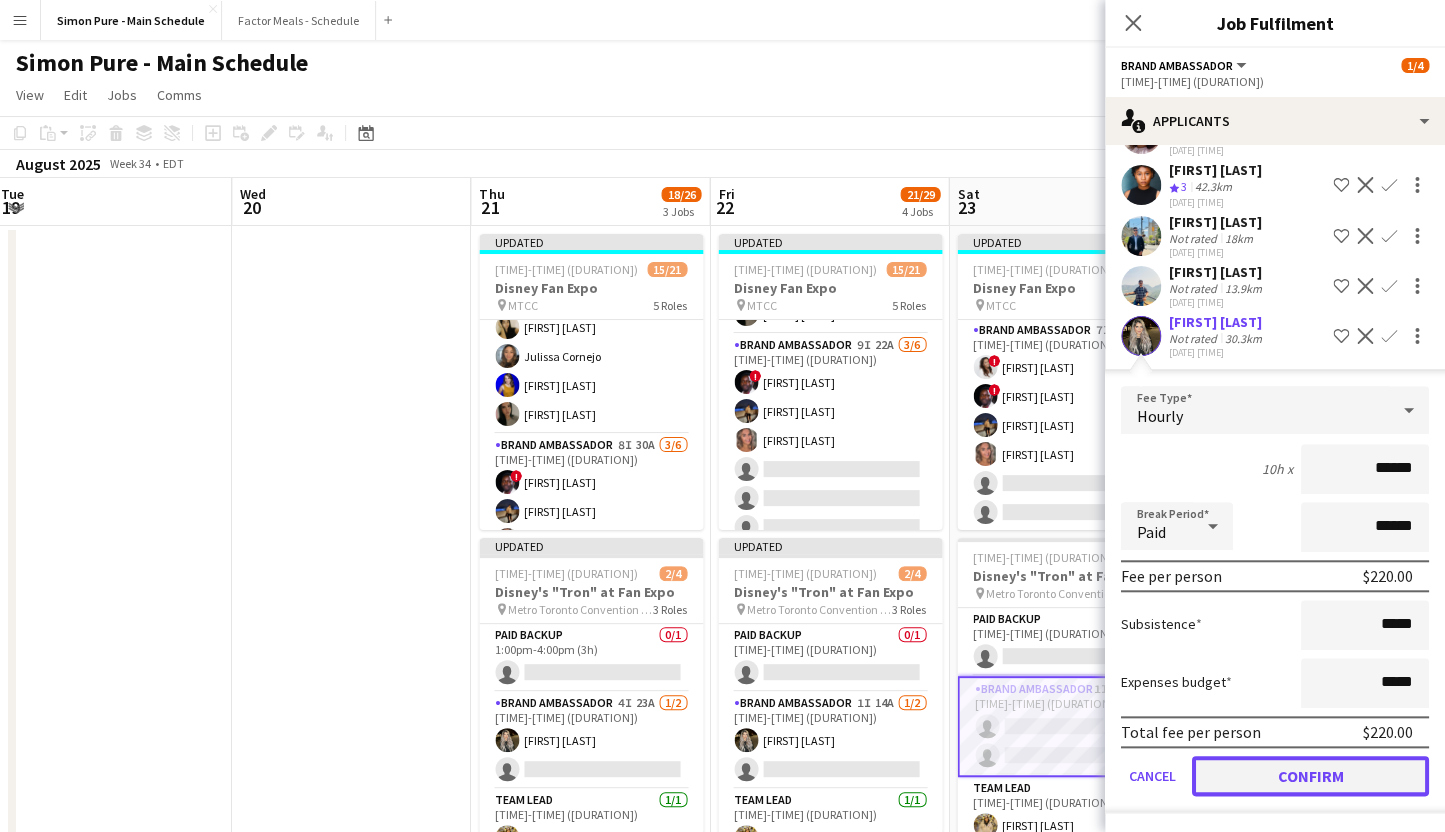 click on "Confirm" 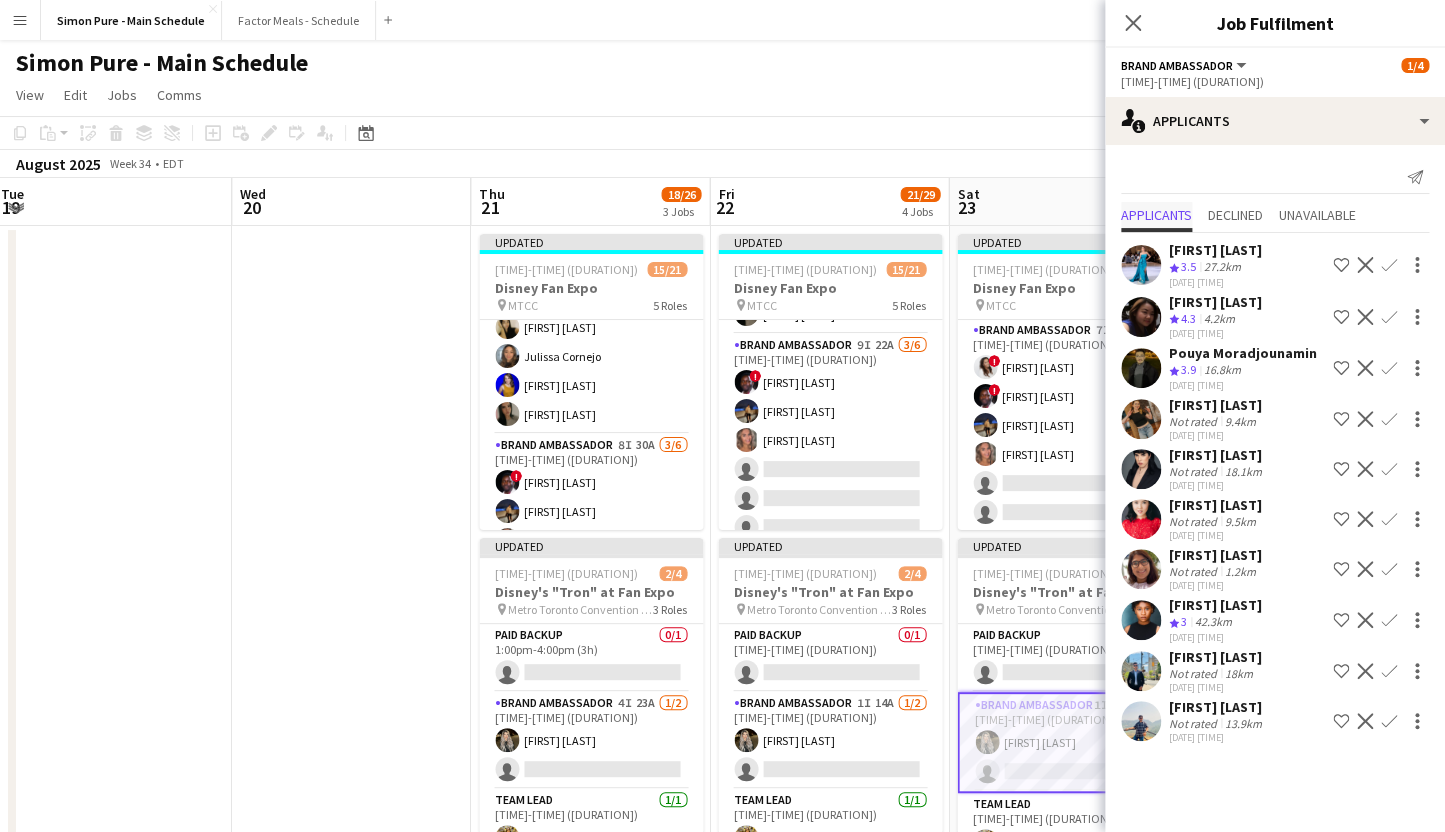scroll, scrollTop: 0, scrollLeft: 0, axis: both 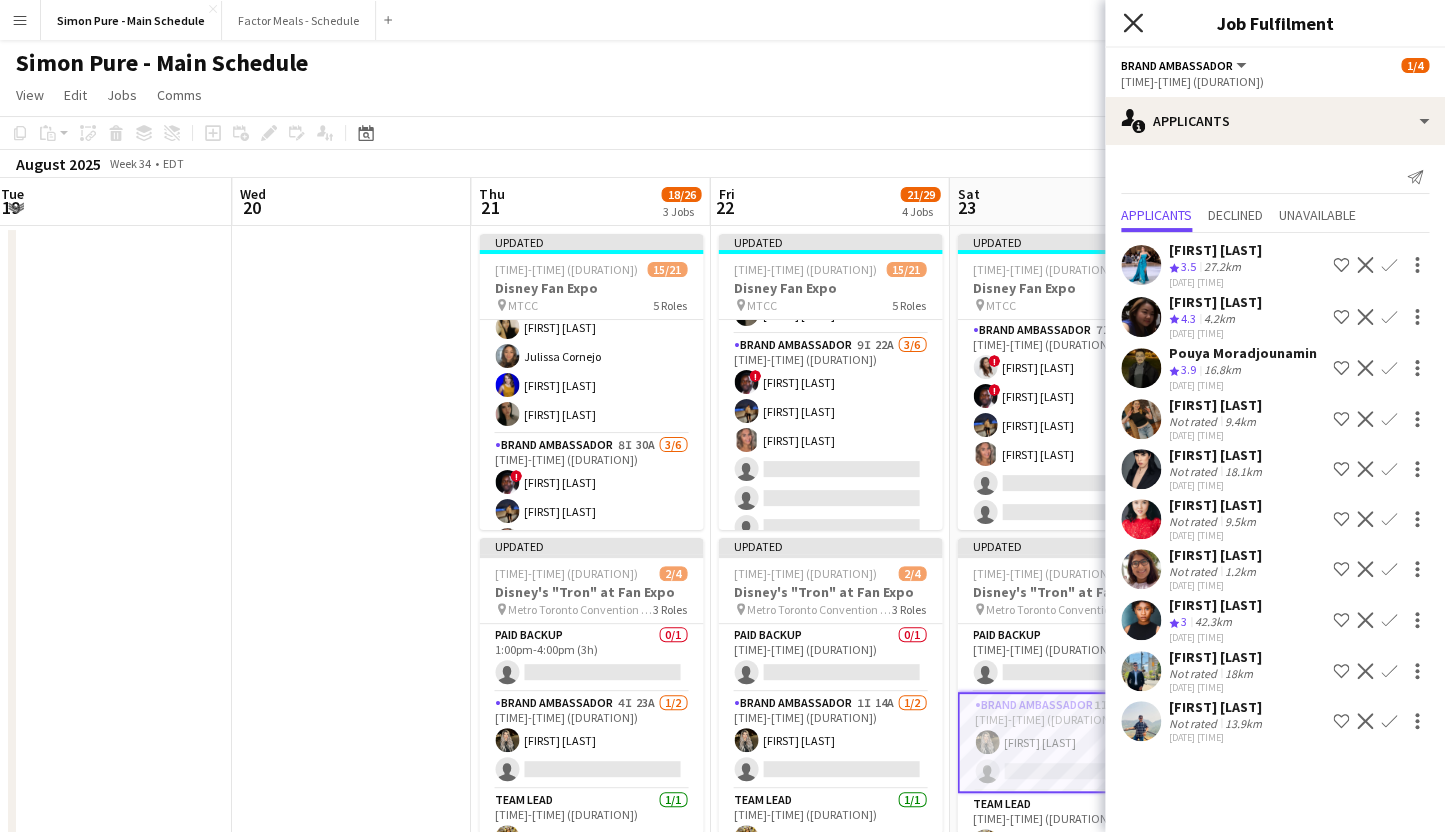 click on "Close pop-in" 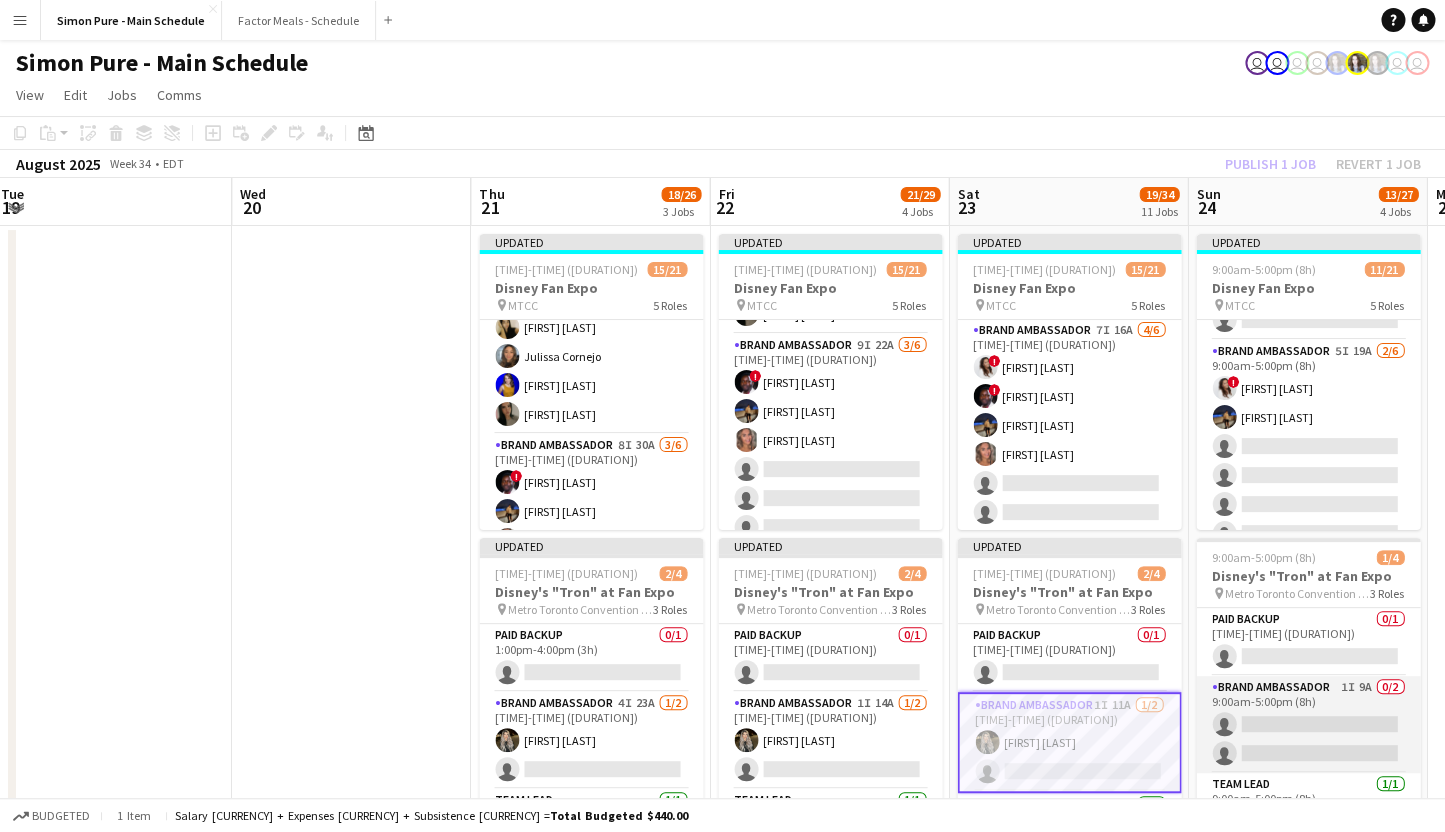 click on "Brand Ambassador    1I   9A   0/2   9:00am-5:00pm (8h)
single-neutral-actions
single-neutral-actions" at bounding box center [1308, 724] 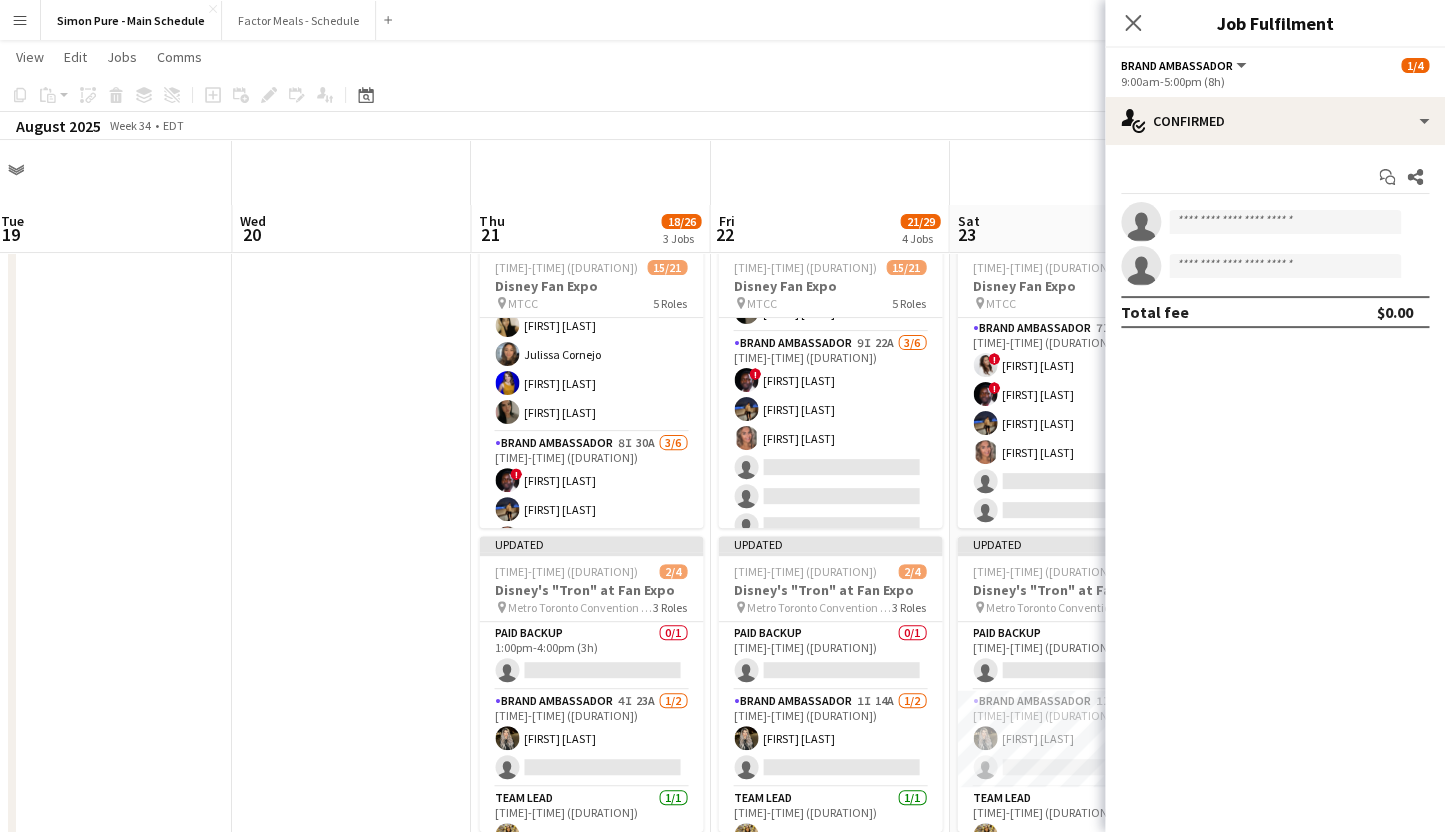 scroll, scrollTop: 150, scrollLeft: 0, axis: vertical 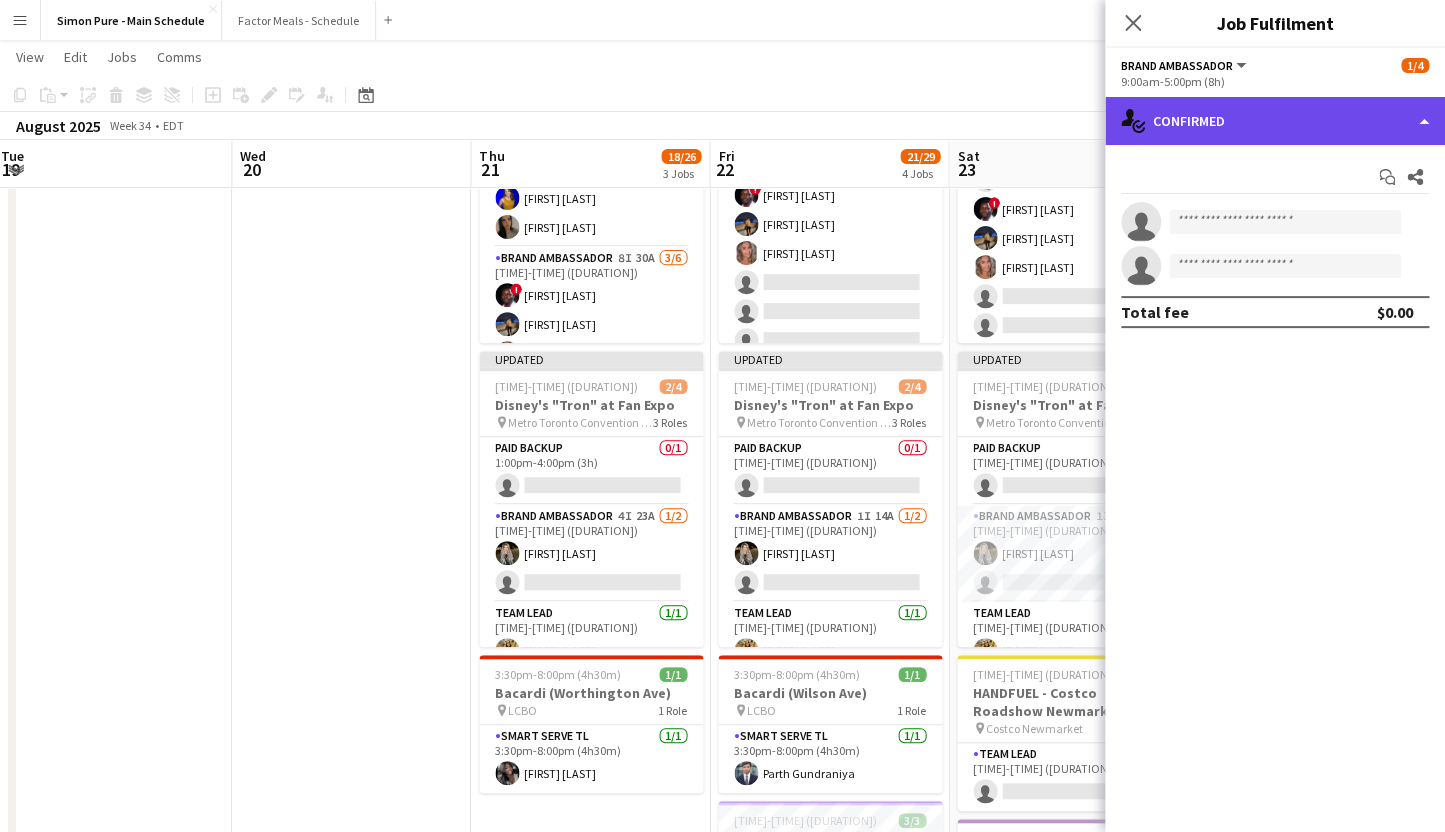 click on "single-neutral-actions-check-2
Confirmed" 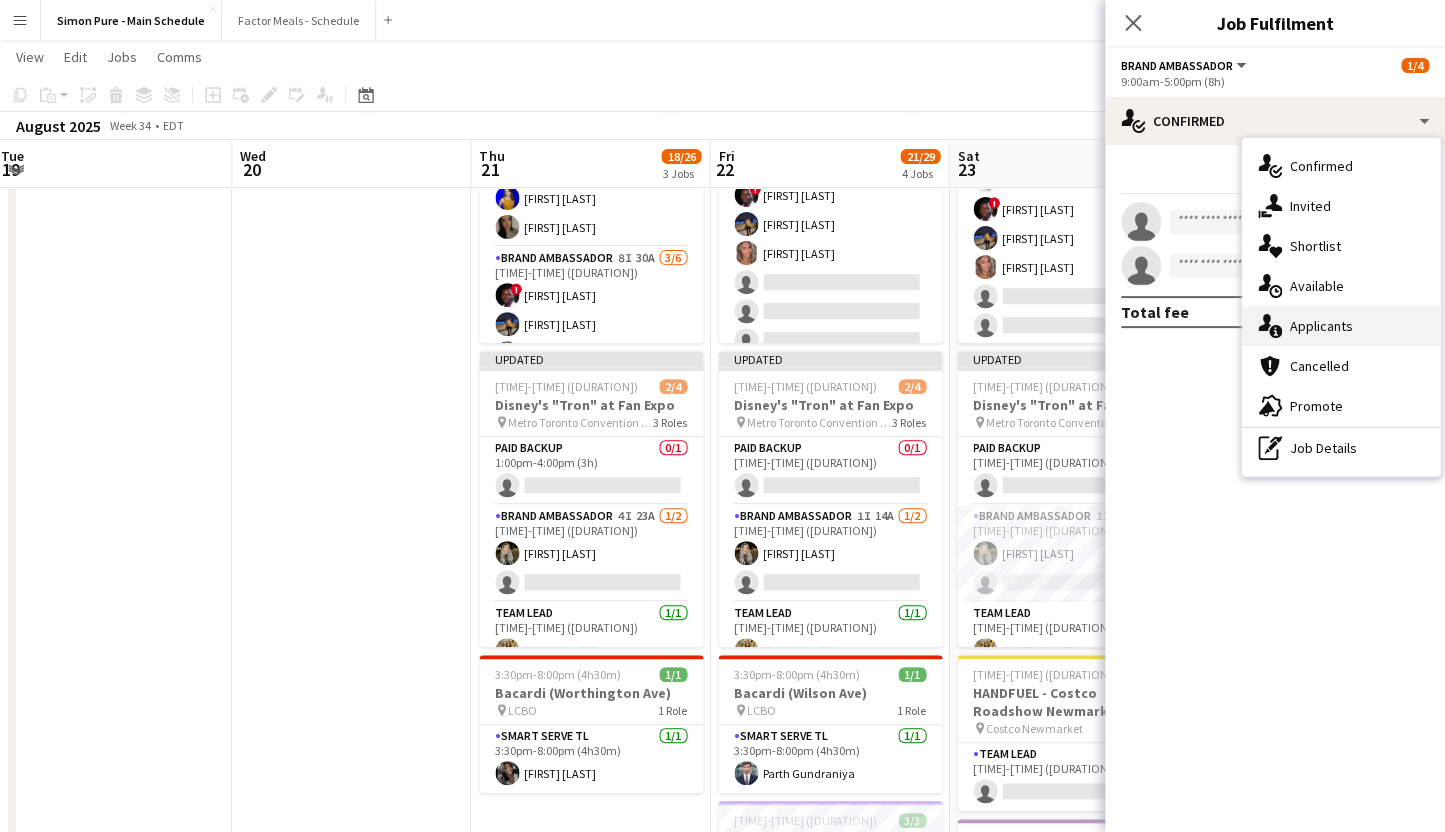 click on "single-neutral-actions-information
Applicants" at bounding box center (1341, 326) 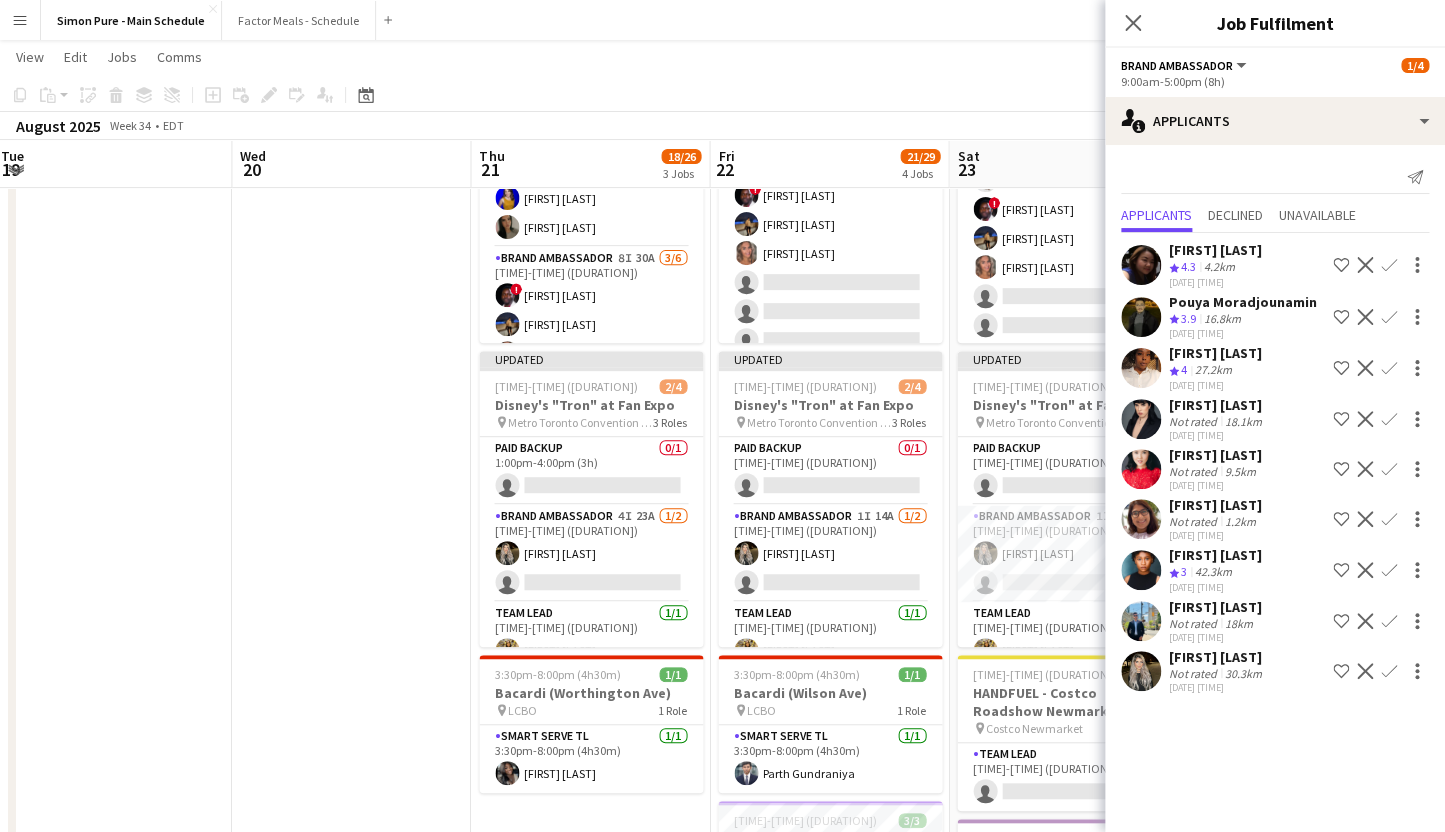 click on "Confirm" 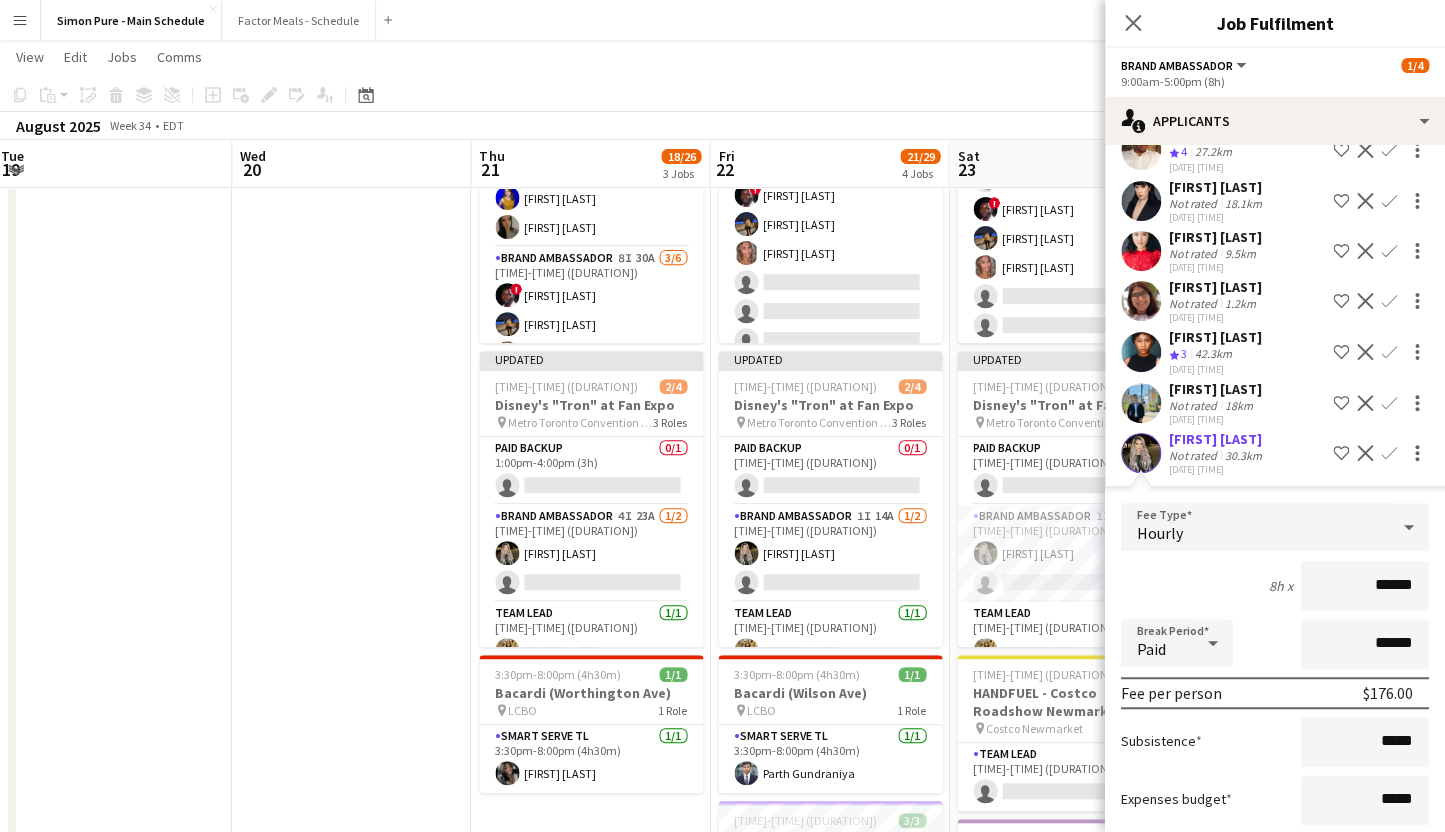 scroll, scrollTop: 336, scrollLeft: 0, axis: vertical 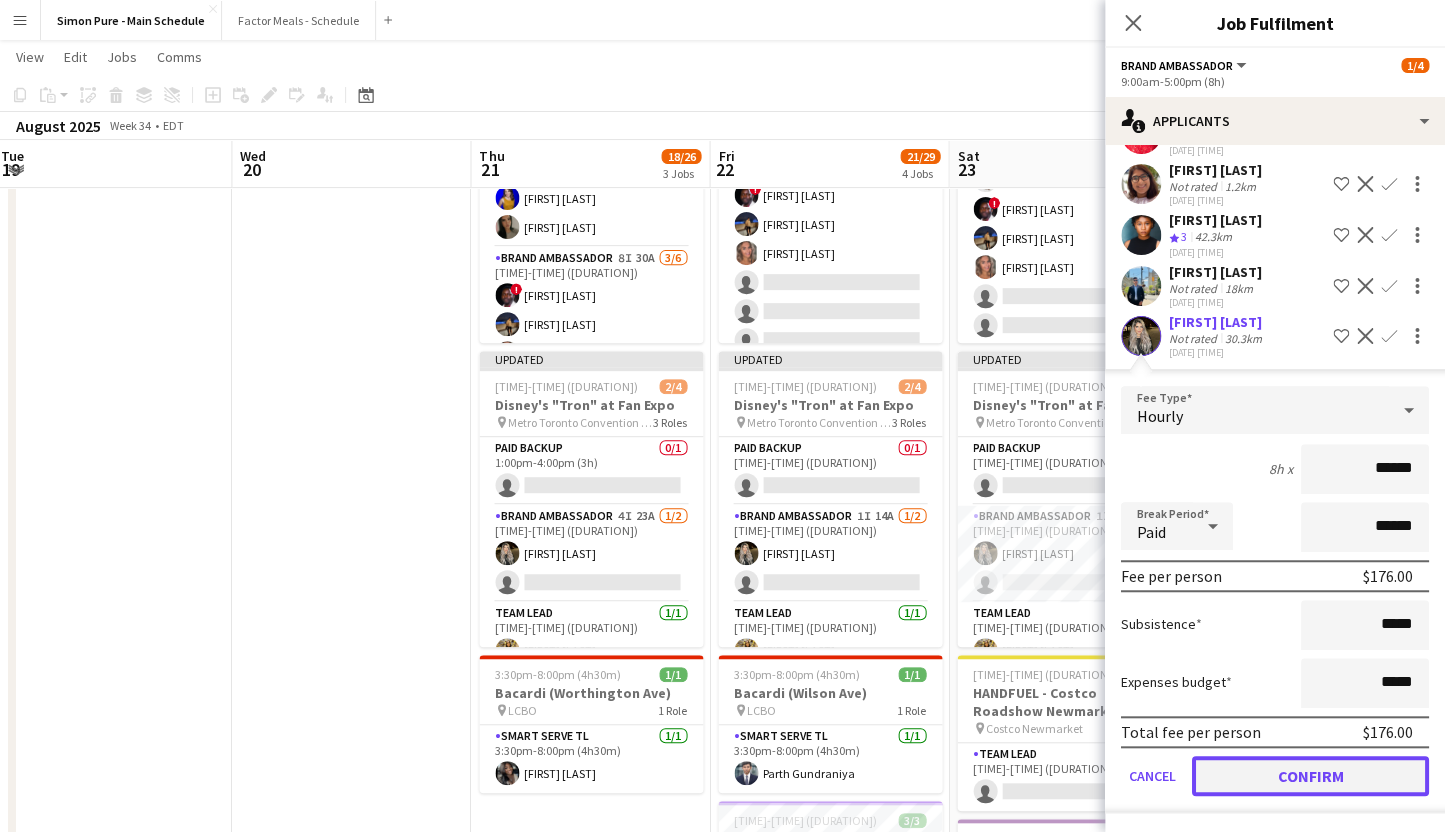 click on "Confirm" 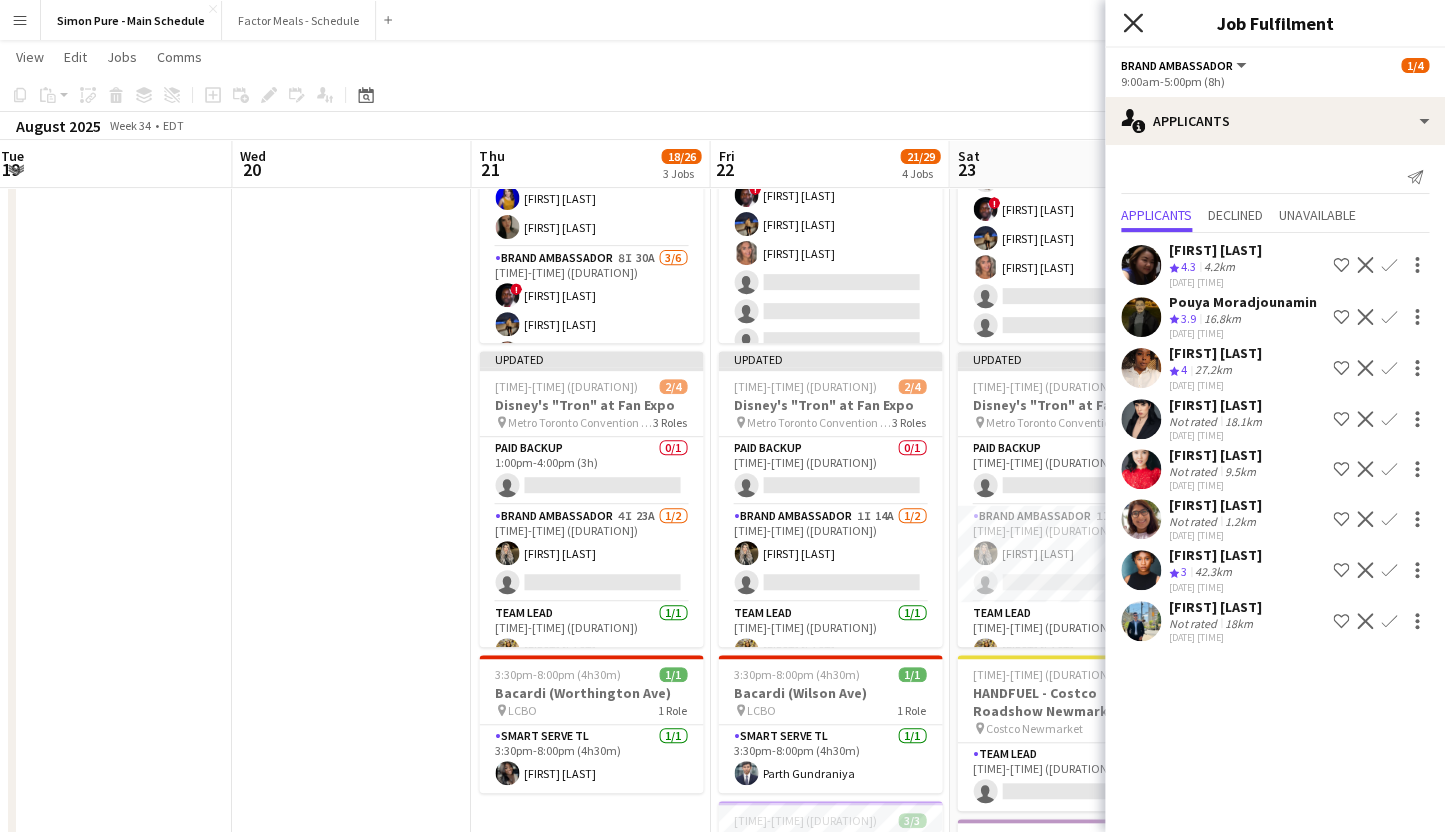 click 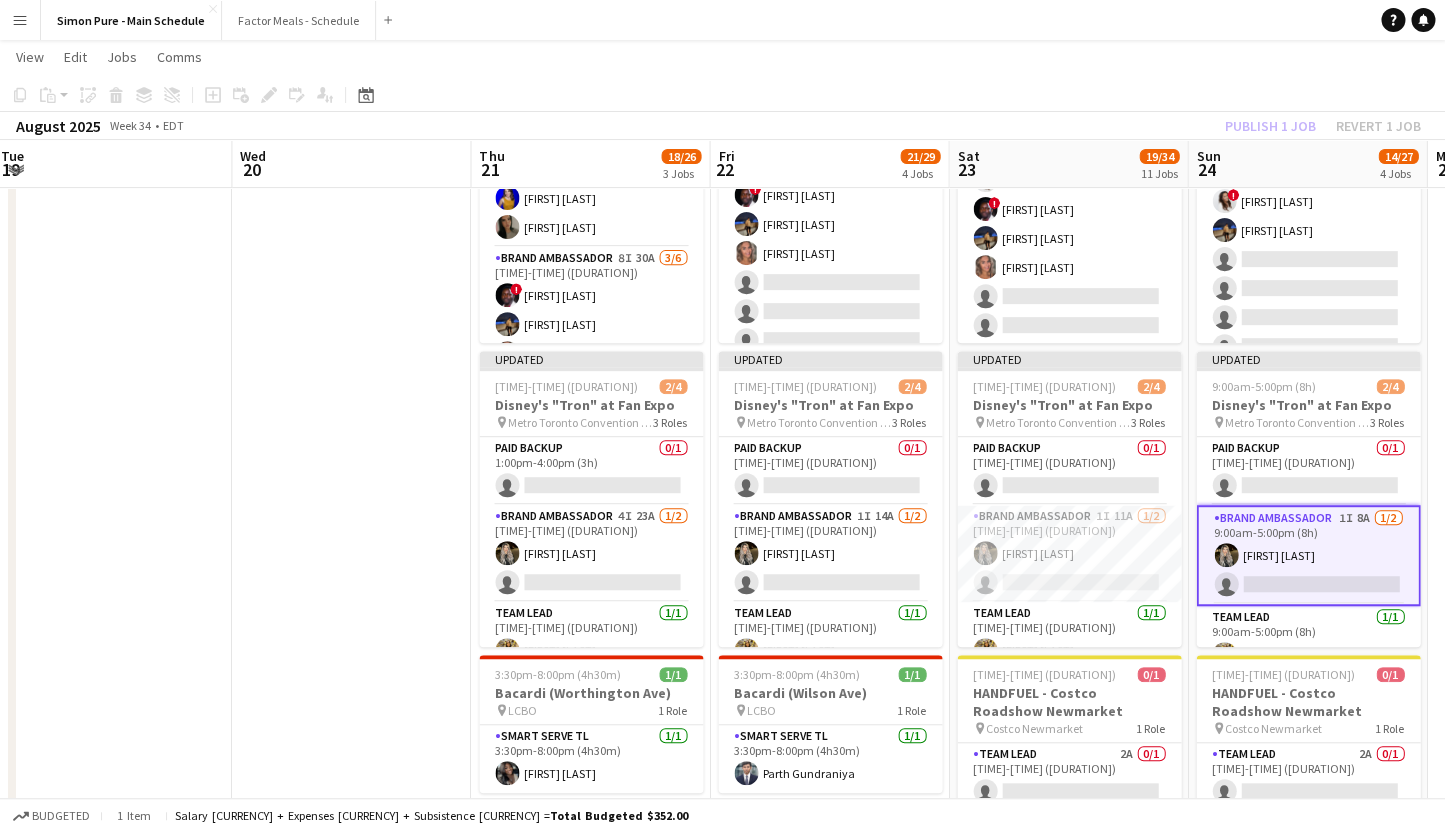 click at bounding box center [351, 1221] 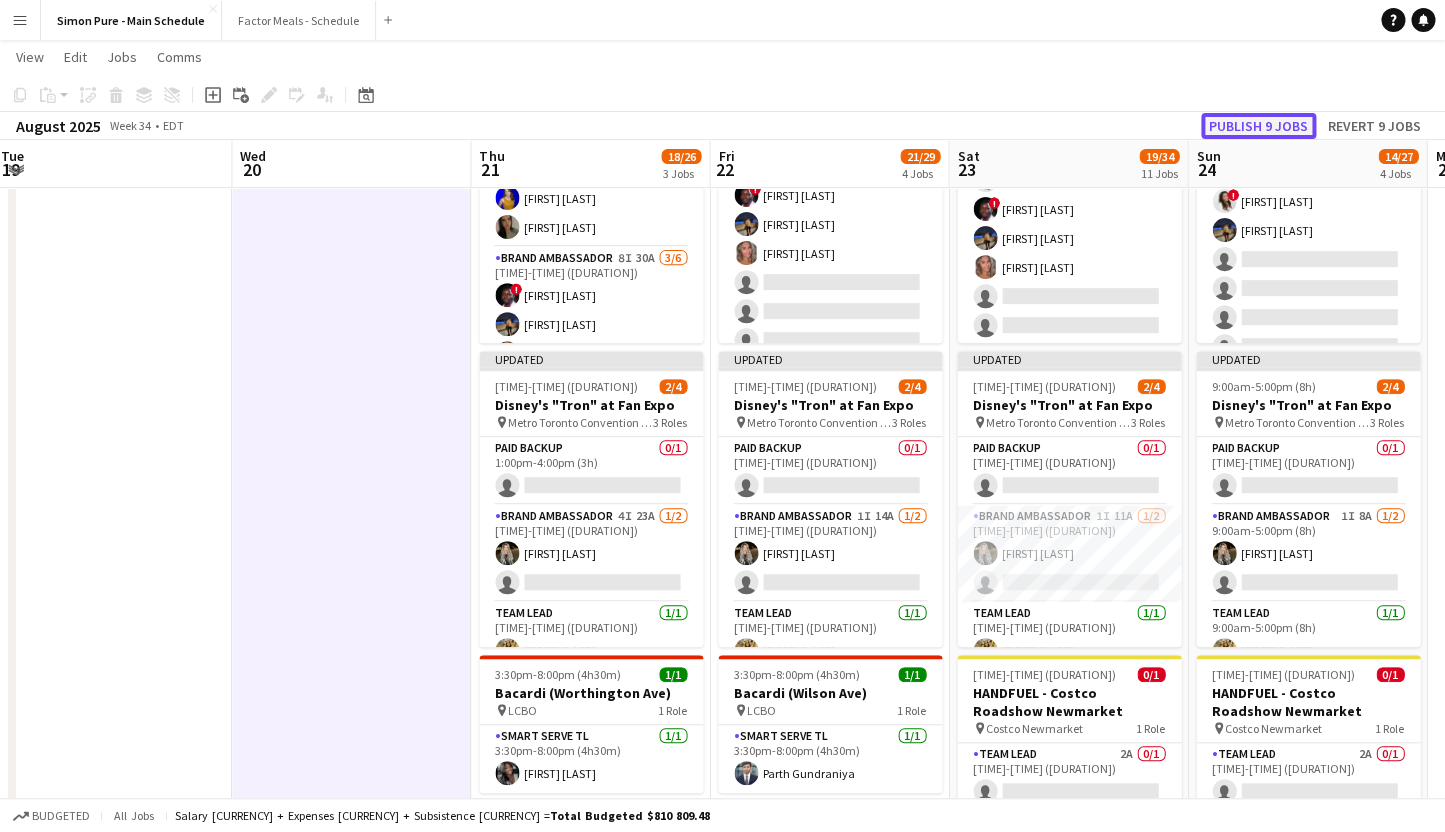 click on "Publish 9 jobs" 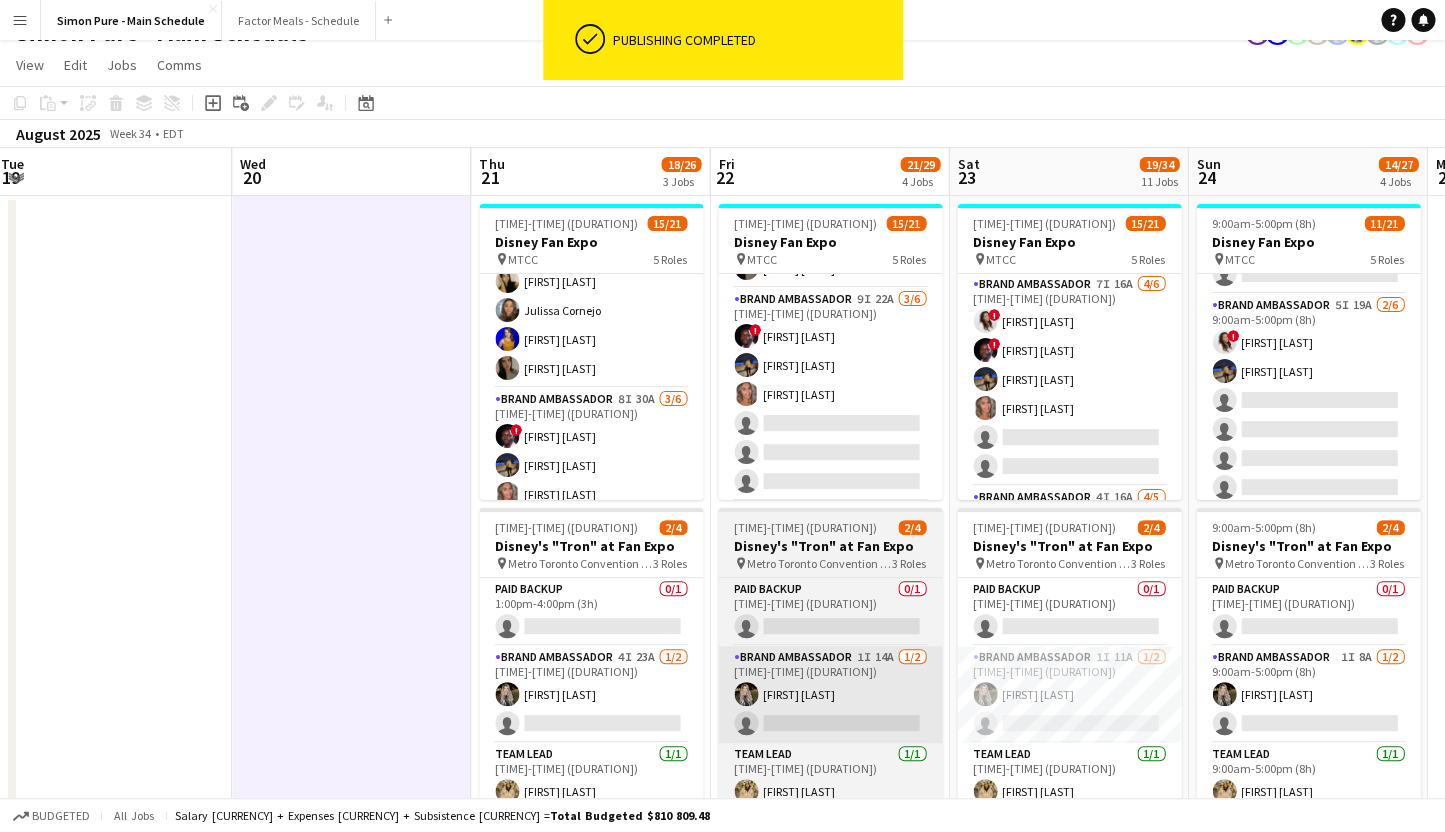 scroll, scrollTop: 0, scrollLeft: 0, axis: both 